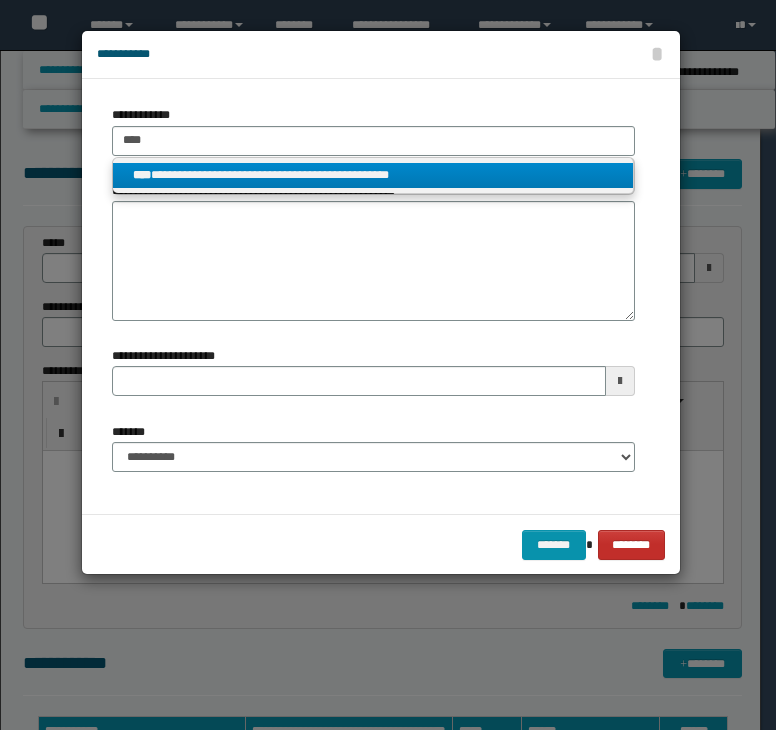 scroll, scrollTop: 200, scrollLeft: 0, axis: vertical 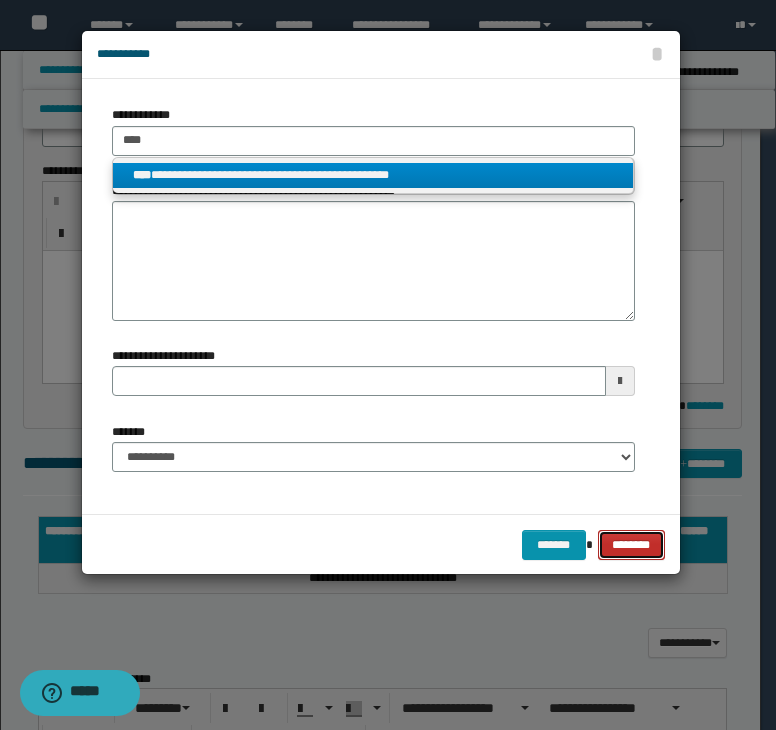 type 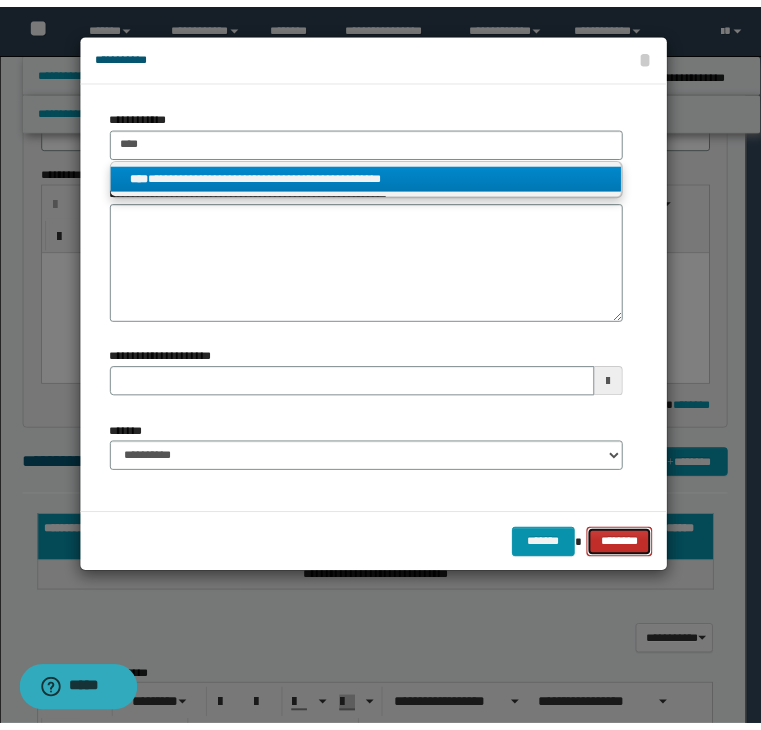 scroll, scrollTop: 200, scrollLeft: 0, axis: vertical 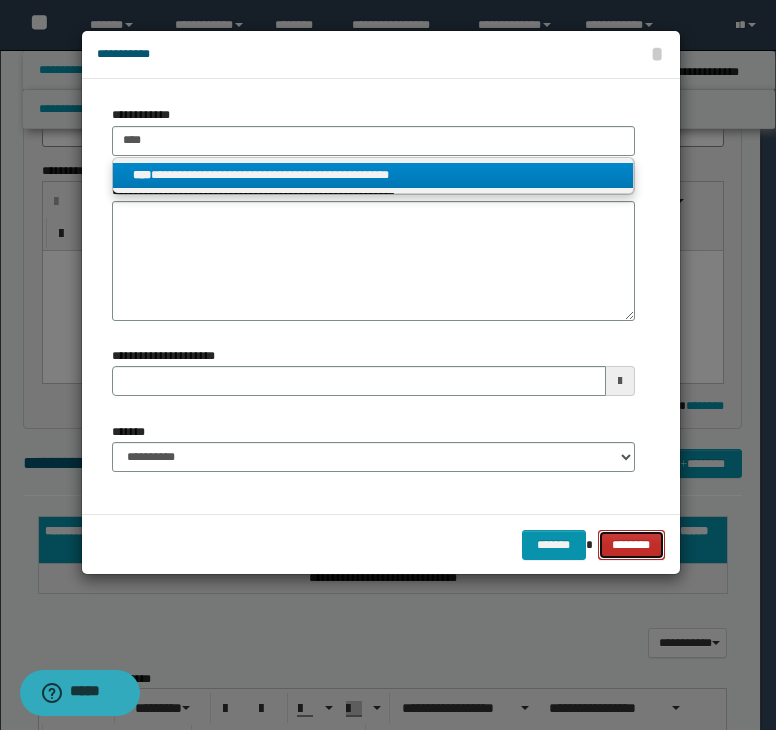 drag, startPoint x: 616, startPoint y: 537, endPoint x: 609, endPoint y: 529, distance: 10.630146 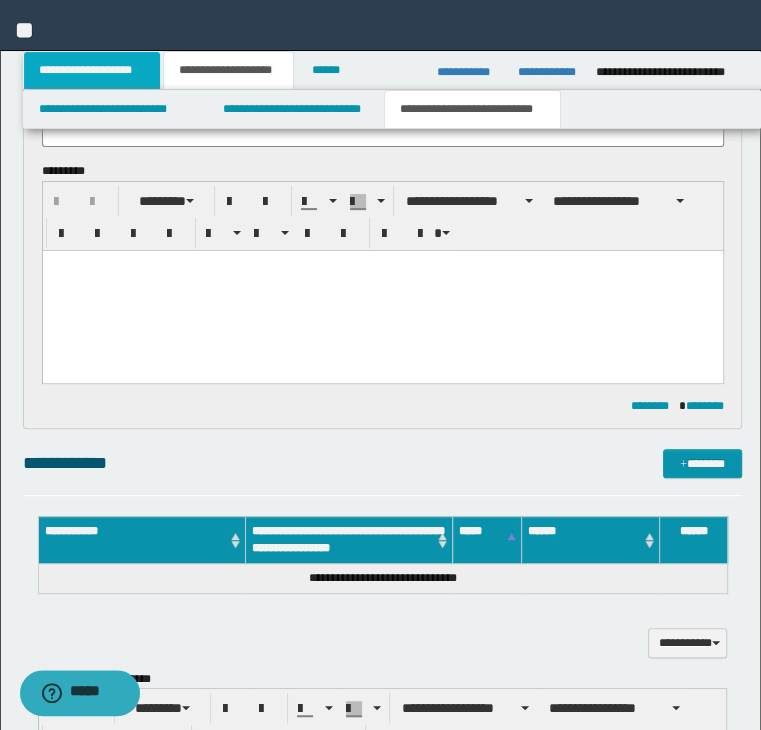 click on "**********" at bounding box center [92, 70] 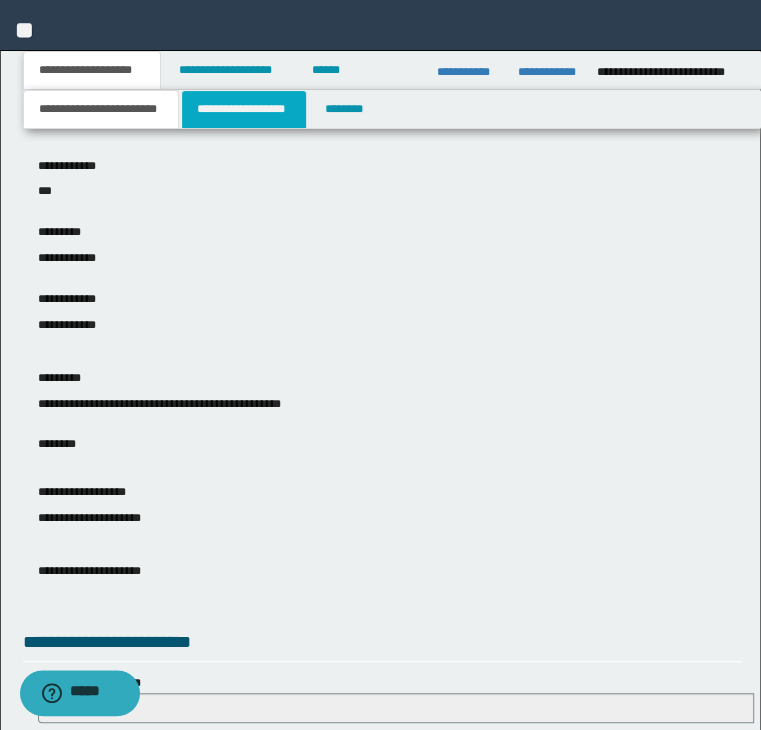 click on "**********" at bounding box center [244, 109] 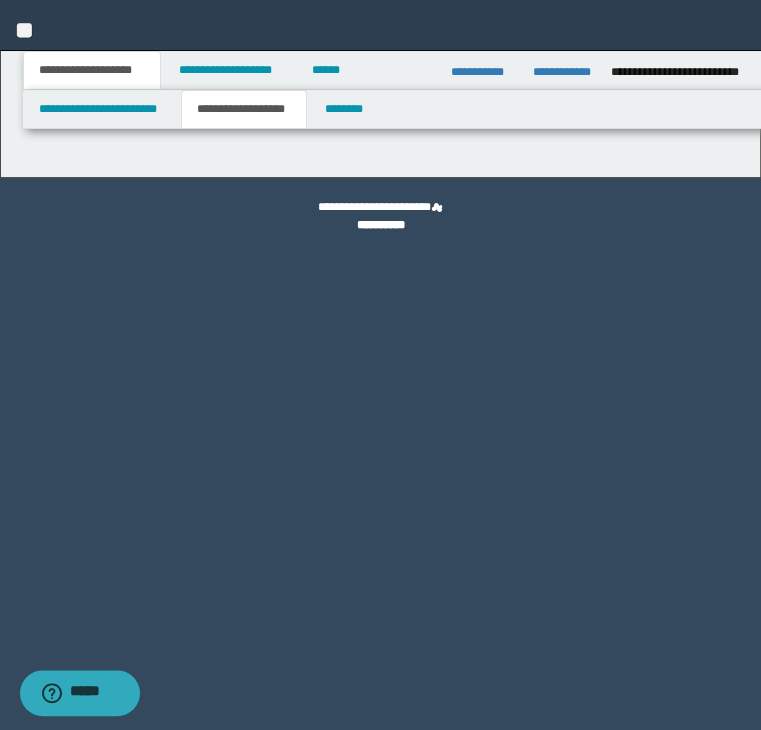 scroll, scrollTop: 0, scrollLeft: 0, axis: both 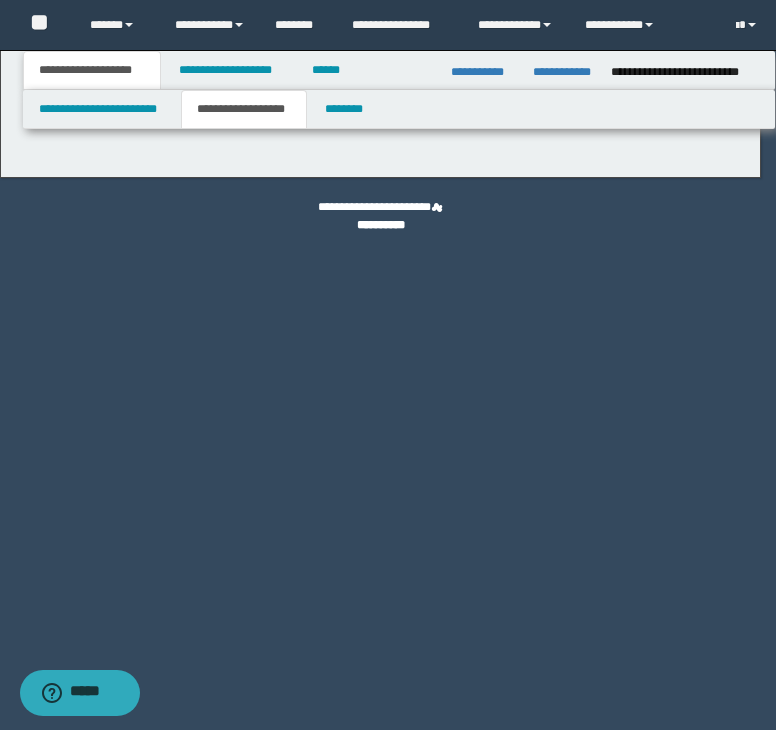 type on "********" 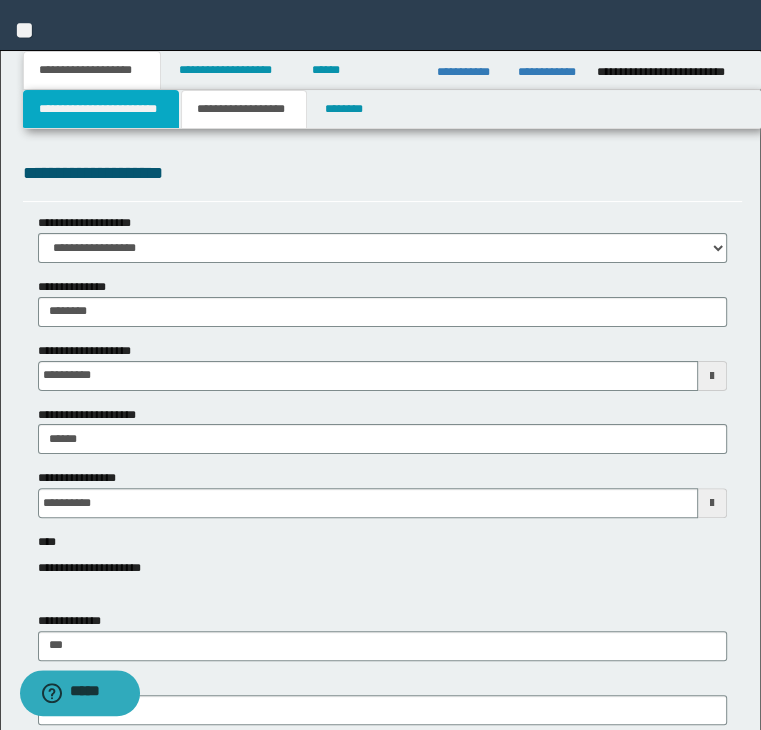 drag, startPoint x: 74, startPoint y: 117, endPoint x: 2, endPoint y: 186, distance: 99.724625 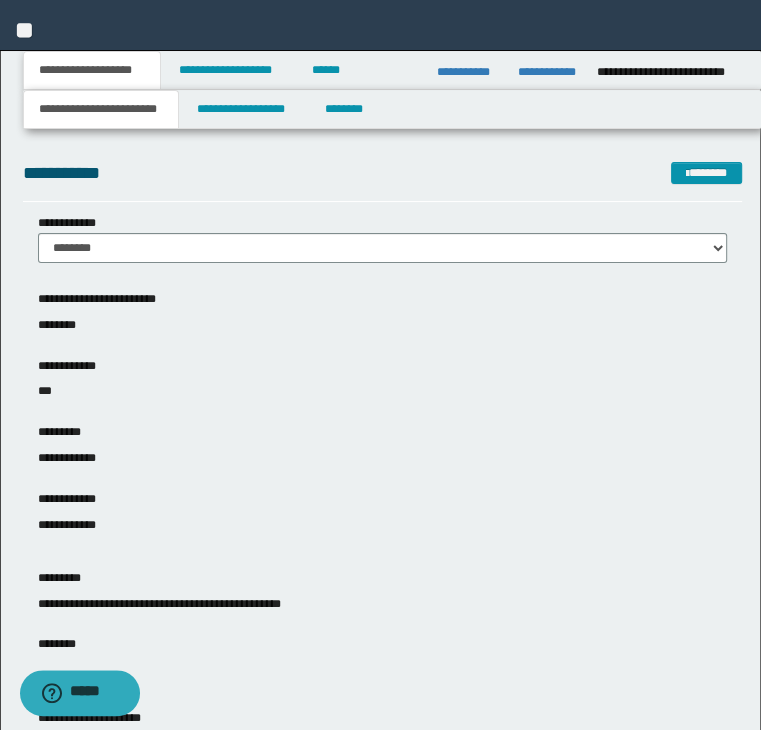 scroll, scrollTop: 500, scrollLeft: 0, axis: vertical 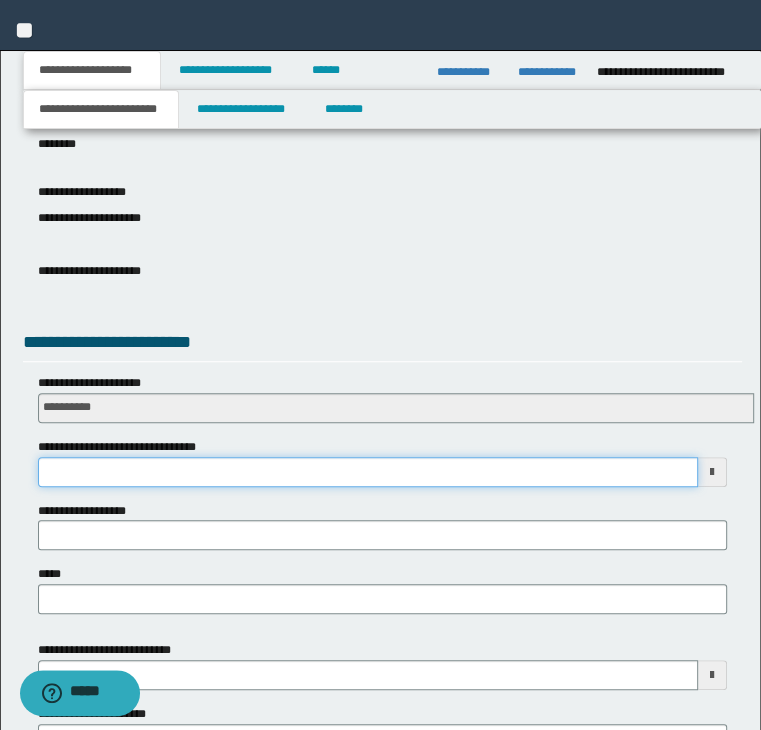click on "**********" at bounding box center (368, 472) 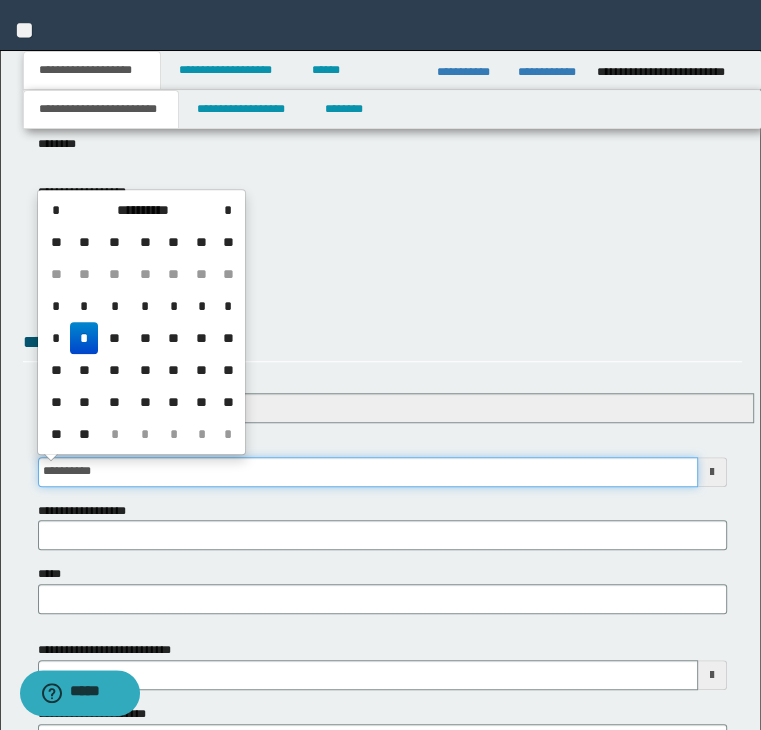 type on "**********" 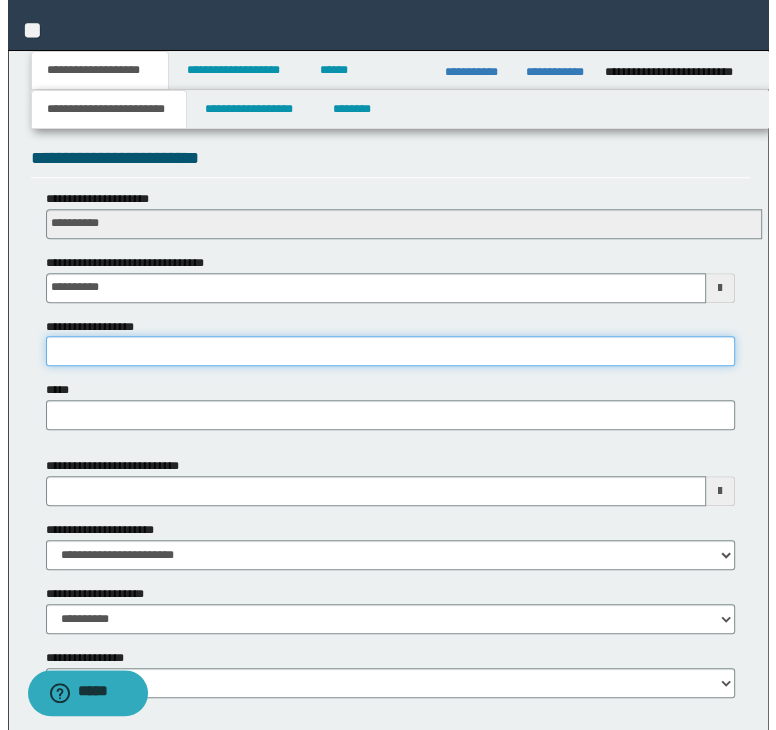 scroll, scrollTop: 900, scrollLeft: 0, axis: vertical 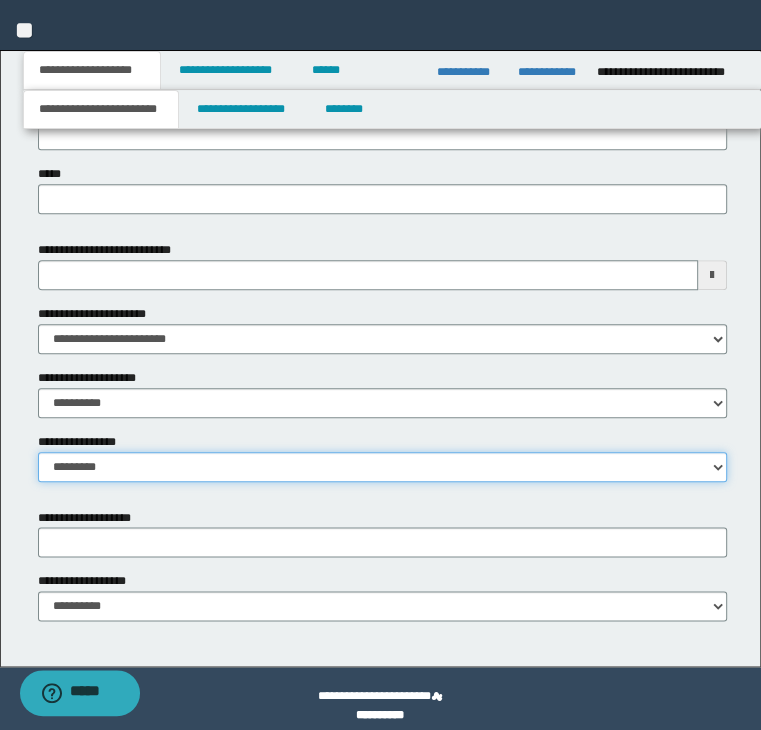 select on "*" 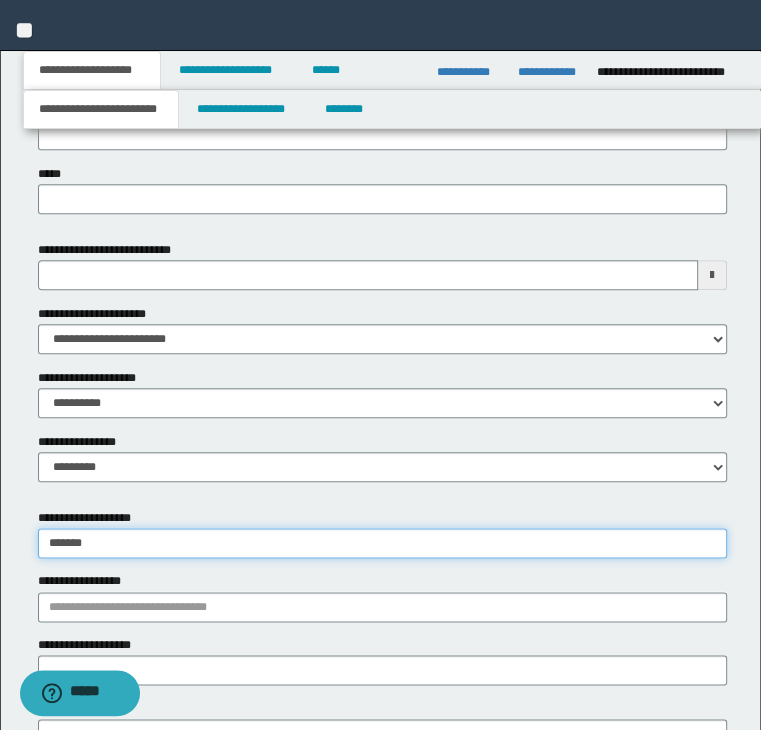 type on "********" 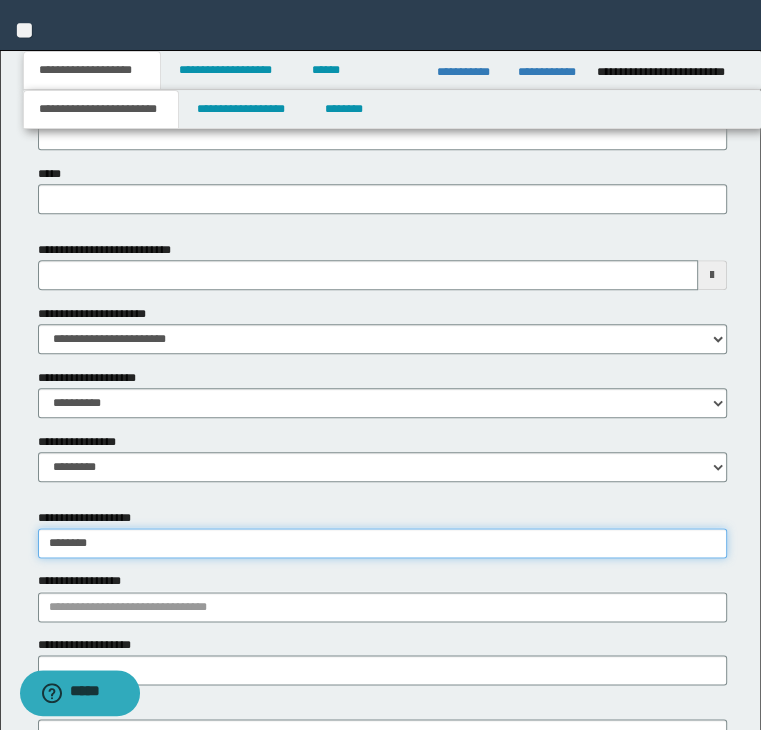type on "**********" 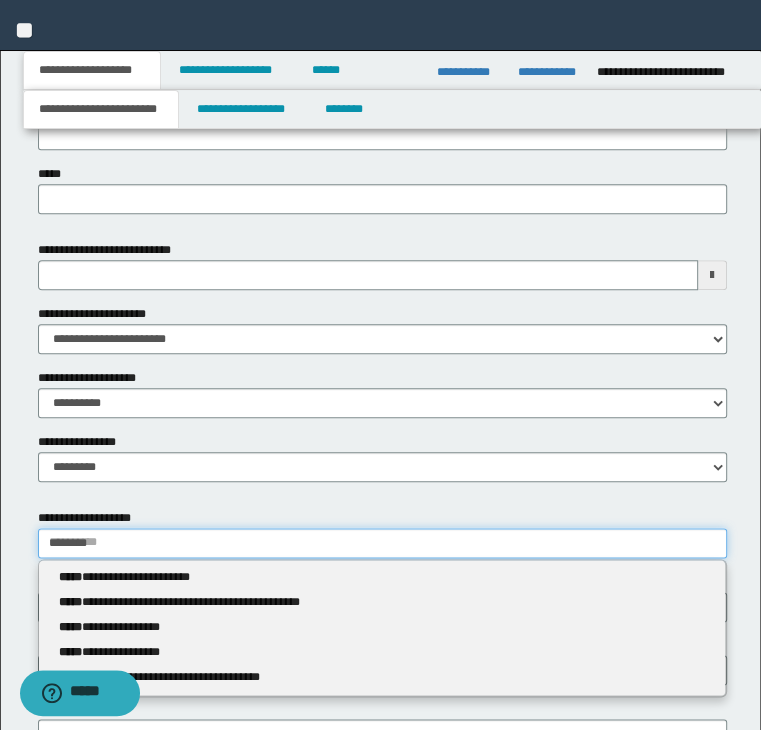 type 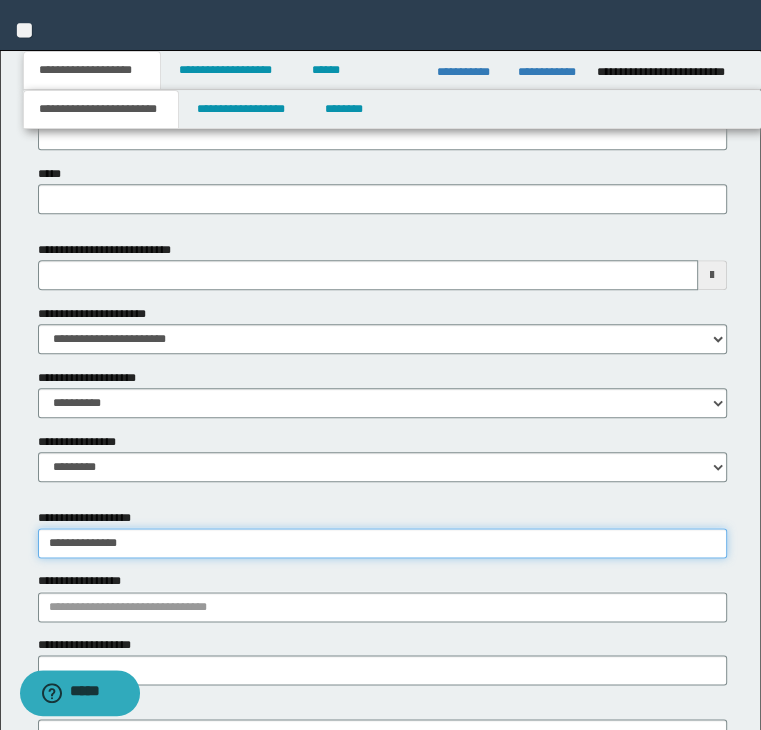 type on "**********" 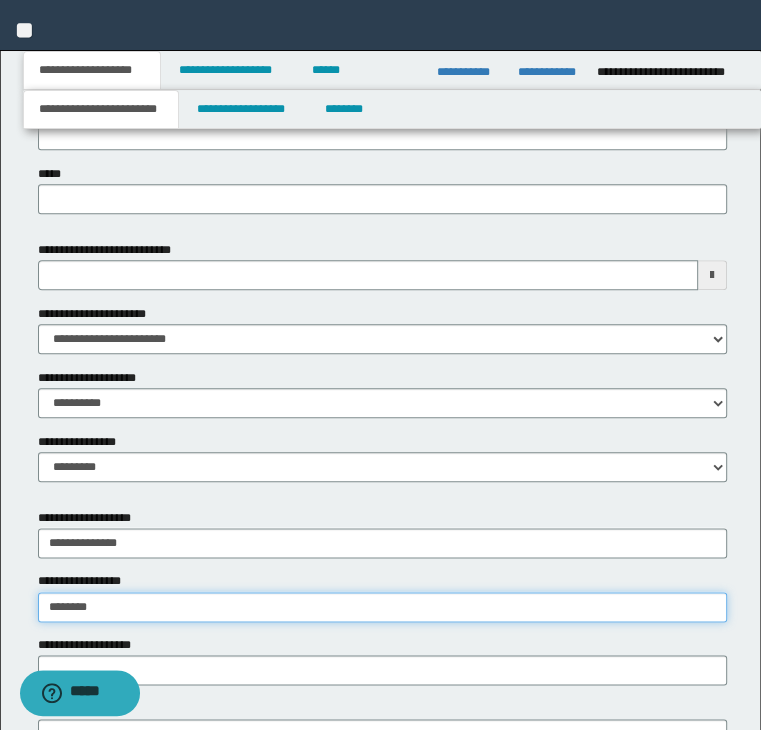 type on "*********" 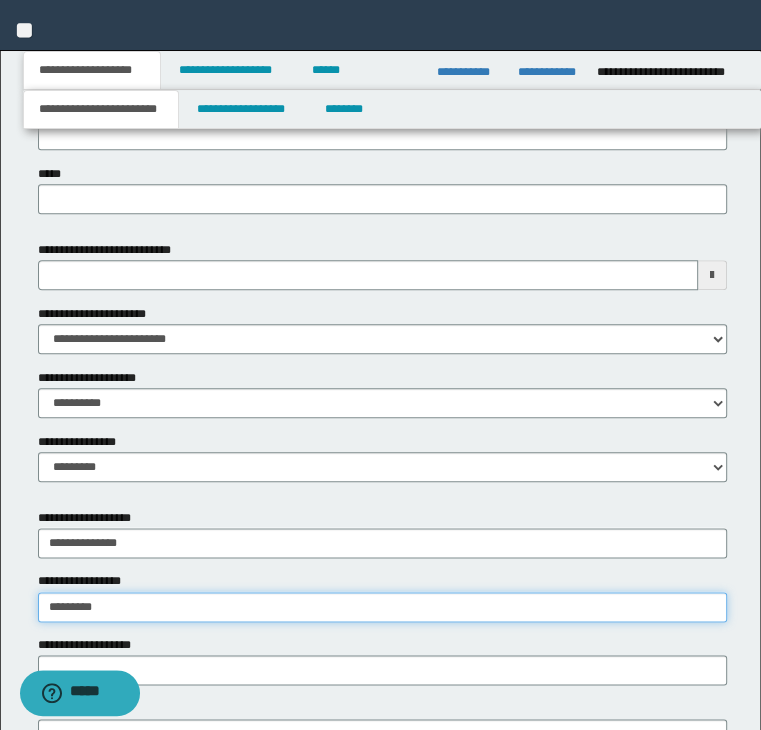 type on "*********" 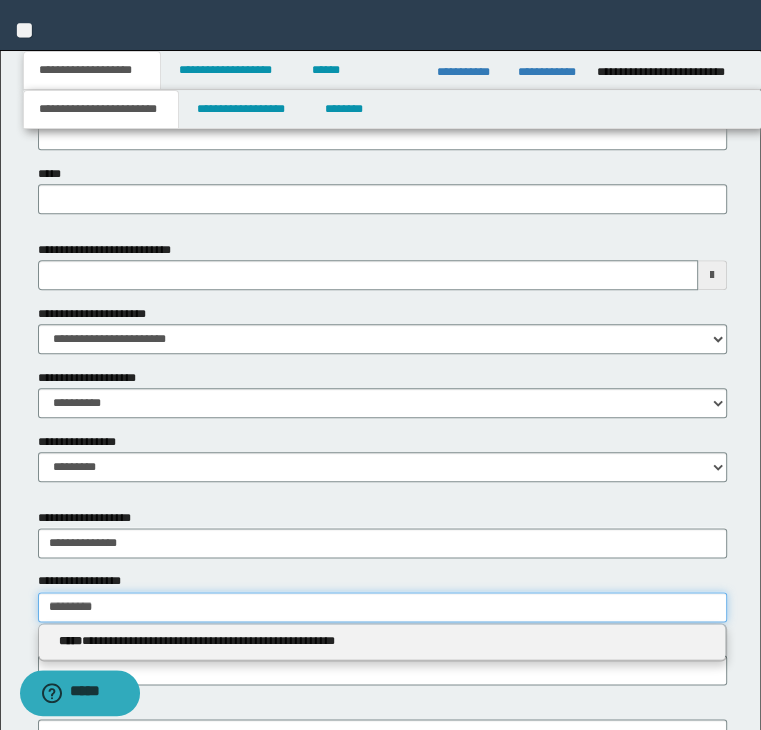 type 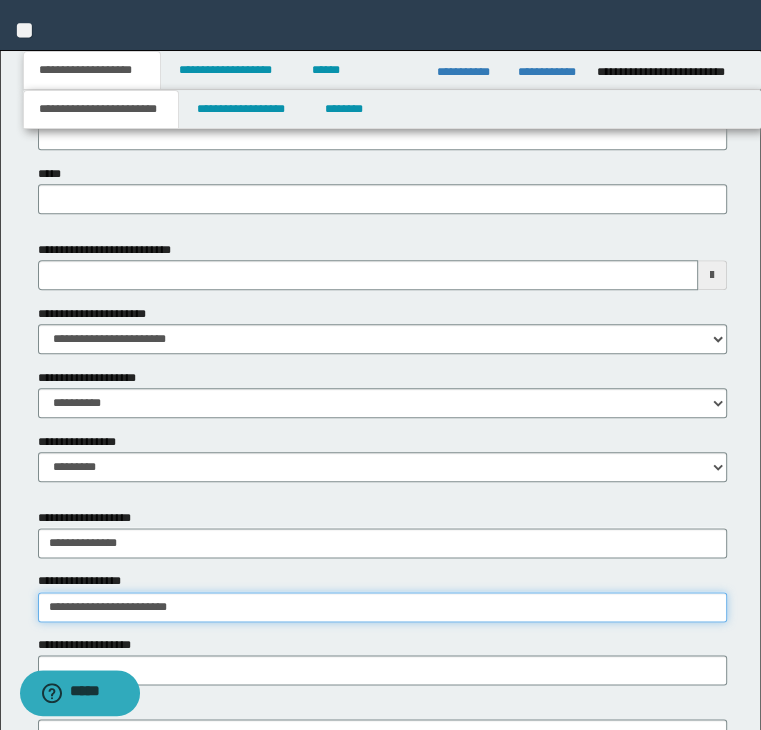 type on "**********" 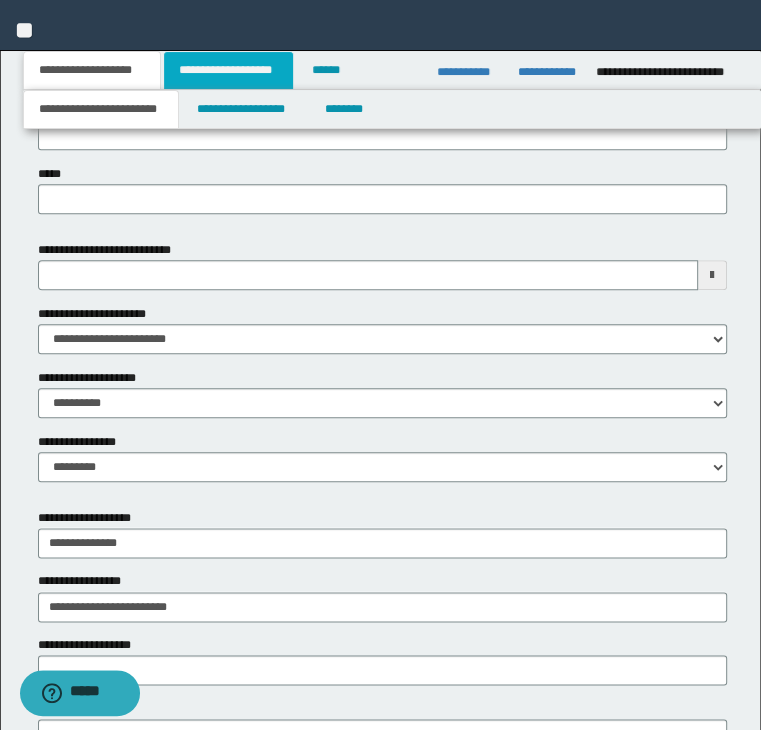 click on "**********" at bounding box center (228, 70) 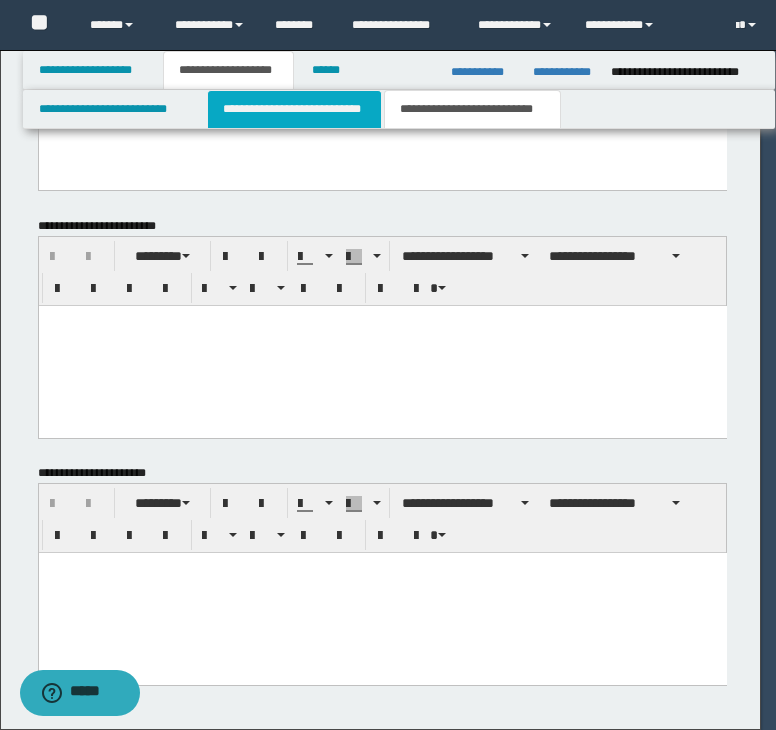 click on "**********" at bounding box center [294, 109] 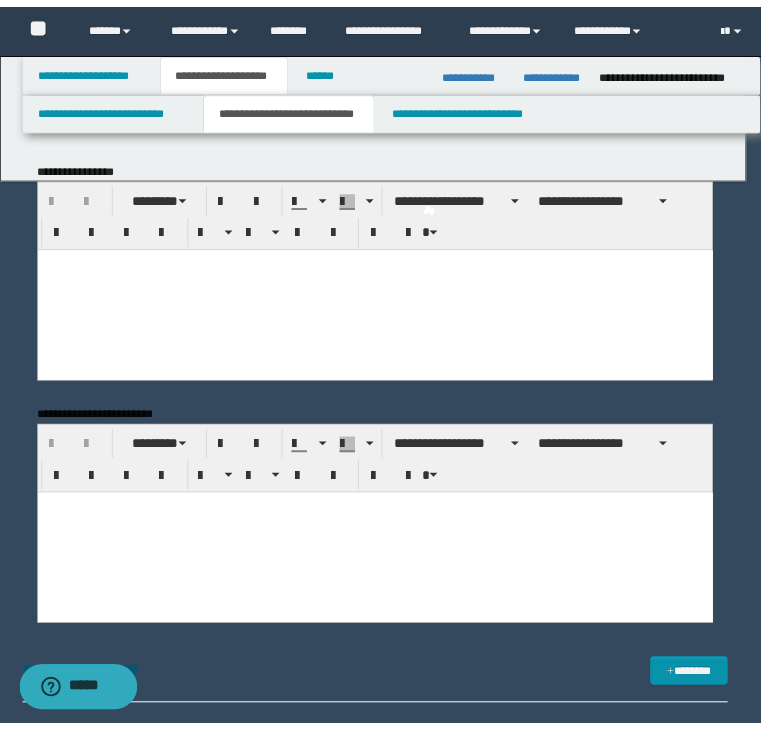 scroll, scrollTop: 0, scrollLeft: 0, axis: both 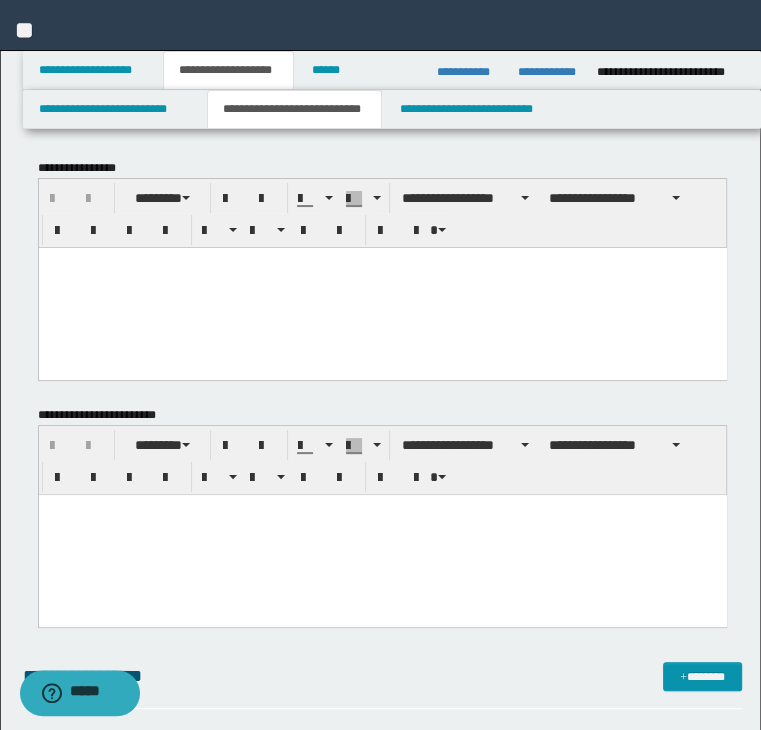 click at bounding box center (382, 287) 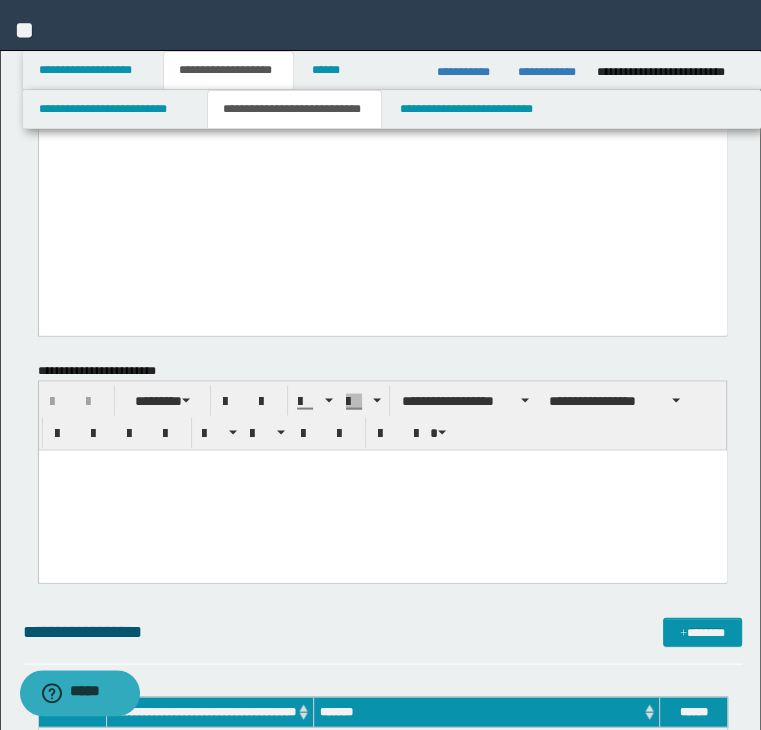 drag, startPoint x: 48, startPoint y: -1540, endPoint x: 362, endPoint y: 408, distance: 1973.1447 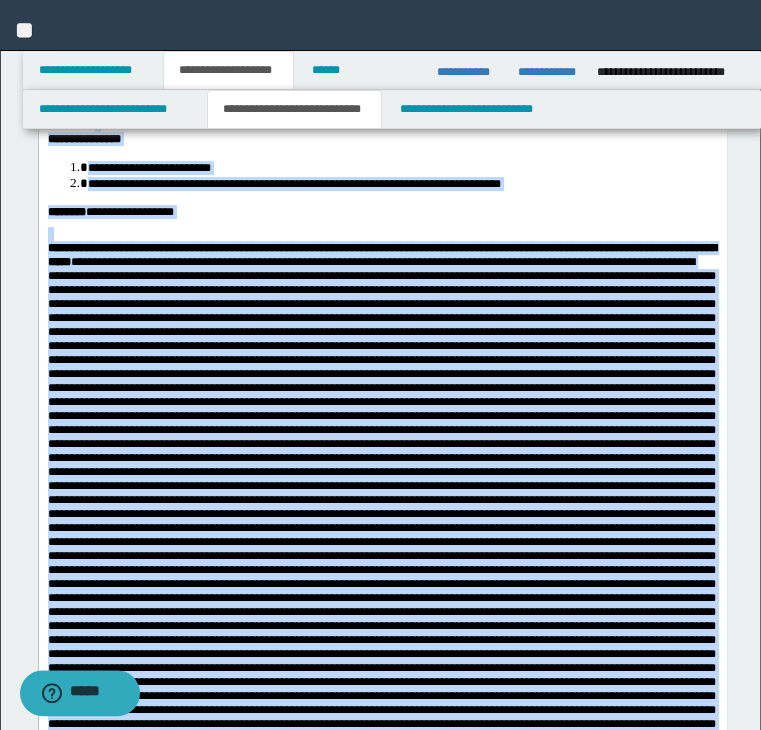 scroll, scrollTop: 0, scrollLeft: 0, axis: both 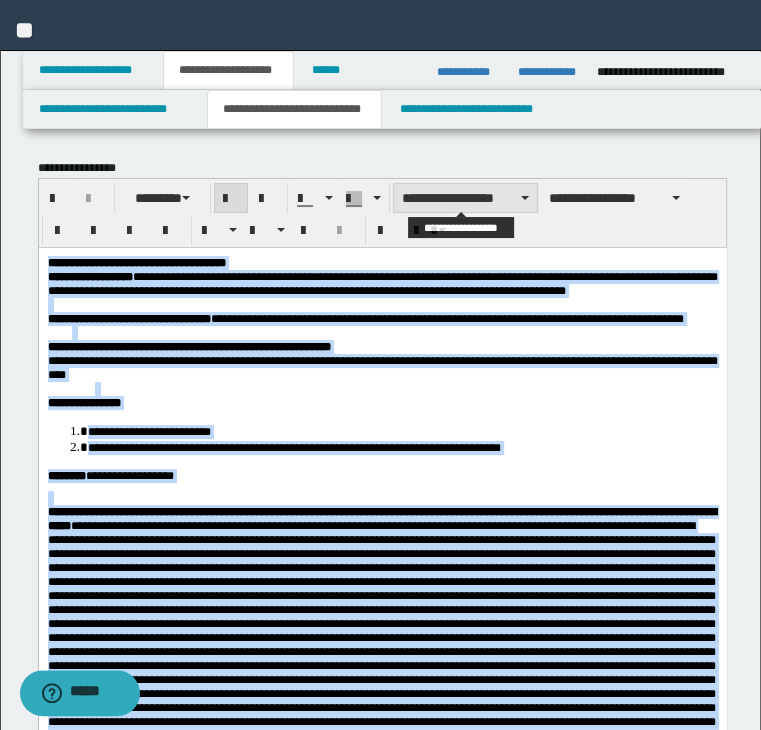 click on "**********" at bounding box center [465, 198] 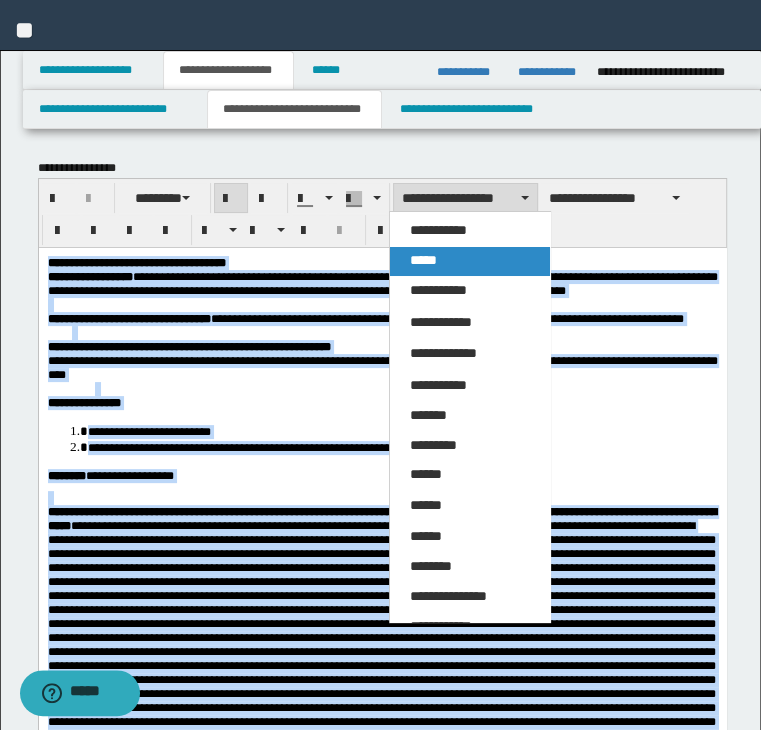click on "*****" at bounding box center [470, 261] 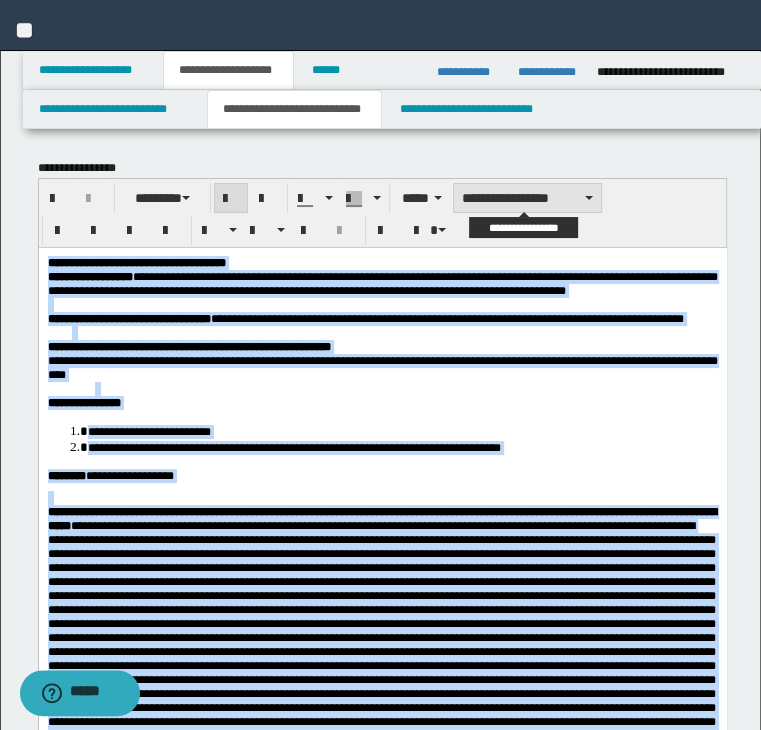drag, startPoint x: 411, startPoint y: 0, endPoint x: 508, endPoint y: 196, distance: 218.68927 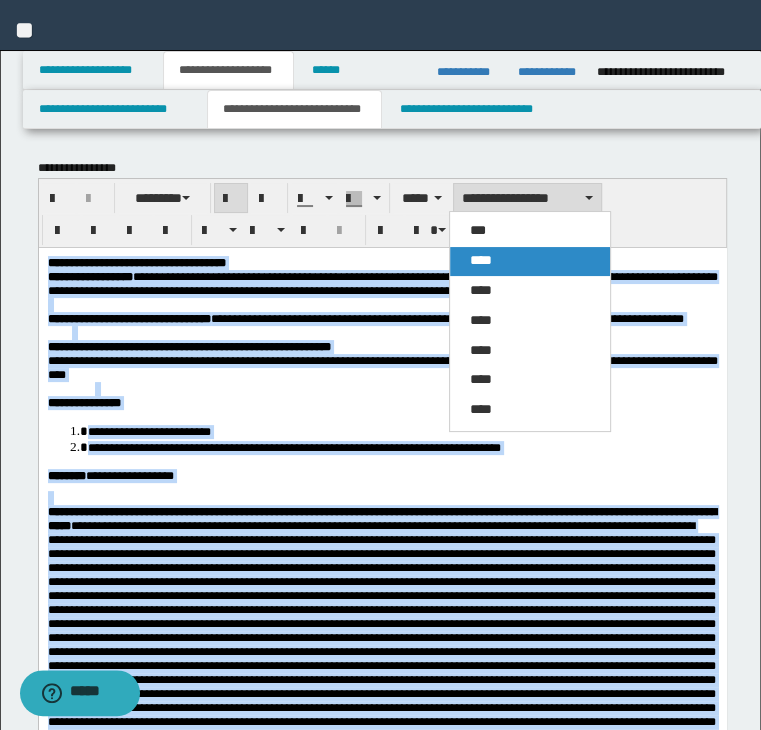 click on "****" at bounding box center [530, 261] 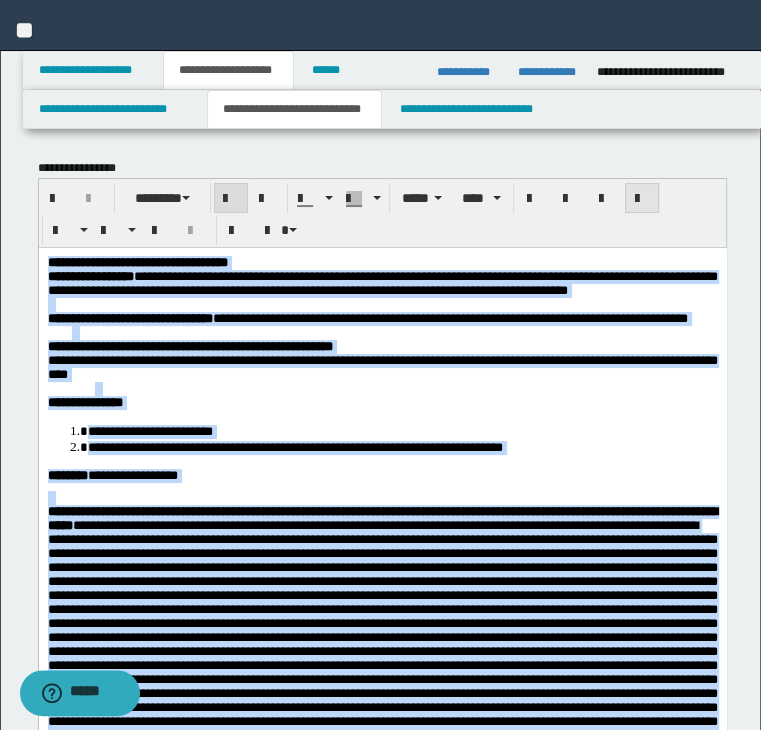 click at bounding box center [642, 199] 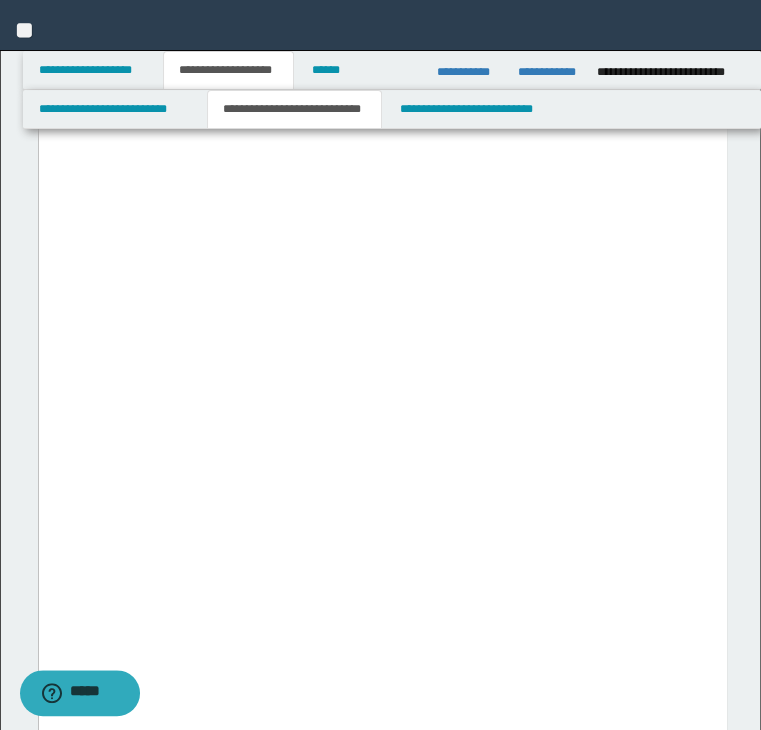 scroll, scrollTop: 2100, scrollLeft: 0, axis: vertical 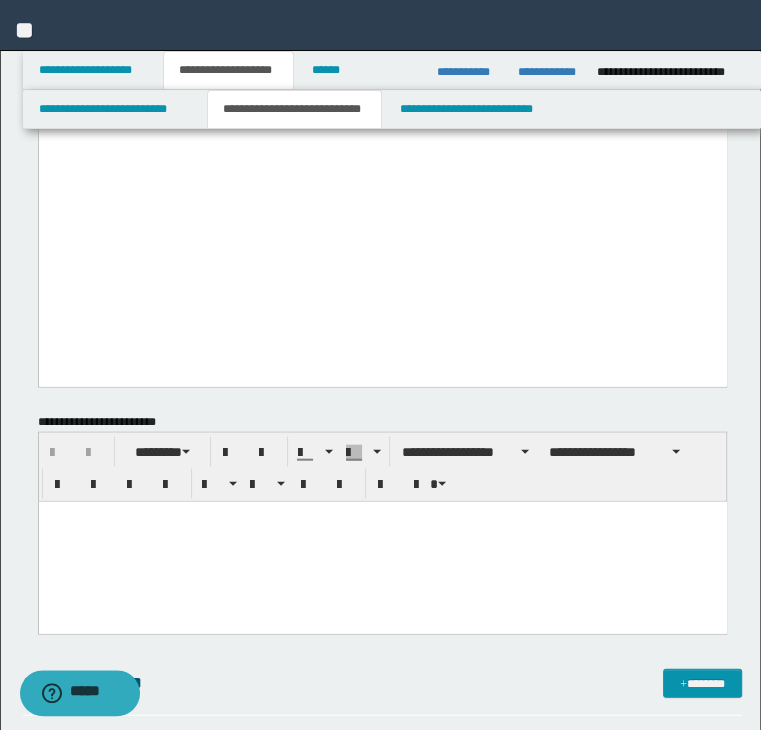 drag, startPoint x: 199, startPoint y: 531, endPoint x: 266, endPoint y: 533, distance: 67.02985 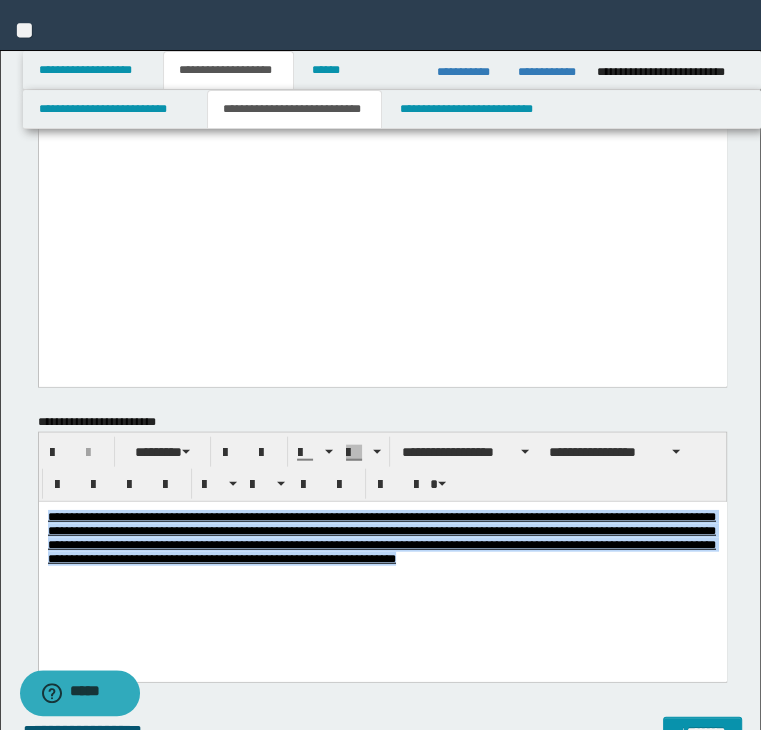 drag, startPoint x: 554, startPoint y: 582, endPoint x: 13, endPoint y: 414, distance: 566.4848 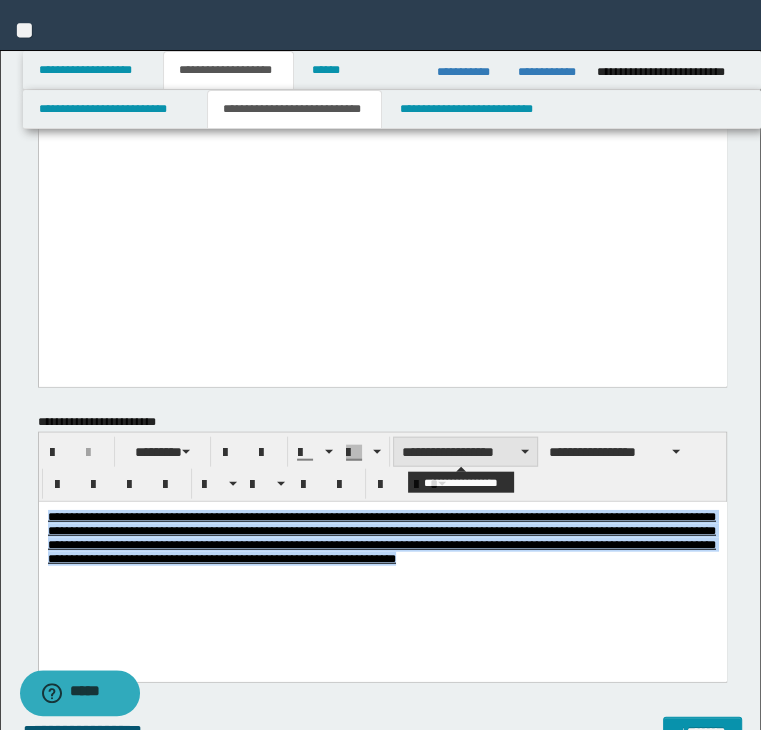 click on "**********" at bounding box center [465, 452] 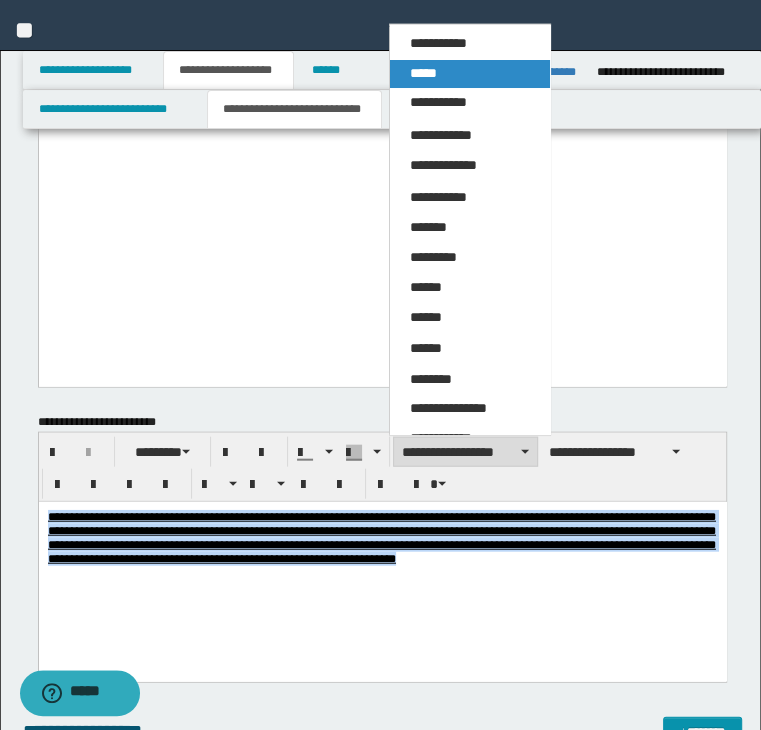 click on "*****" at bounding box center [470, 74] 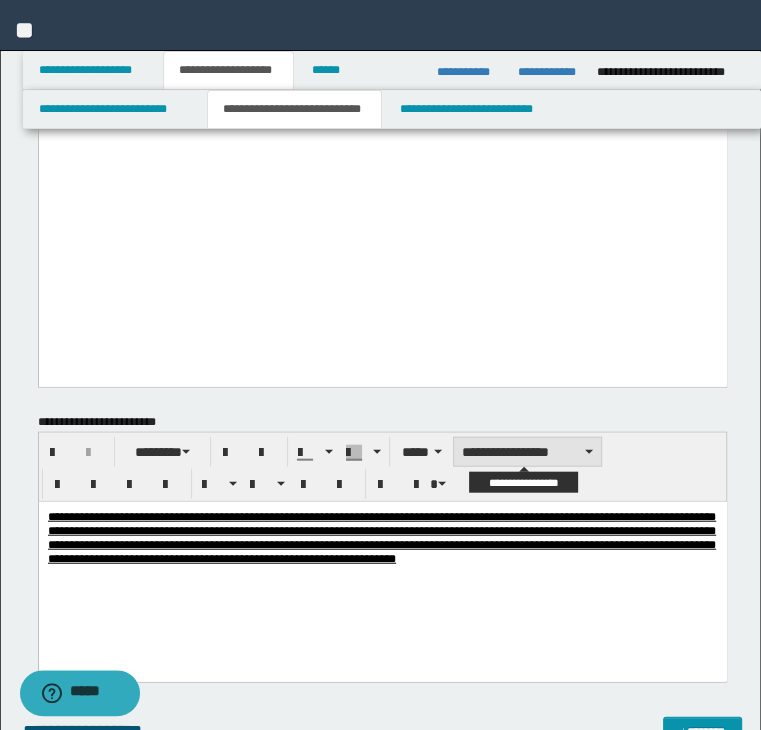 click on "**********" at bounding box center (527, 452) 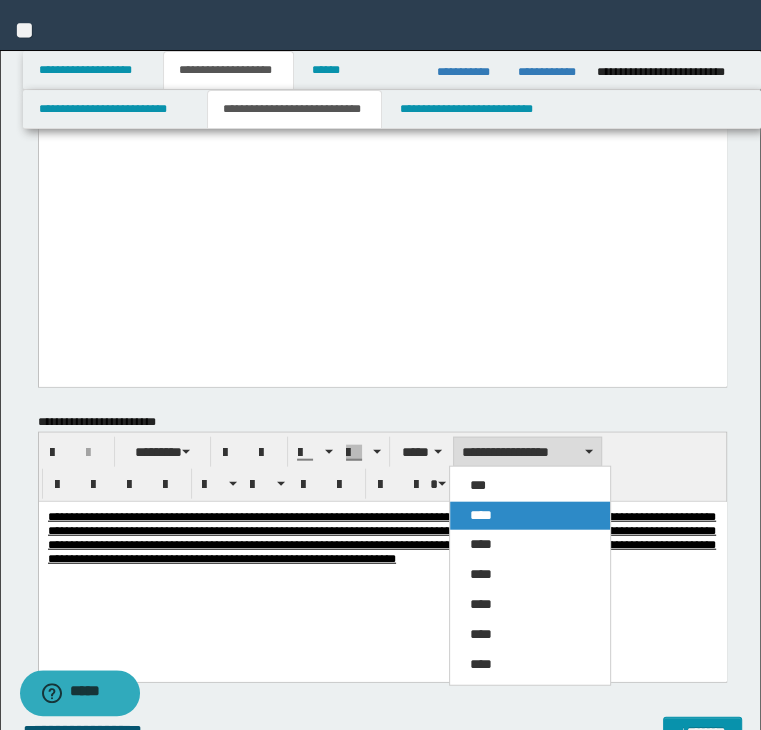 click on "****" at bounding box center (481, 515) 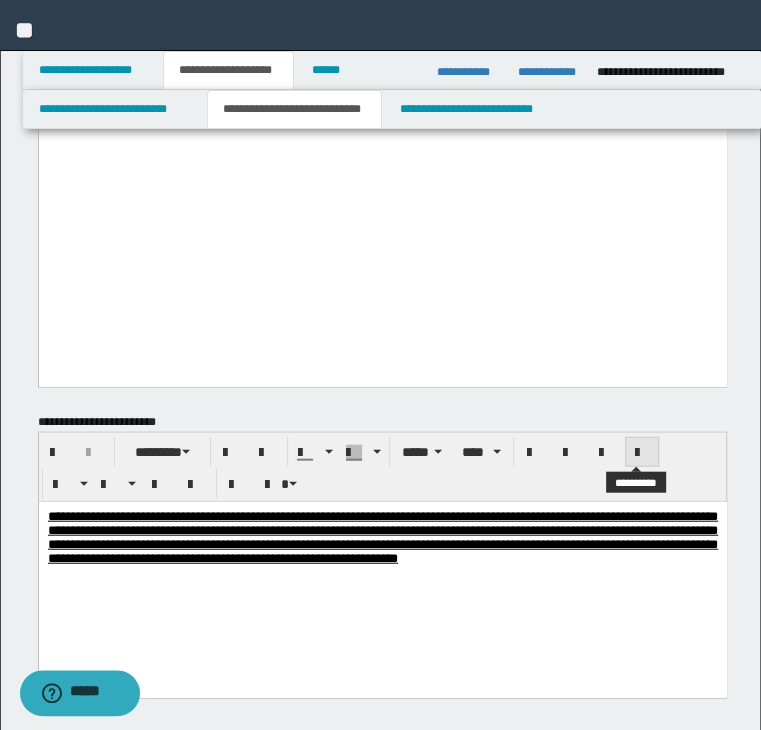 click at bounding box center (642, 453) 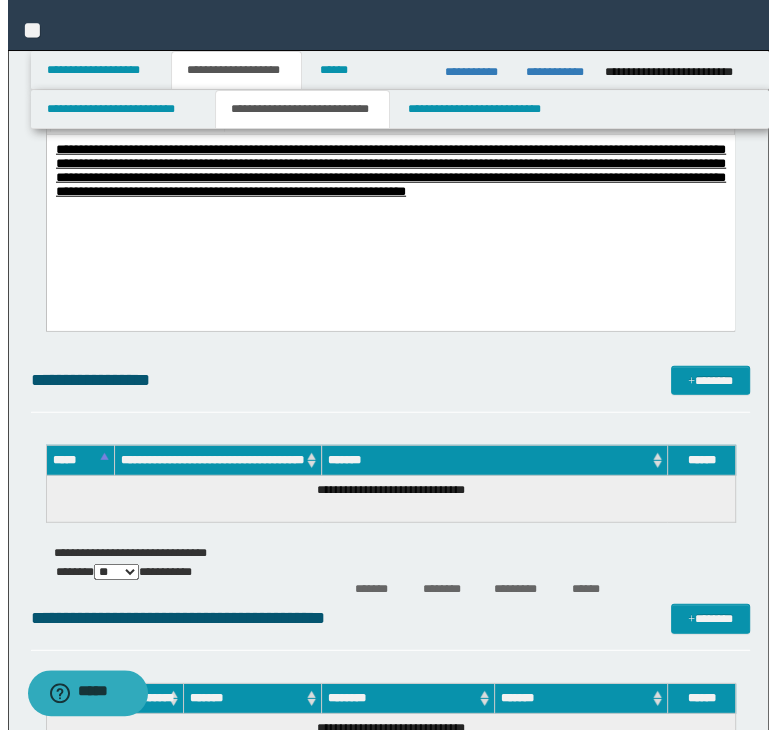 scroll, scrollTop: 2500, scrollLeft: 0, axis: vertical 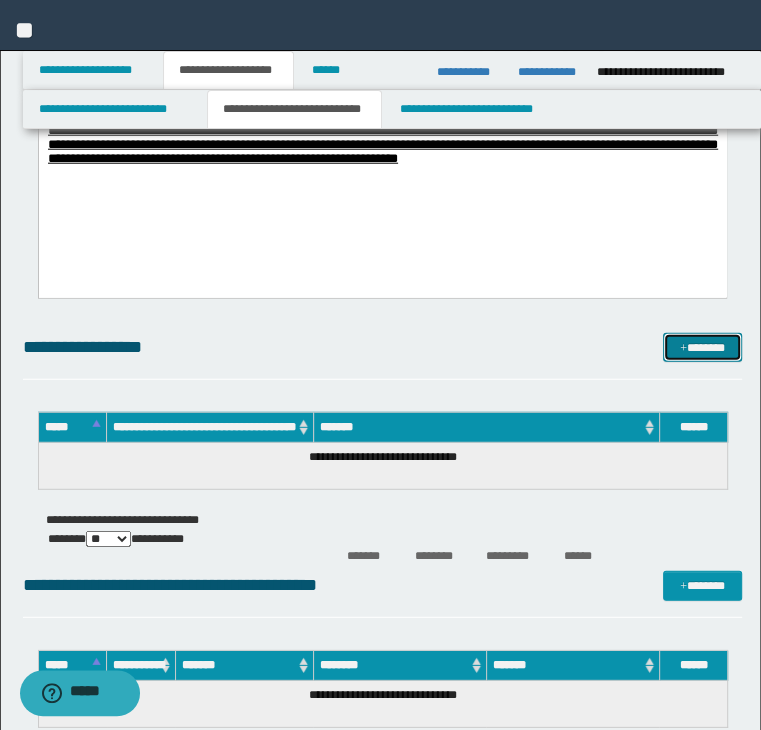 drag, startPoint x: 696, startPoint y: 354, endPoint x: 691, endPoint y: 345, distance: 10.29563 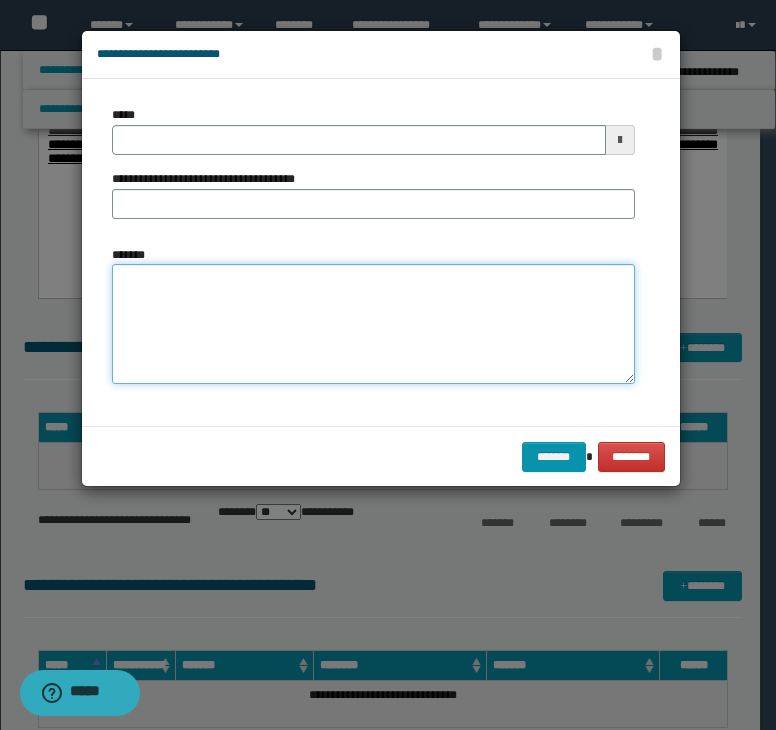 click on "*******" at bounding box center (373, 324) 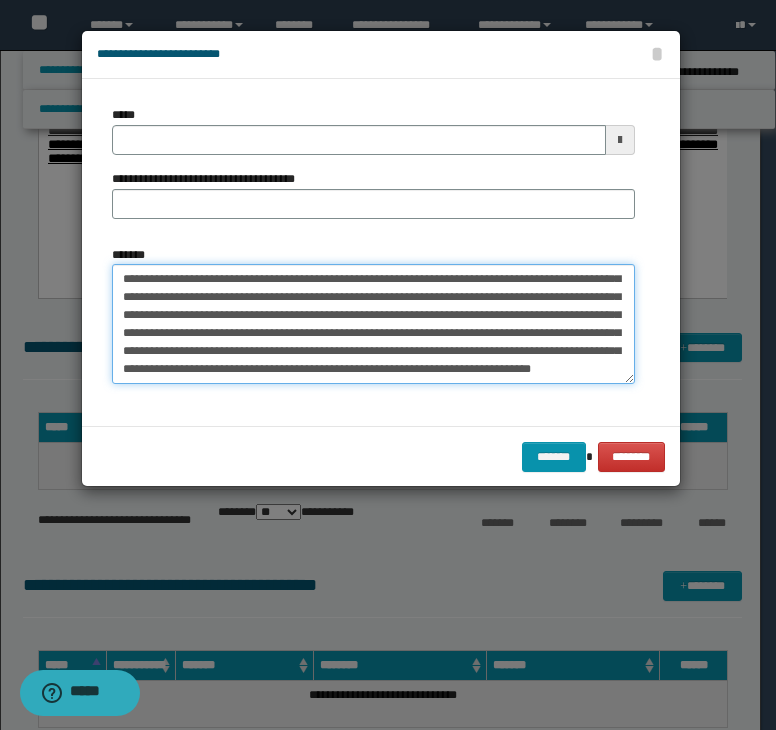 type on "**********" 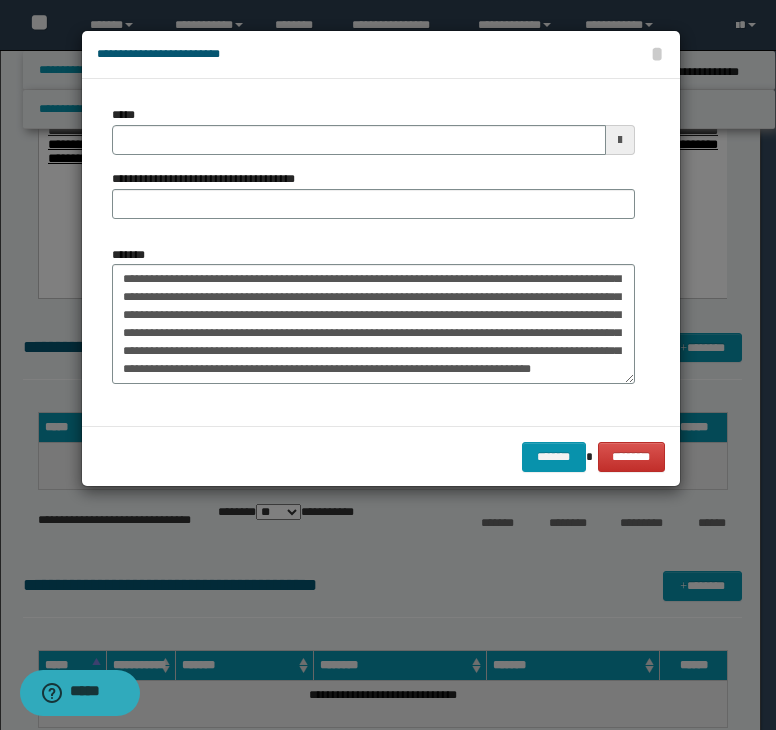 click on "*****" at bounding box center (373, 130) 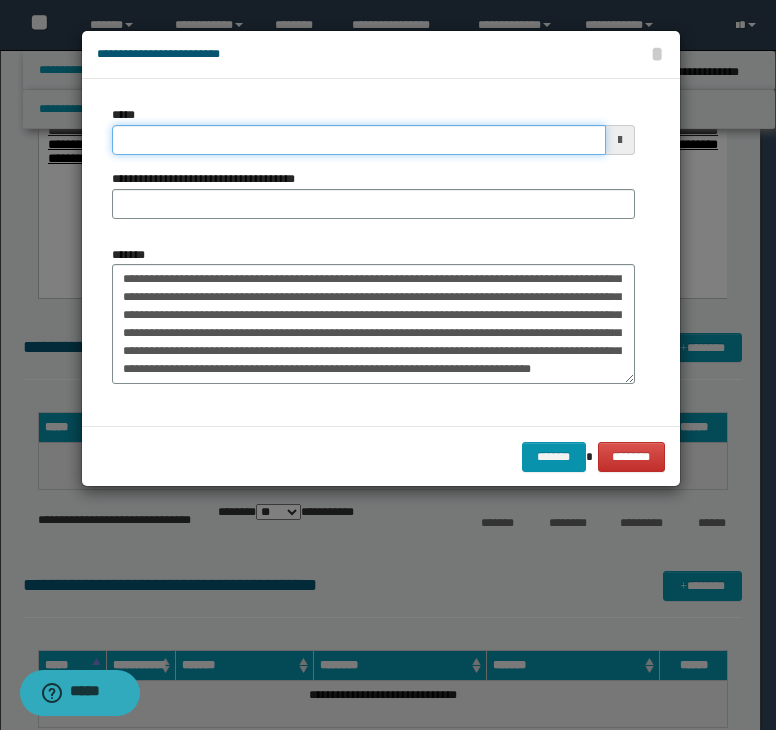 click on "*****" at bounding box center (359, 140) 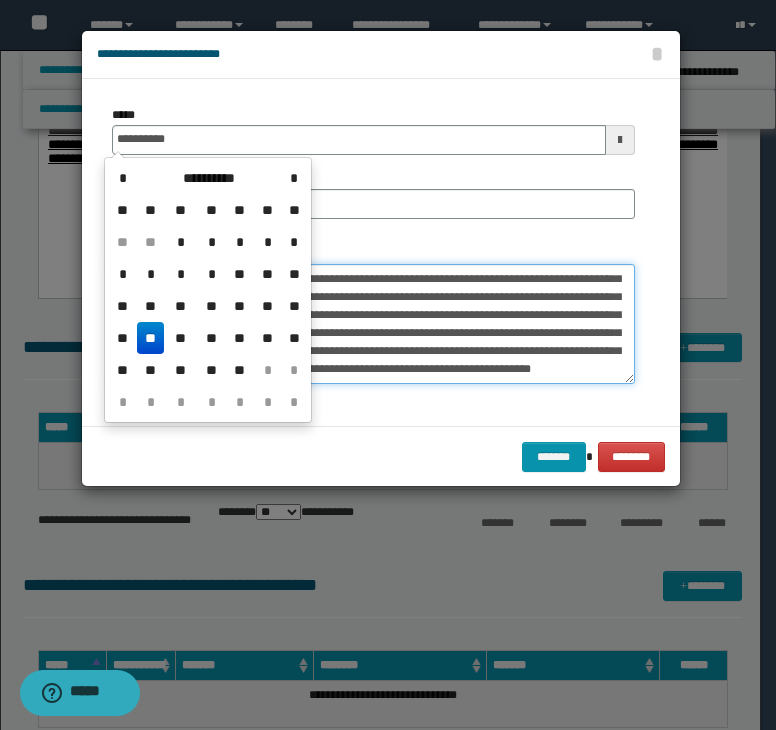 type on "**********" 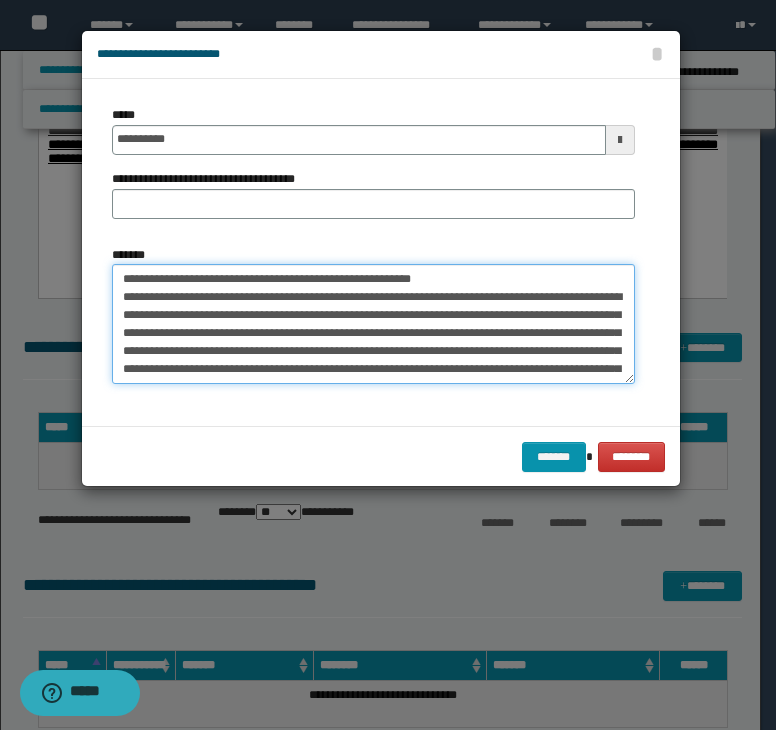 scroll, scrollTop: 0, scrollLeft: 0, axis: both 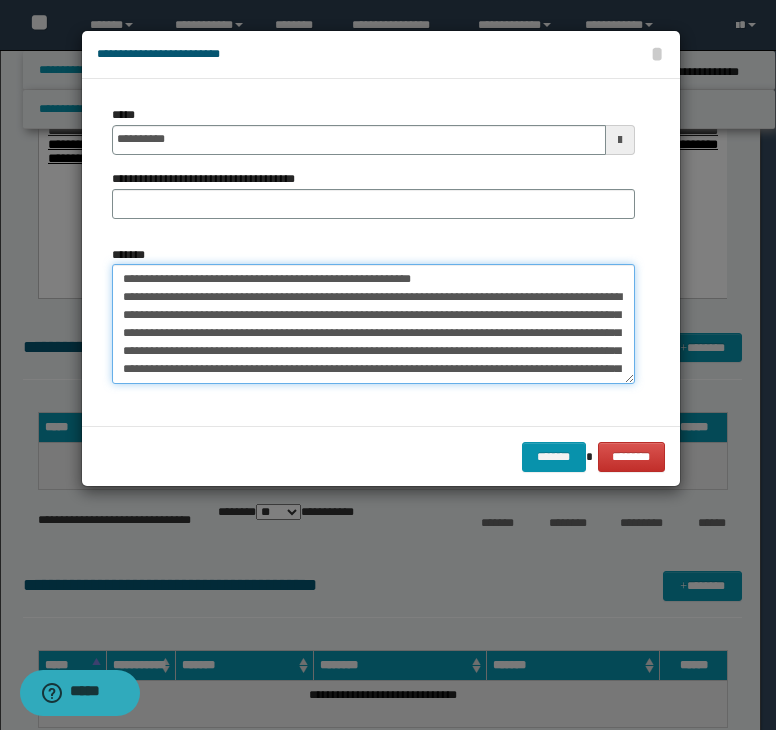 drag, startPoint x: 180, startPoint y: 277, endPoint x: 428, endPoint y: 238, distance: 251.0478 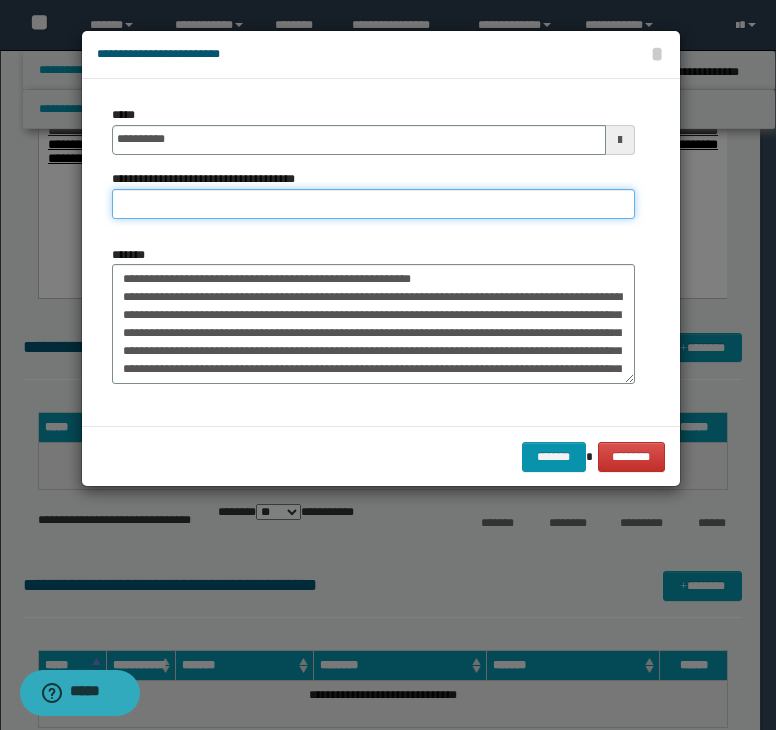 paste on "**********" 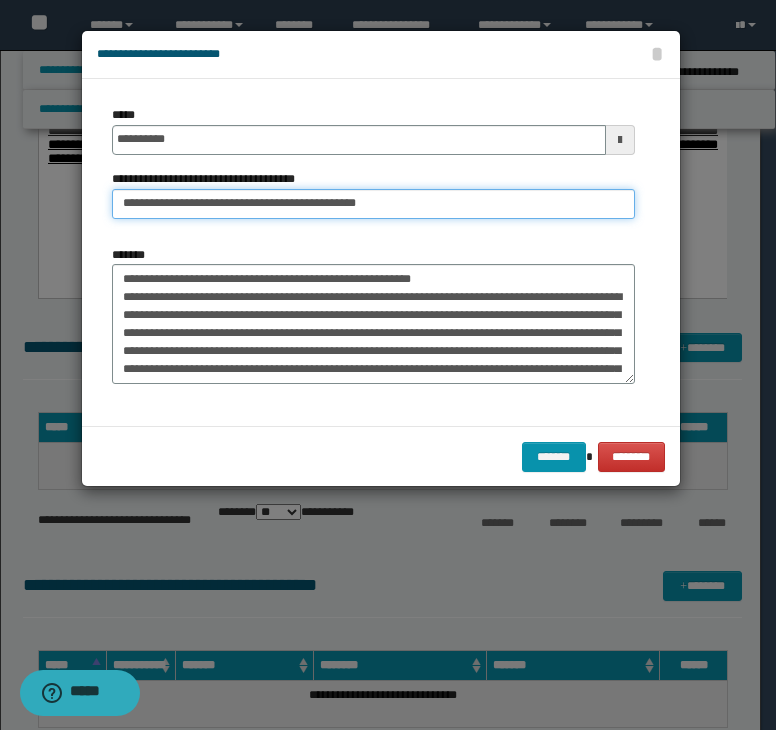 click on "**********" at bounding box center (373, 204) 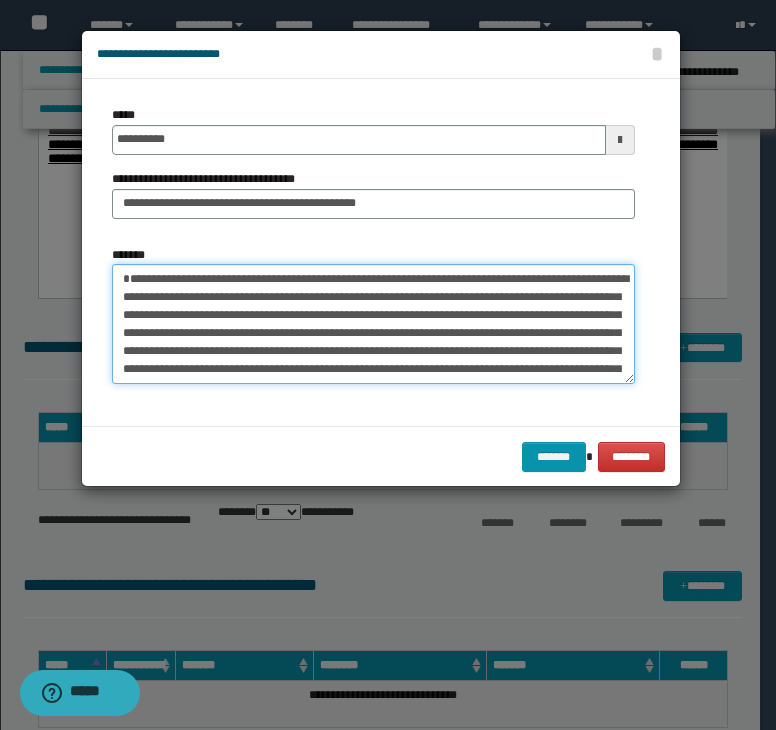 type on "**********" 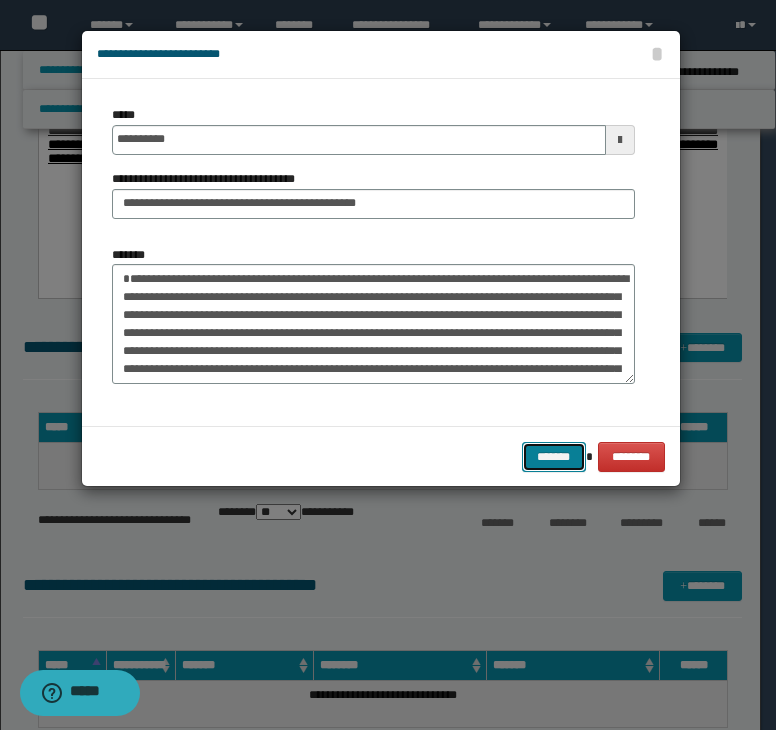 type 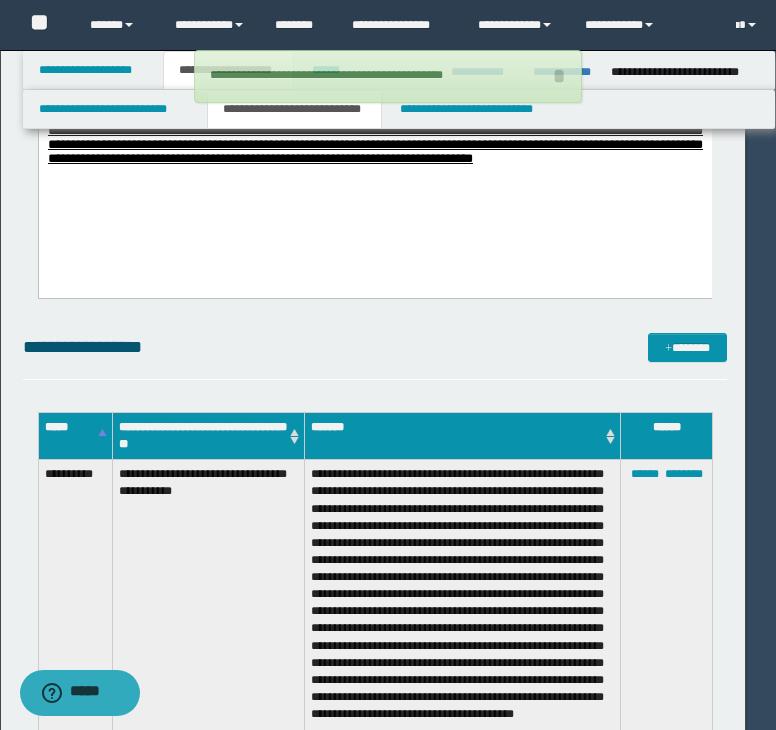 type 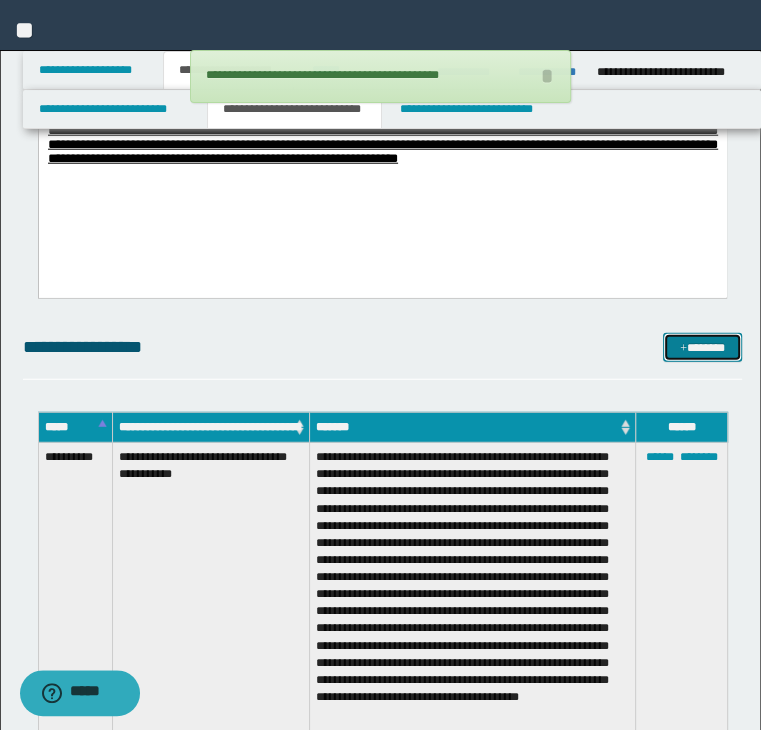 click on "*******" at bounding box center (702, 348) 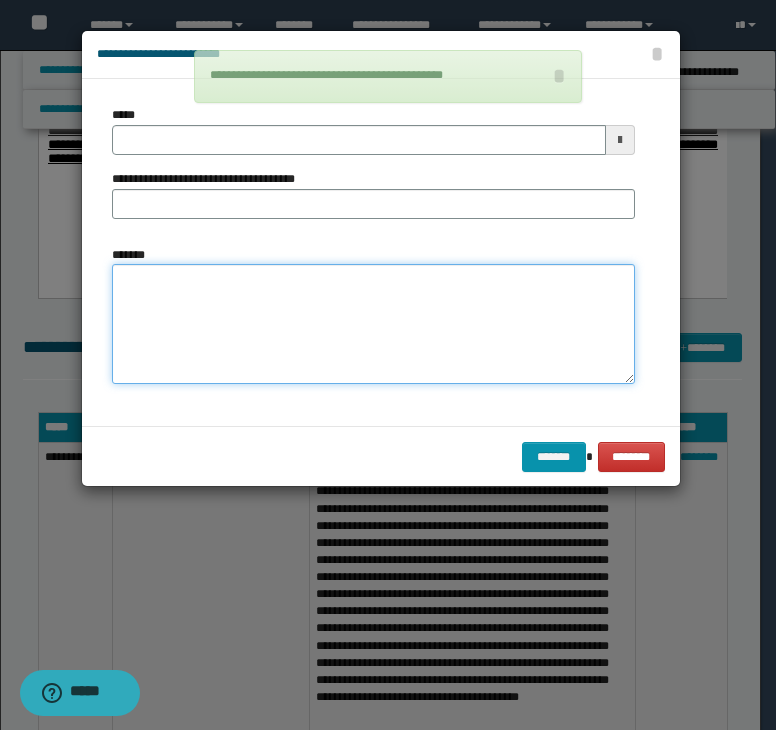 click on "*******" at bounding box center [373, 324] 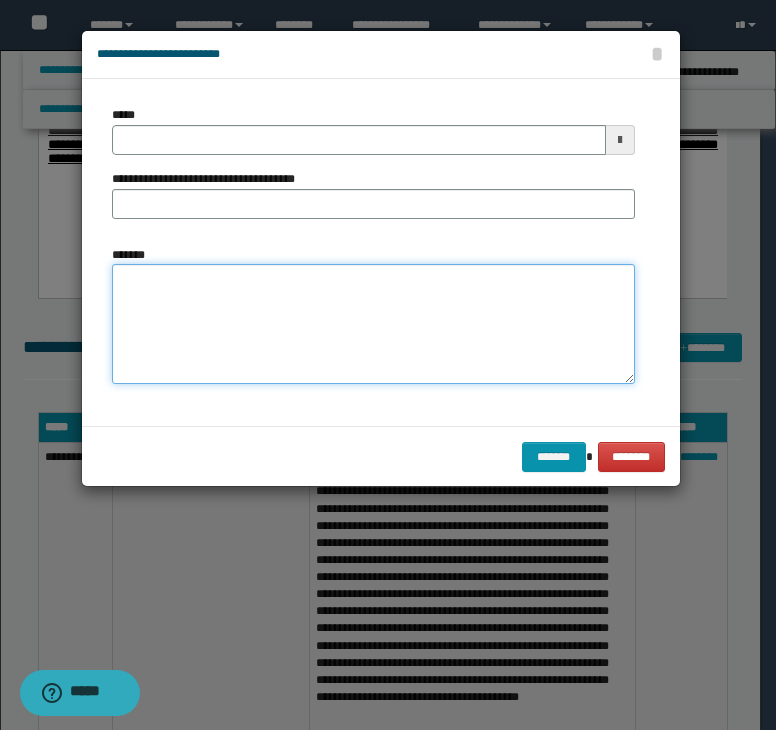 paste on "**********" 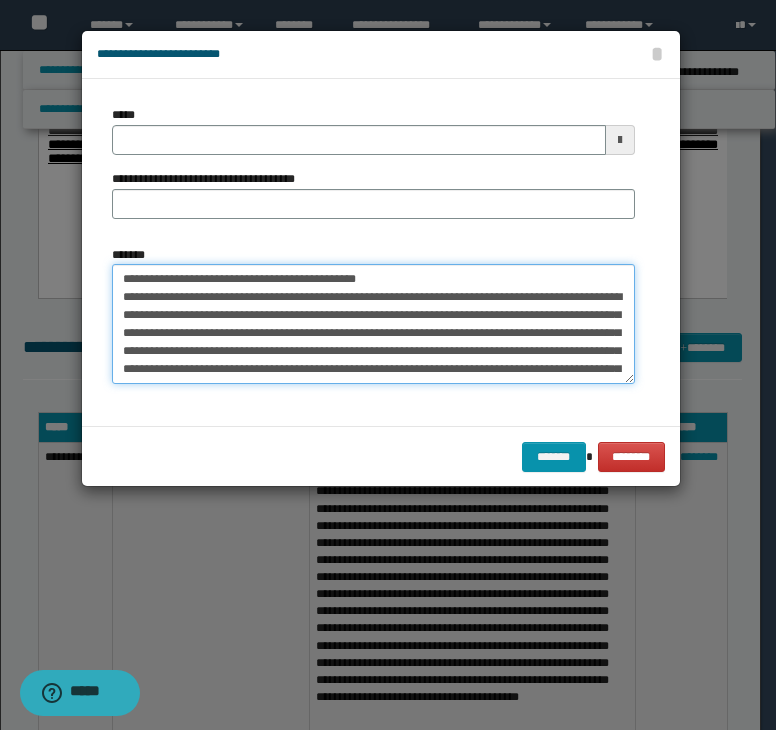 type 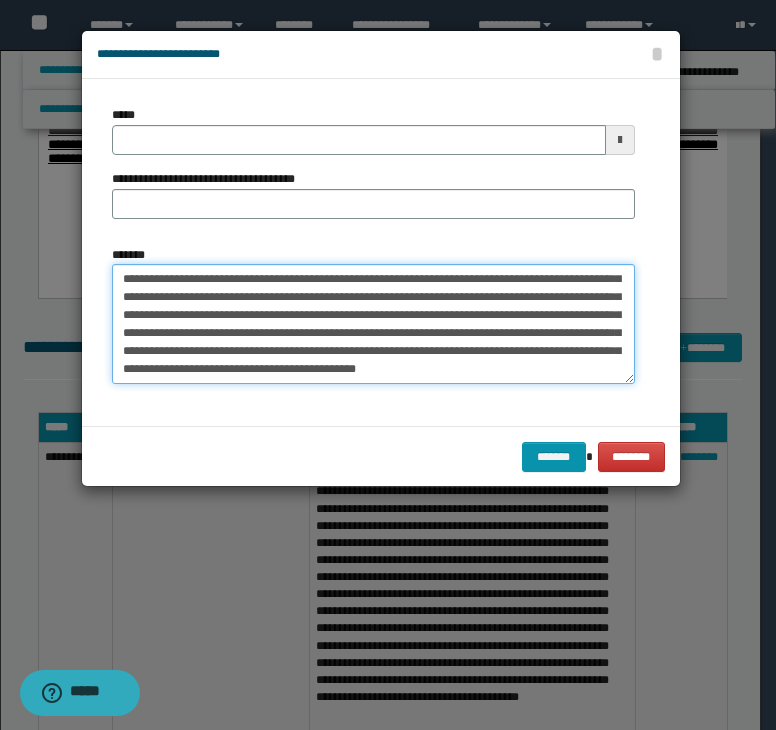 type on "**********" 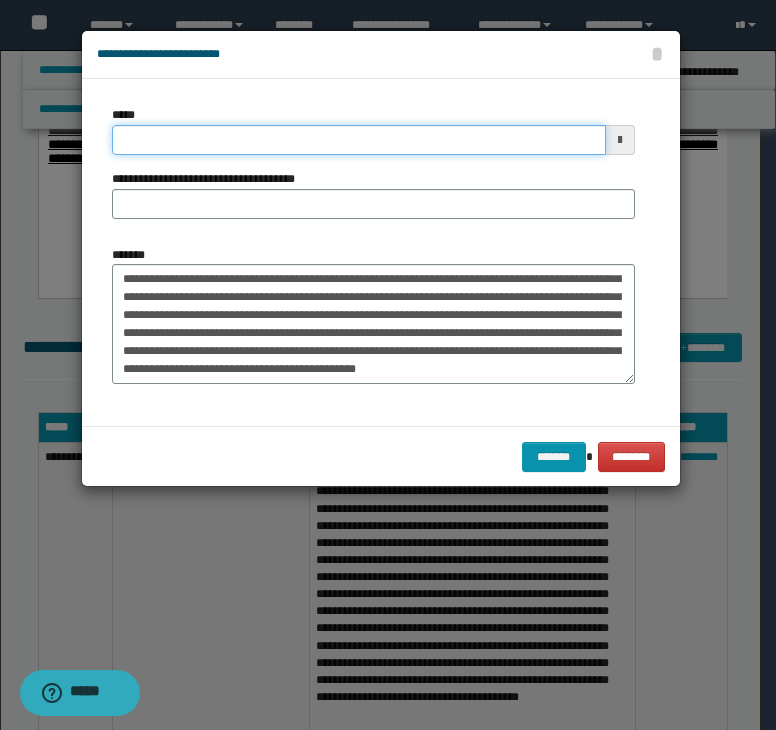 click on "*****" at bounding box center (359, 140) 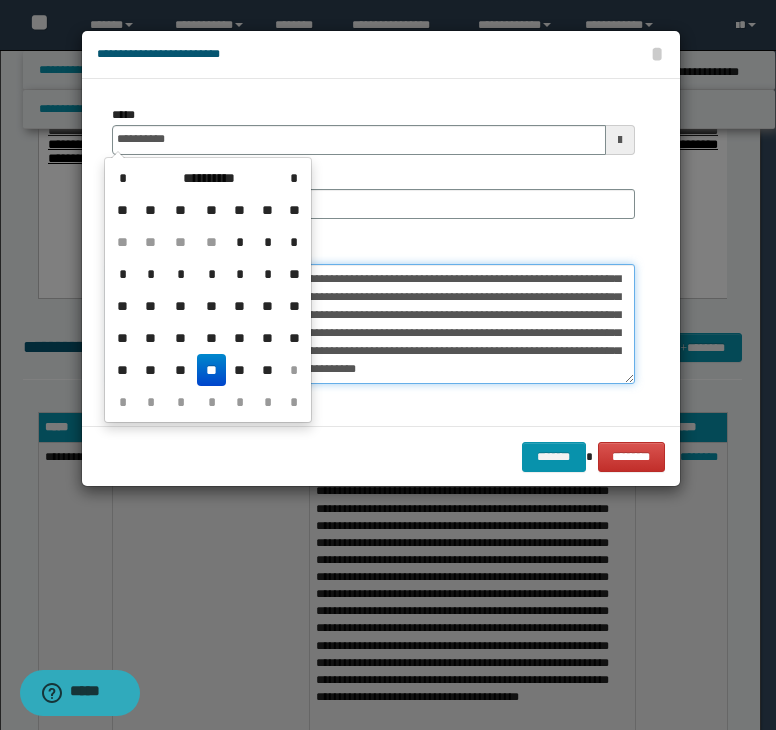 type on "**********" 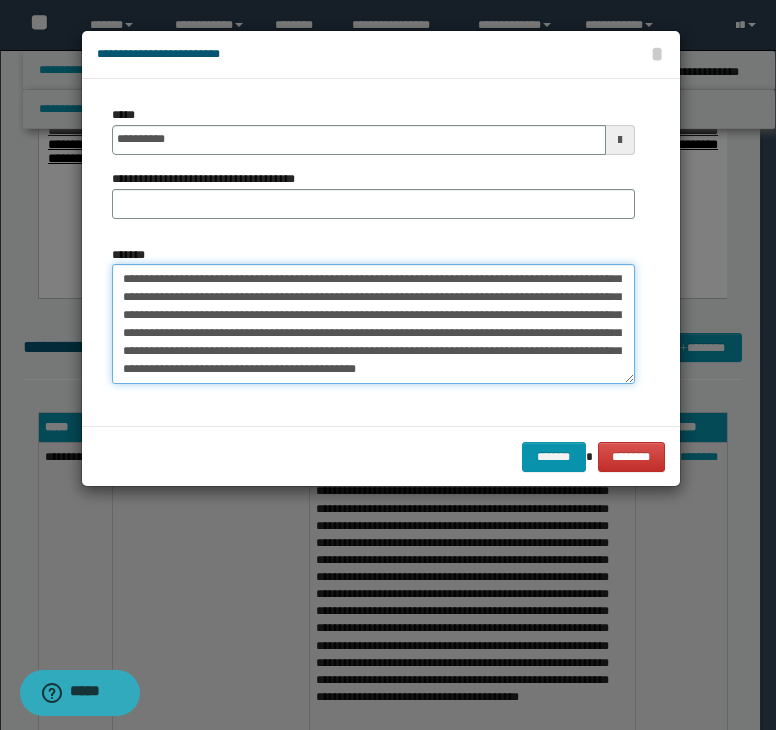 click on "**********" at bounding box center [373, 324] 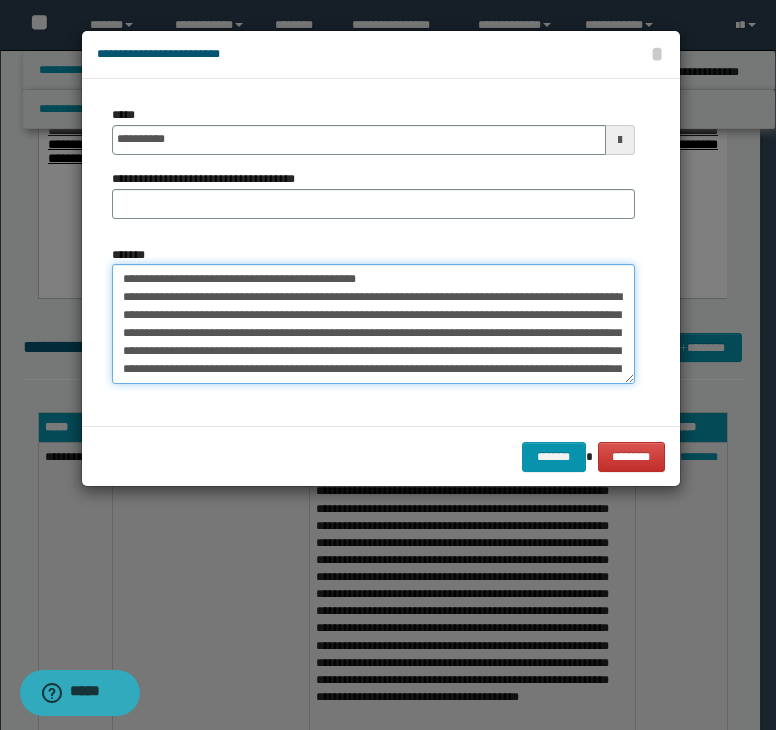 drag, startPoint x: 178, startPoint y: 284, endPoint x: 440, endPoint y: 215, distance: 270.93356 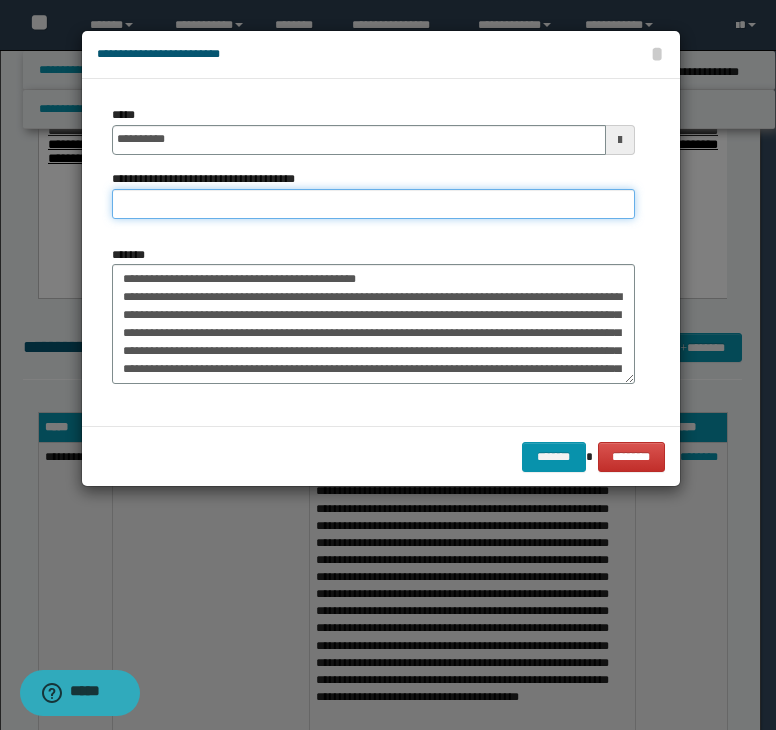 click on "**********" at bounding box center [373, 204] 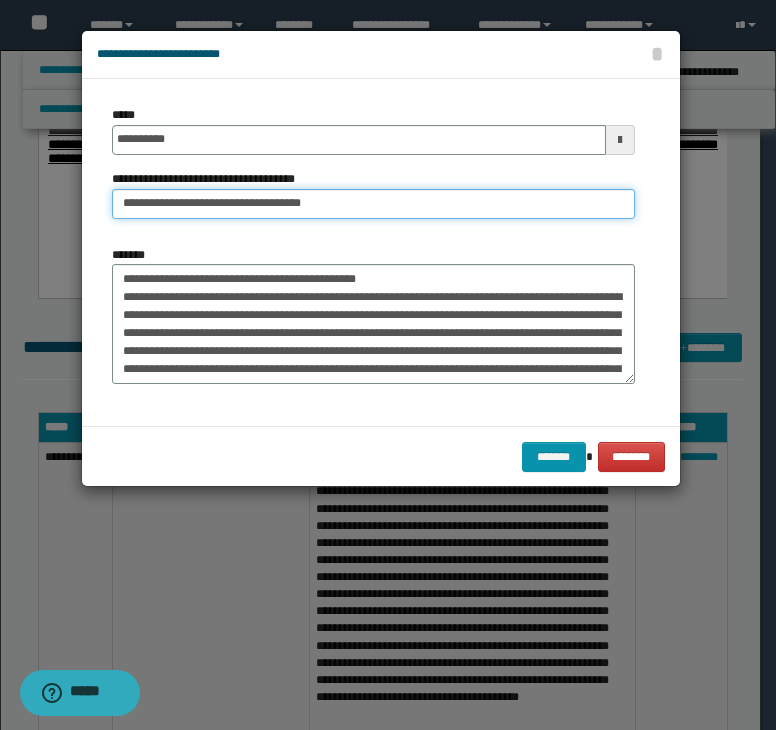 type on "**********" 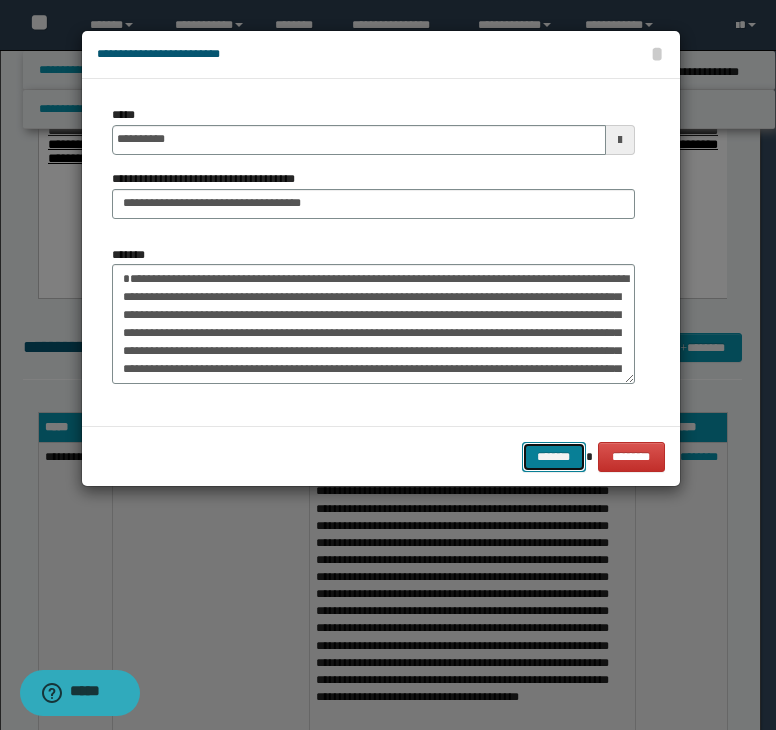 click on "*******" at bounding box center [554, 457] 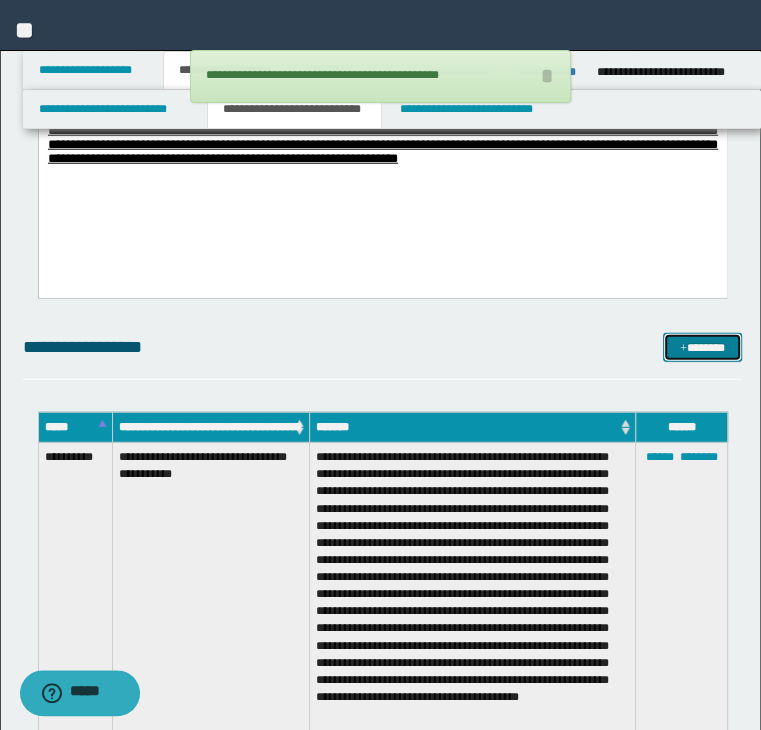 click on "*******" at bounding box center [702, 348] 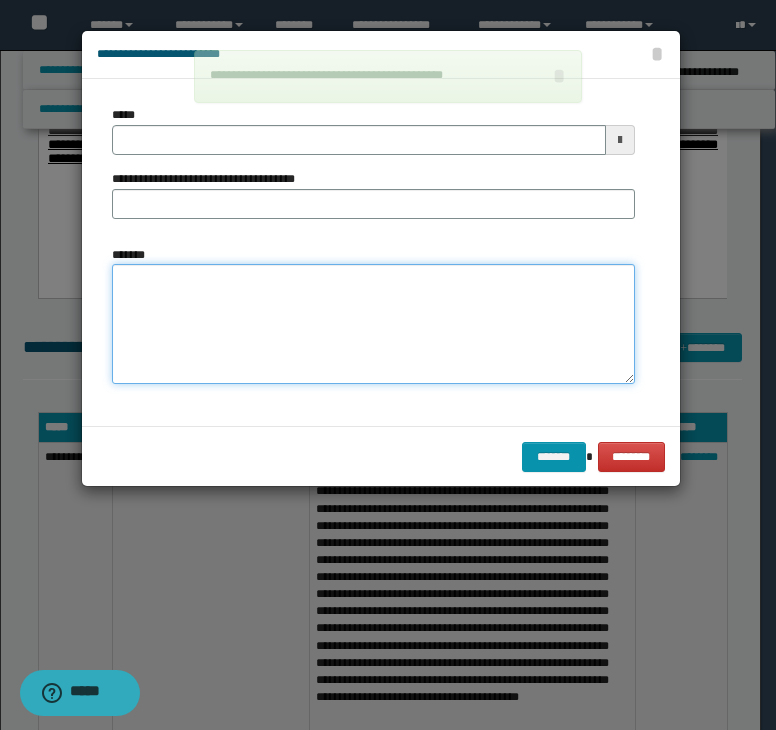 click on "*******" at bounding box center [373, 324] 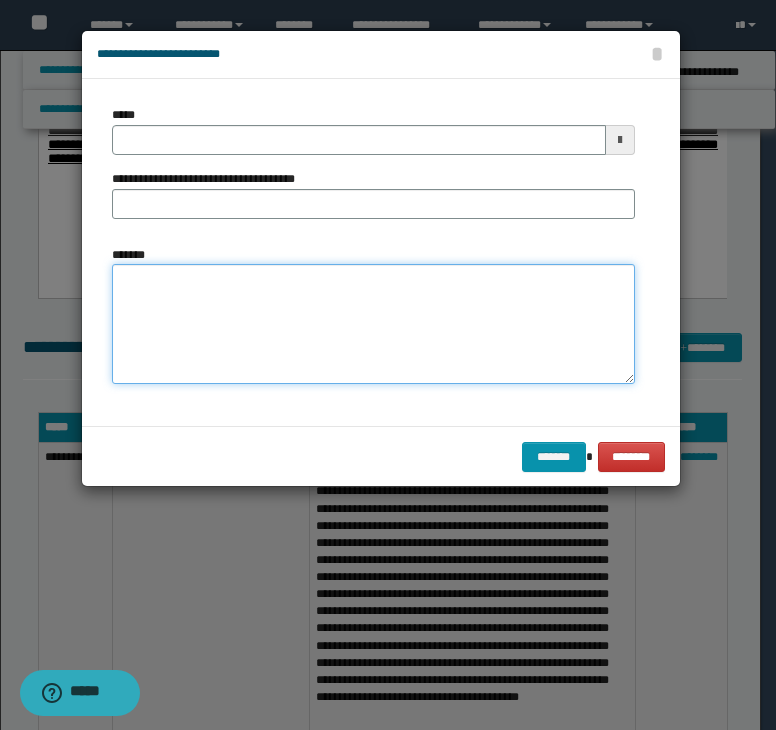 paste on "**********" 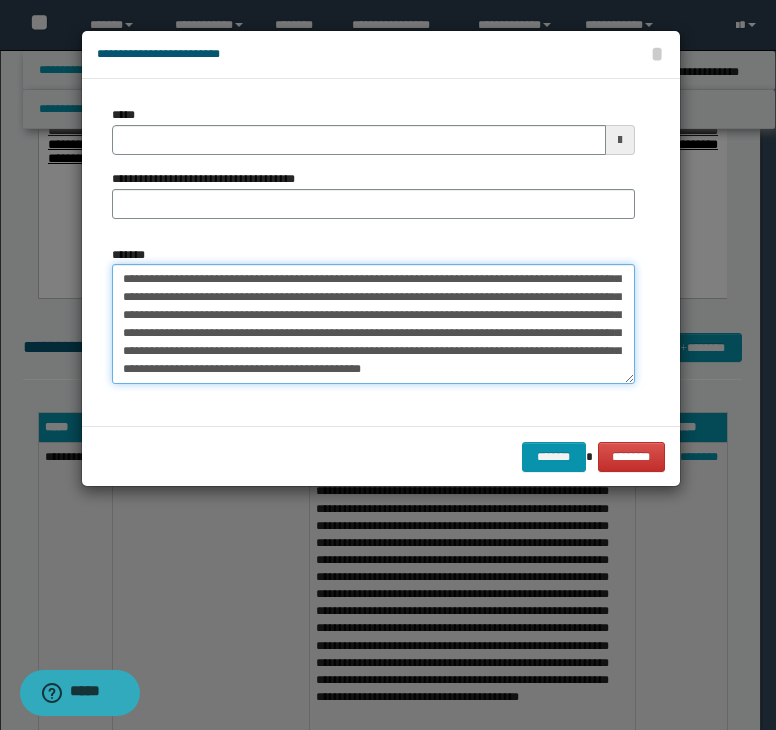 type 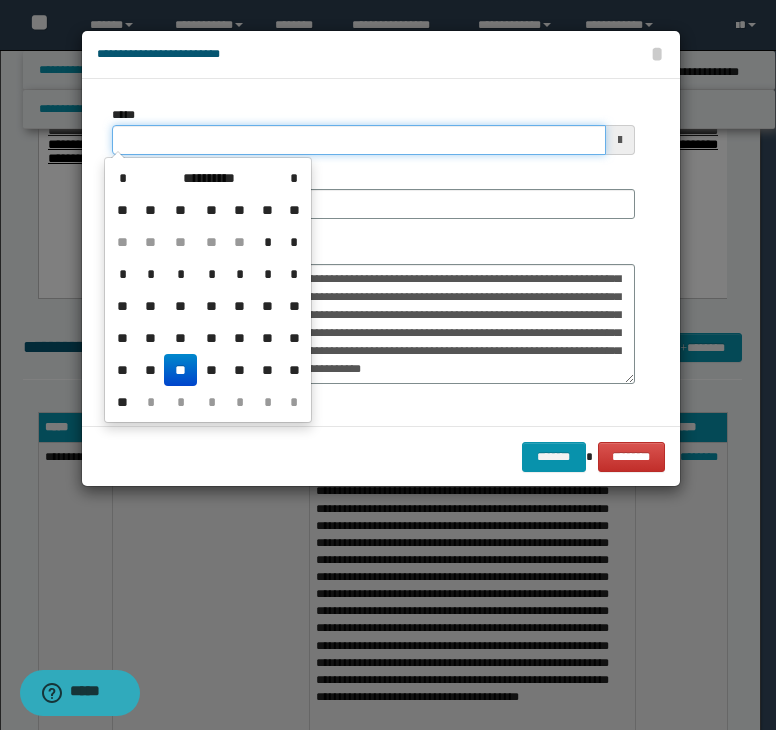 drag, startPoint x: 168, startPoint y: 149, endPoint x: 360, endPoint y: 260, distance: 221.77692 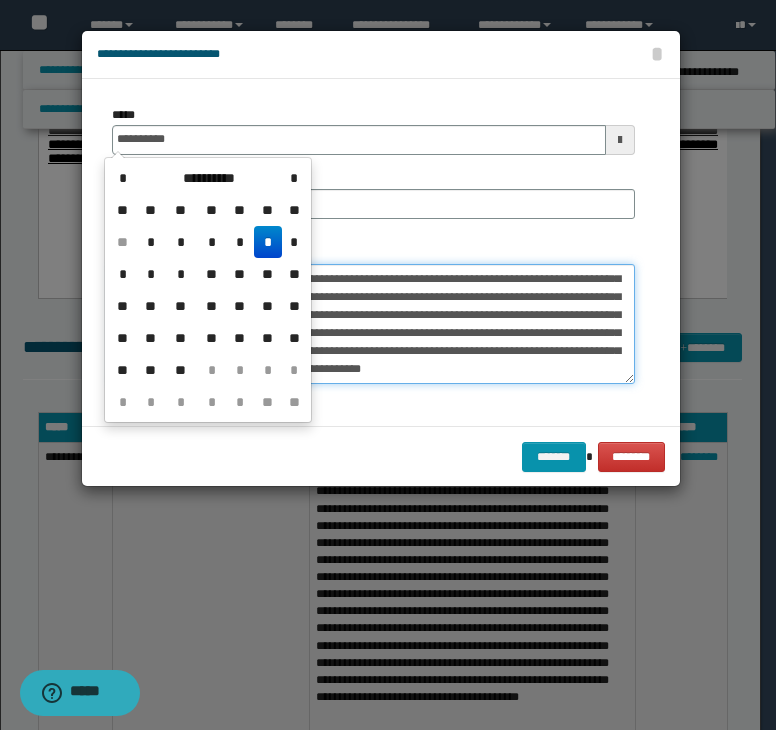 type on "**********" 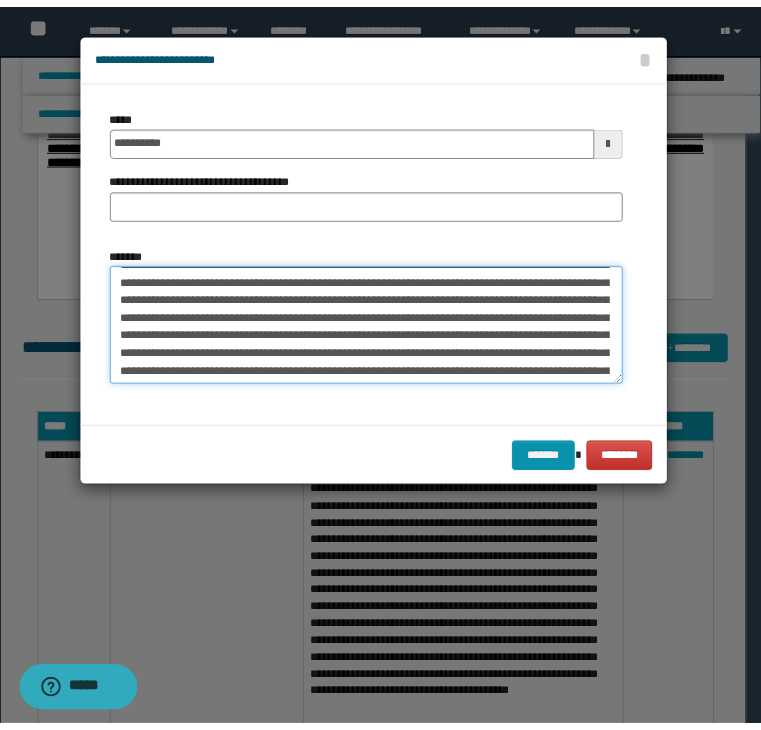 scroll, scrollTop: 0, scrollLeft: 0, axis: both 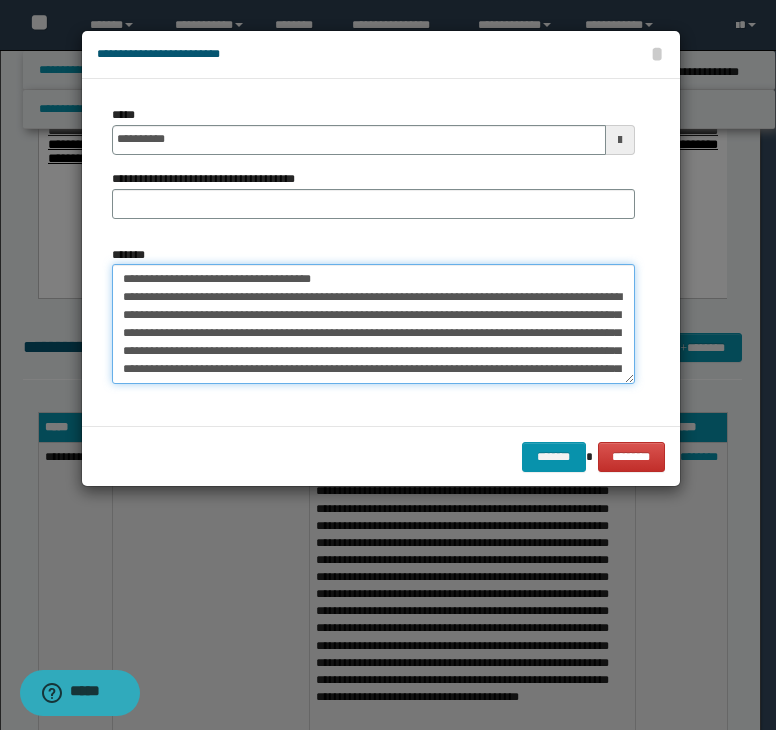 drag, startPoint x: 179, startPoint y: 281, endPoint x: 438, endPoint y: 226, distance: 264.7754 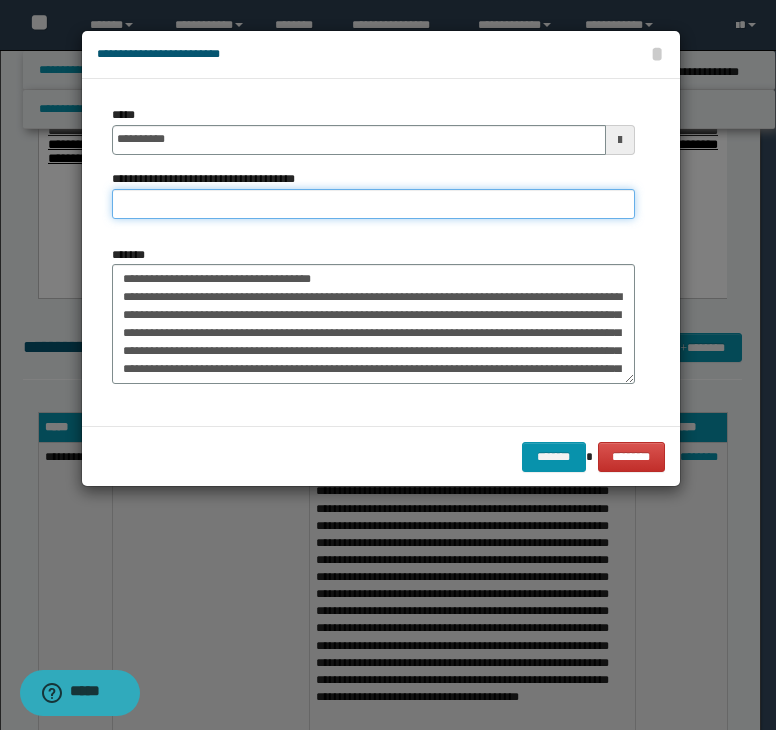 click on "**********" at bounding box center (373, 204) 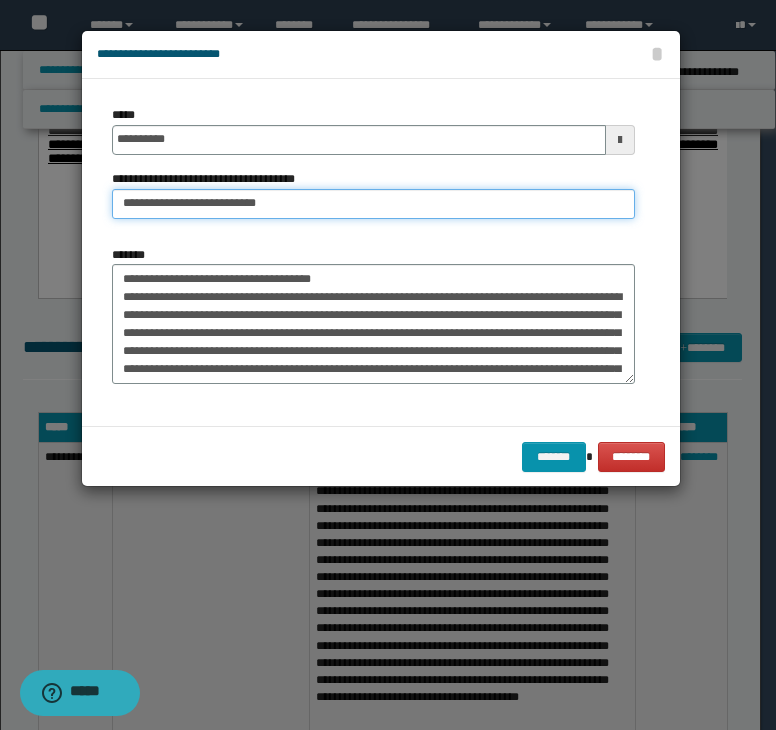 type on "**********" 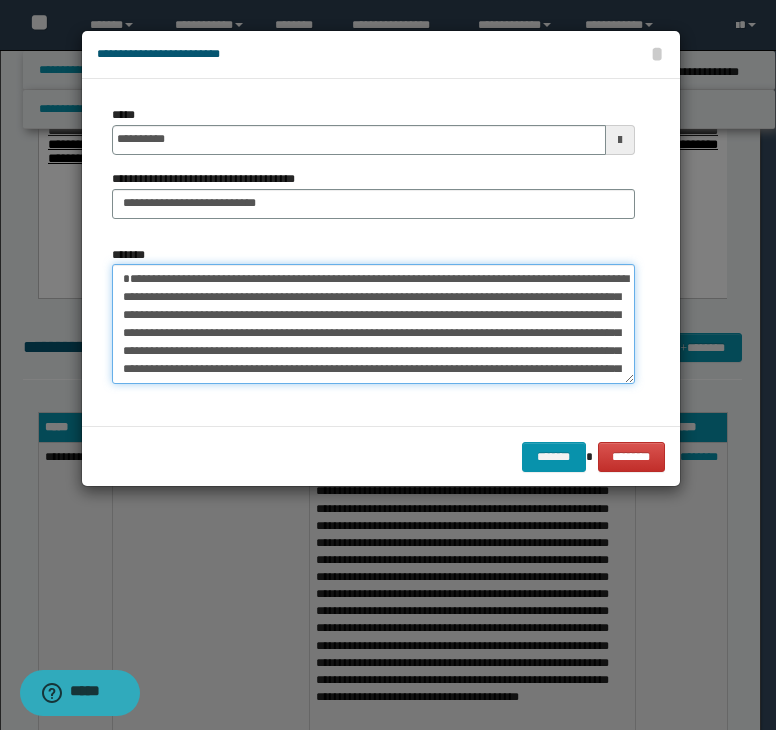 type on "**********" 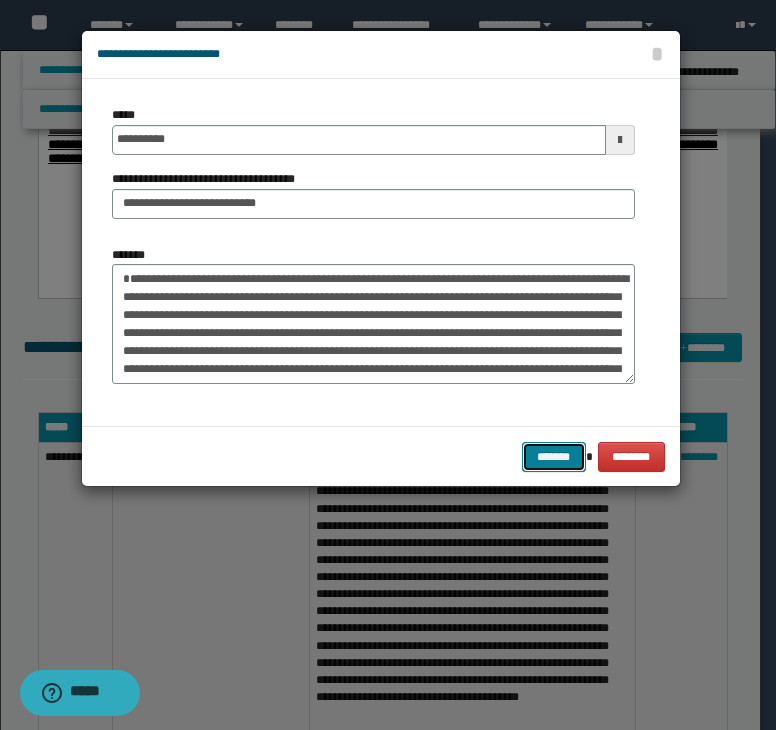 click on "*******" at bounding box center [554, 457] 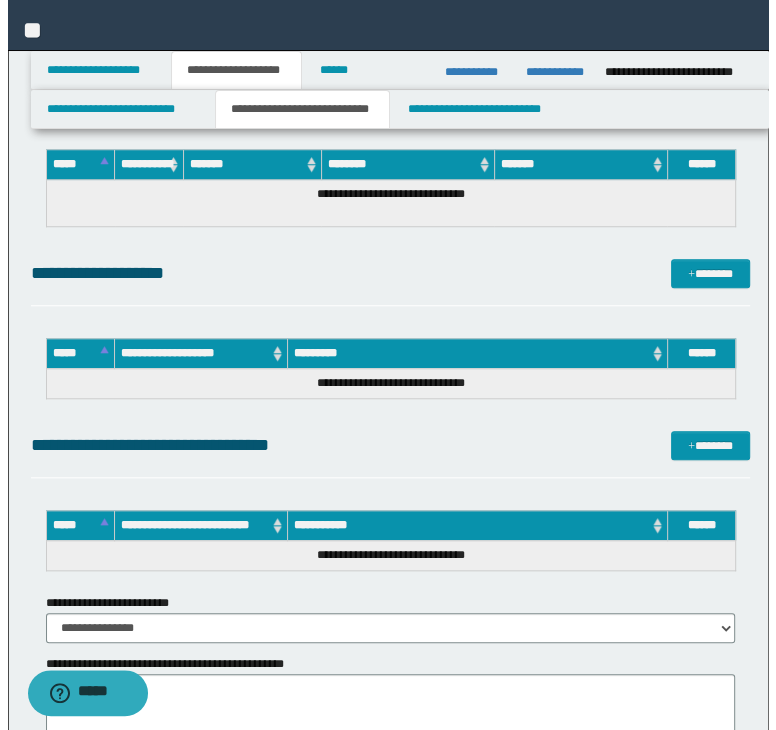 scroll, scrollTop: 4500, scrollLeft: 0, axis: vertical 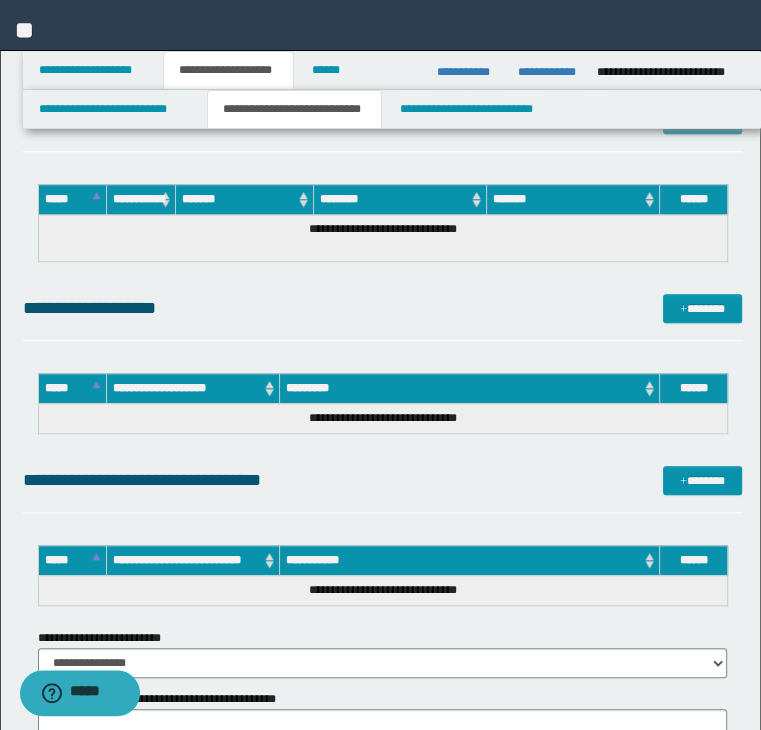 drag, startPoint x: 705, startPoint y: 265, endPoint x: 705, endPoint y: 287, distance: 22 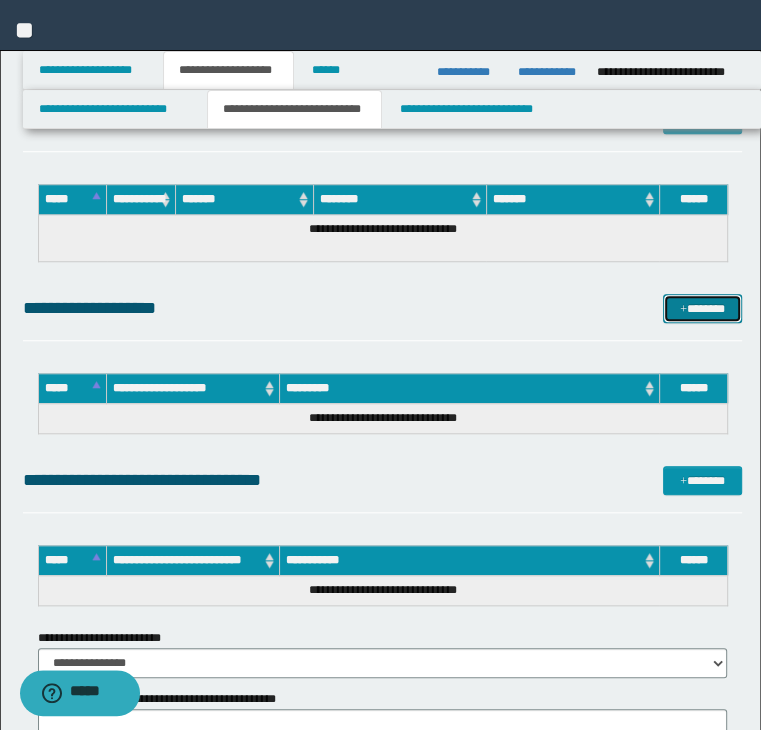 click on "*******" at bounding box center (702, 309) 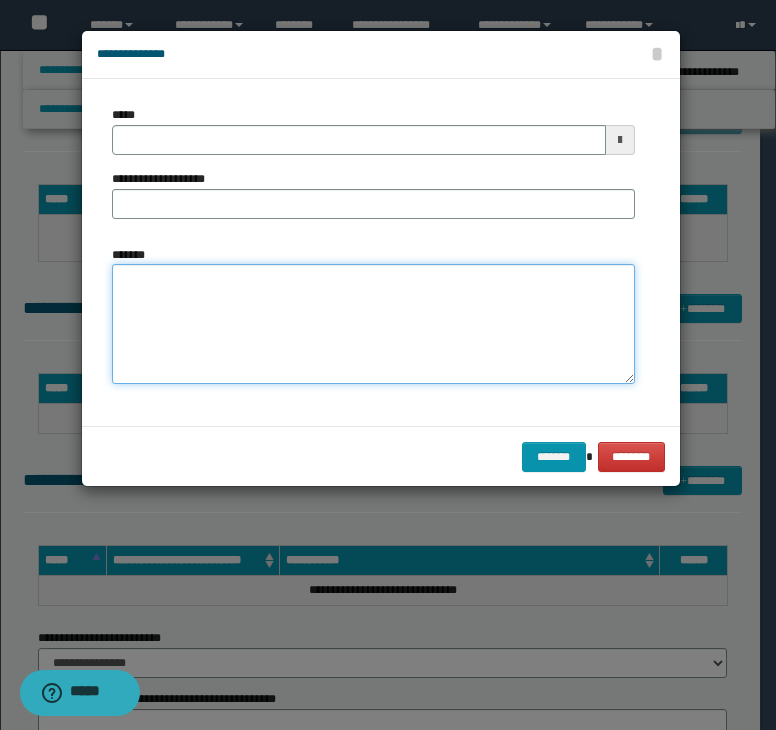 click on "*******" at bounding box center [373, 324] 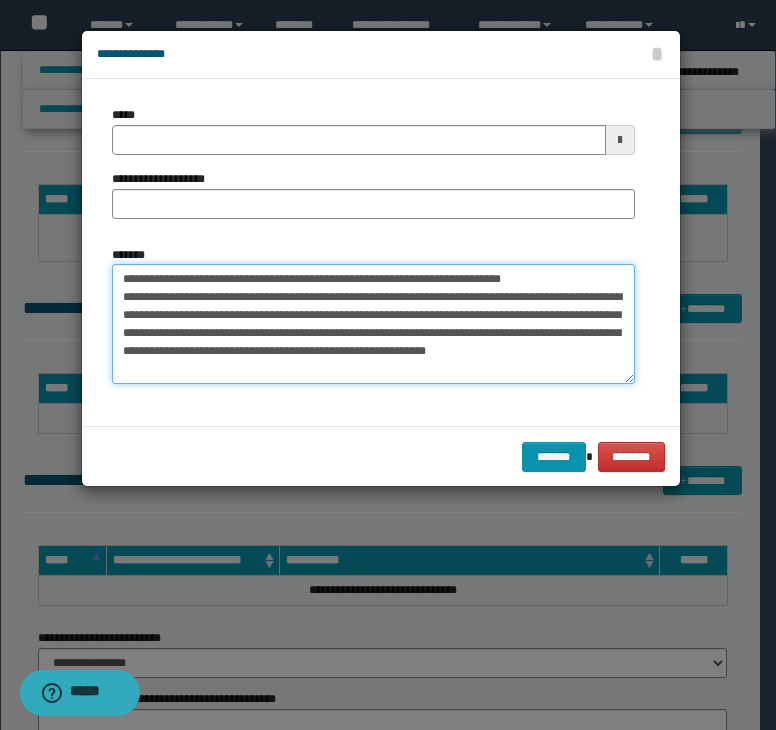 type on "**********" 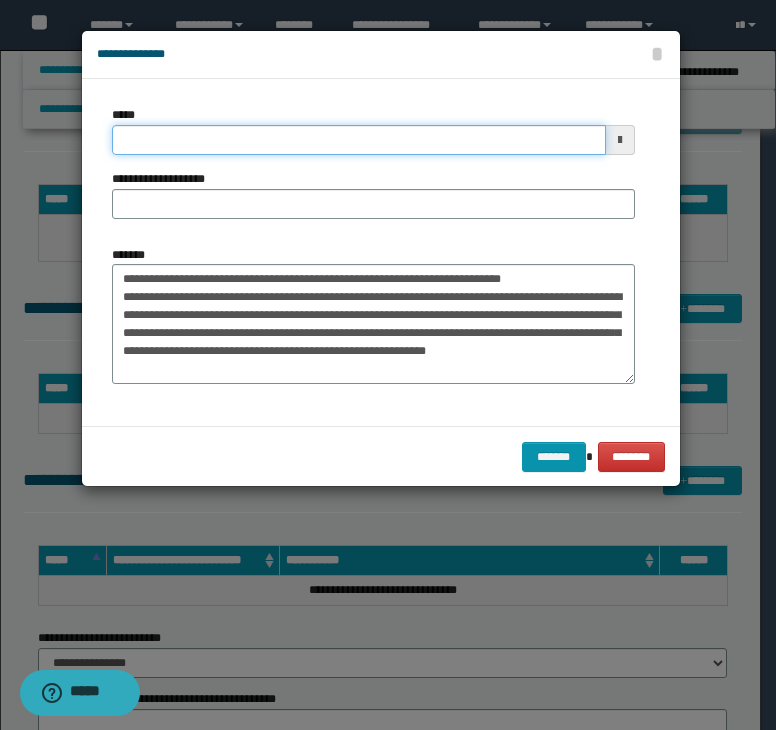 click on "*****" at bounding box center (359, 140) 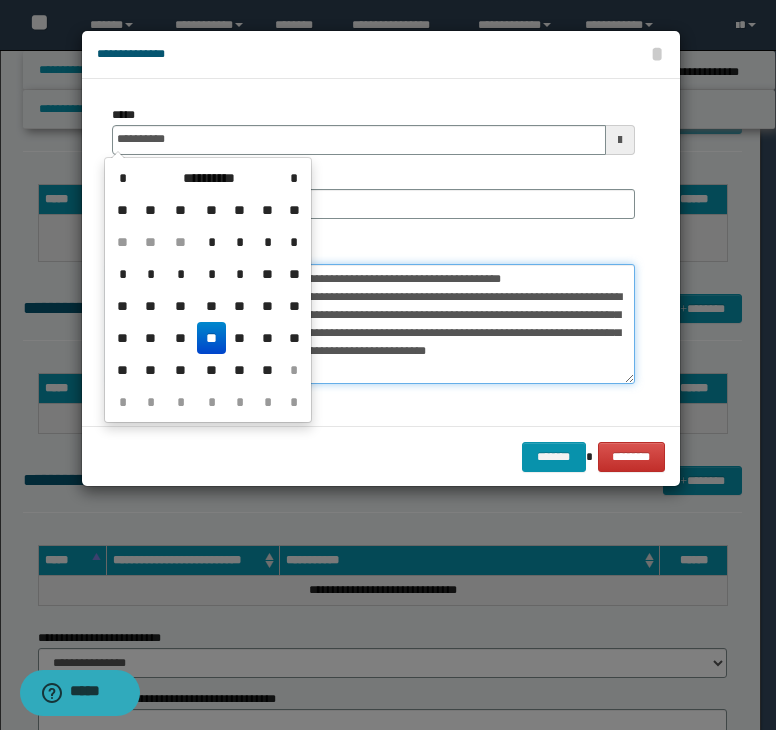 type on "**********" 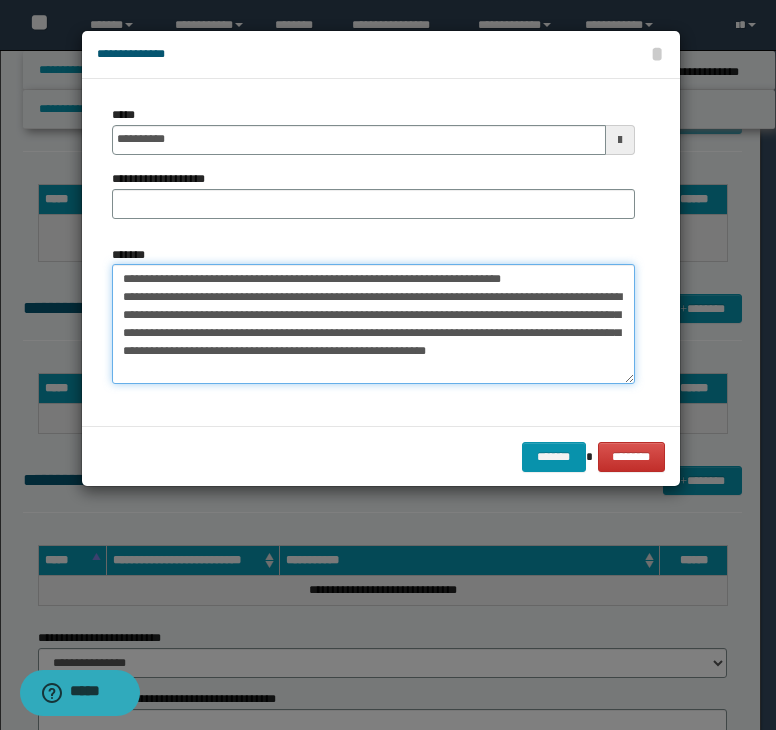 scroll, scrollTop: 0, scrollLeft: 0, axis: both 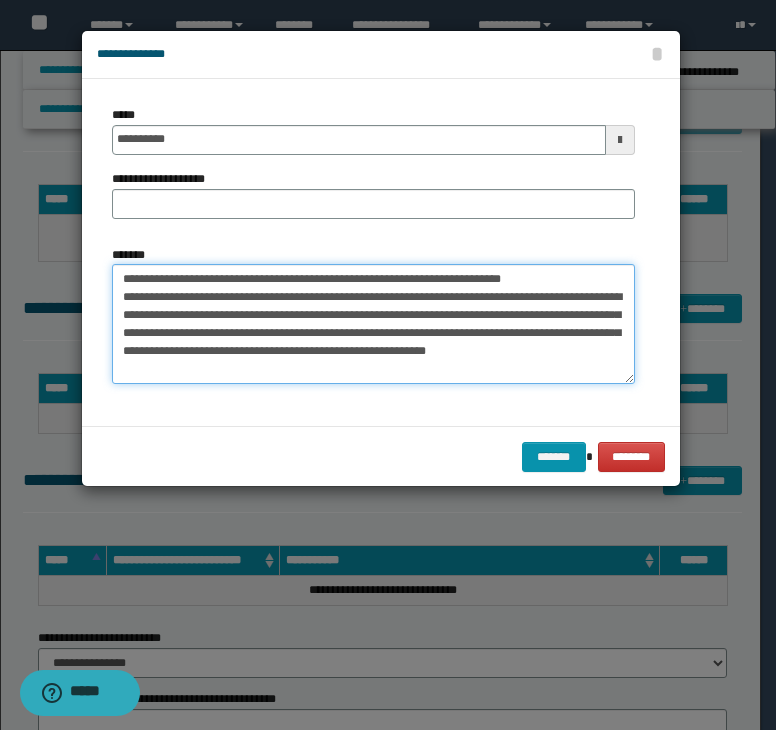 drag, startPoint x: 180, startPoint y: 278, endPoint x: 520, endPoint y: 257, distance: 340.64792 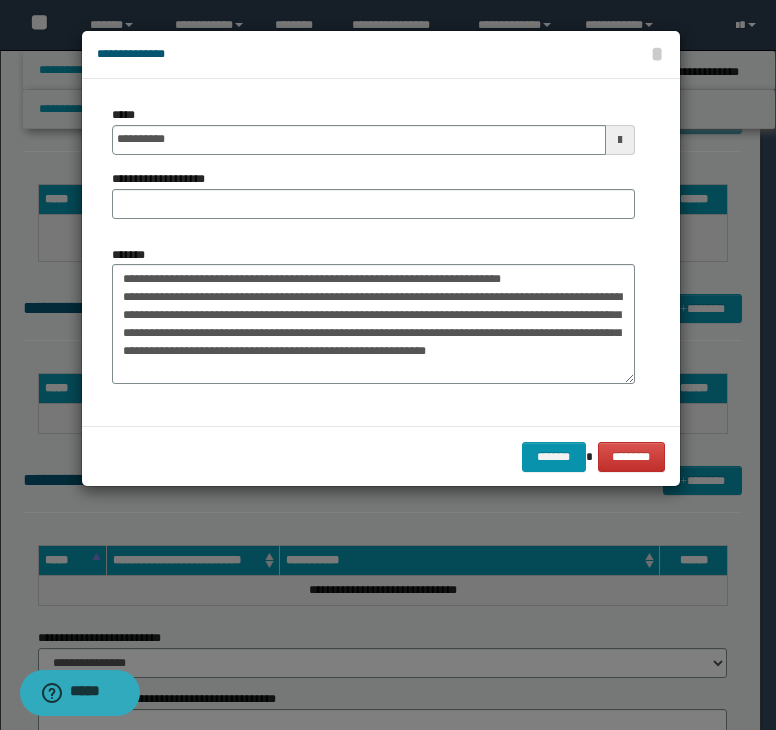 click on "**********" at bounding box center [373, 170] 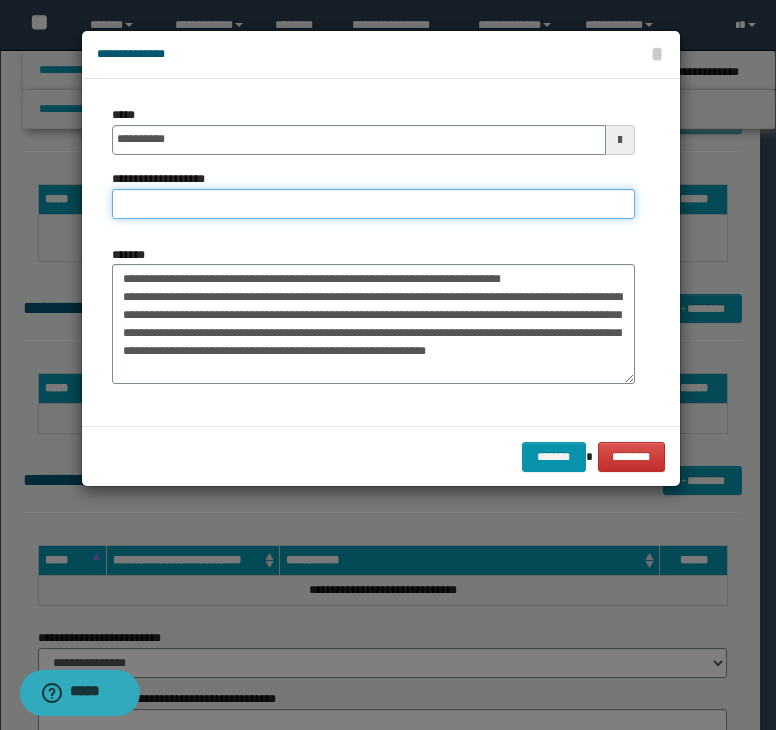 paste on "**********" 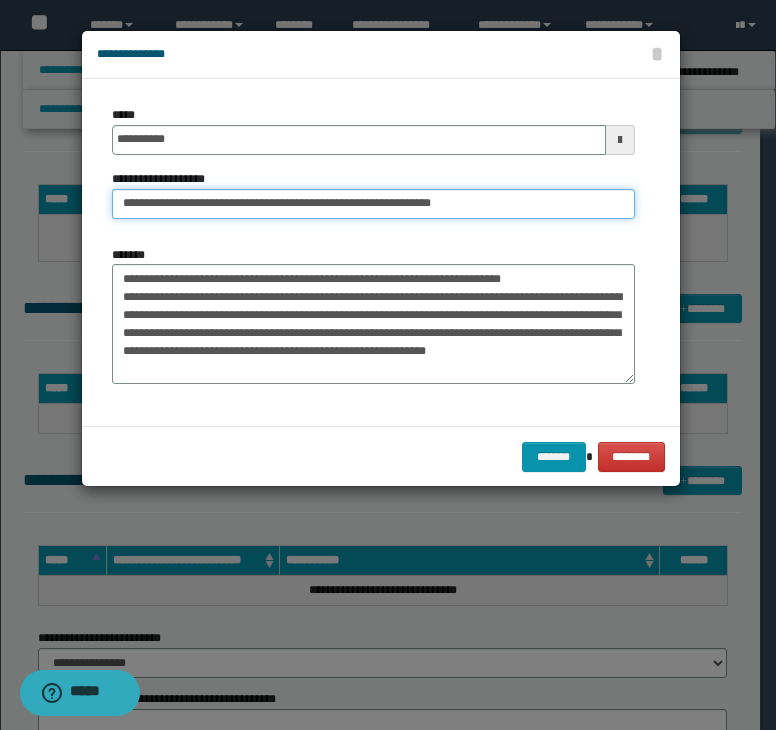 click on "**********" at bounding box center [373, 204] 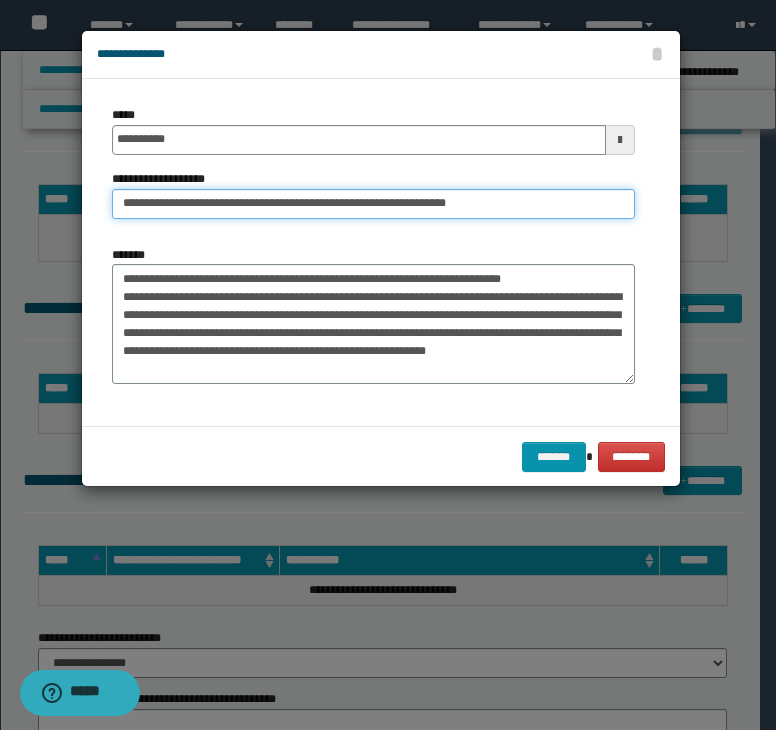 type on "**********" 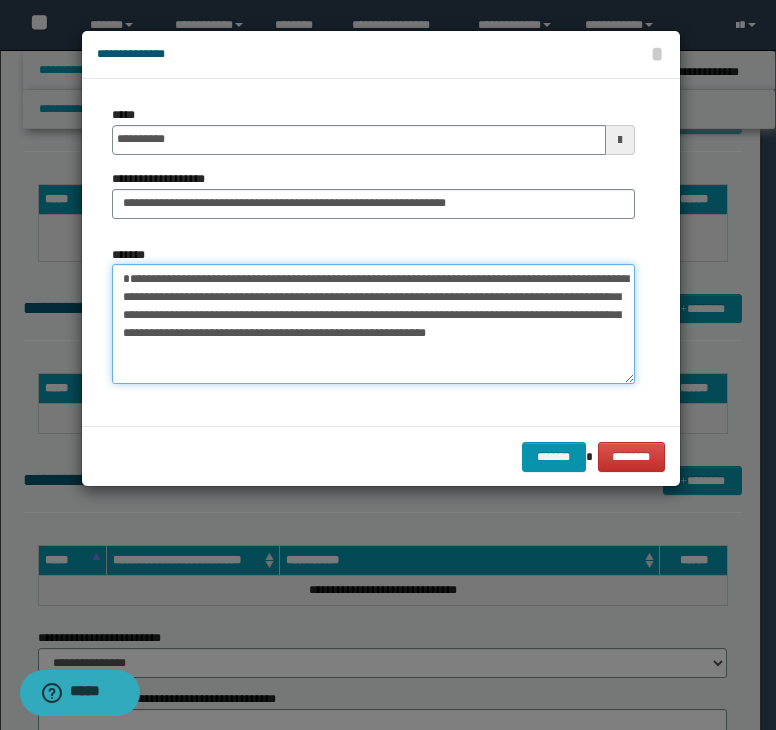 type on "**********" 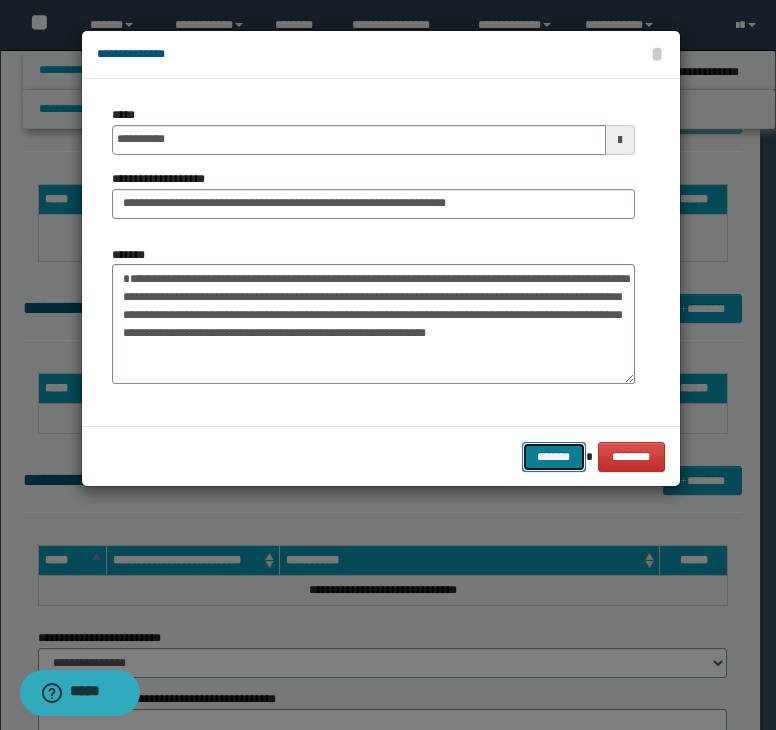 type 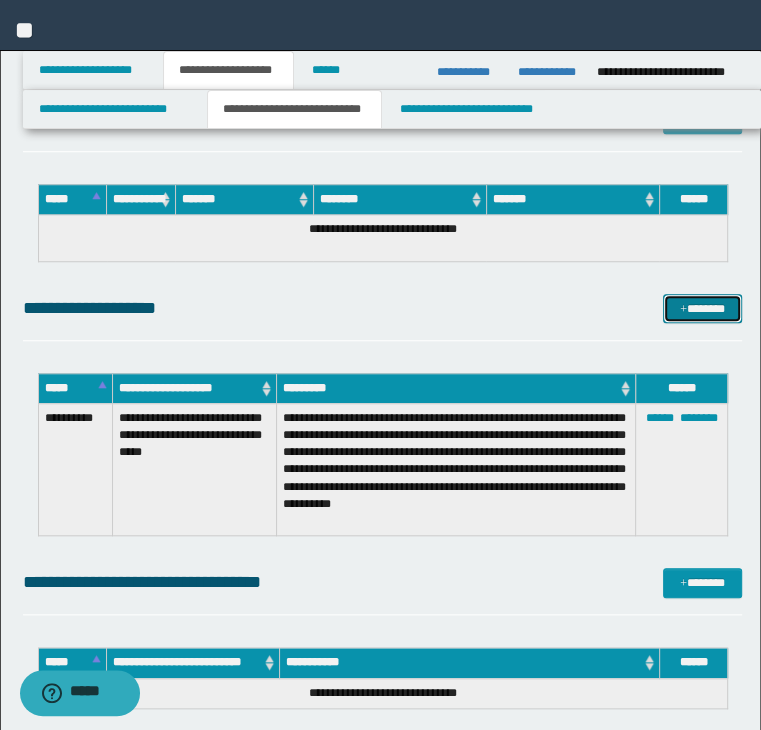 click on "*******" at bounding box center (702, 309) 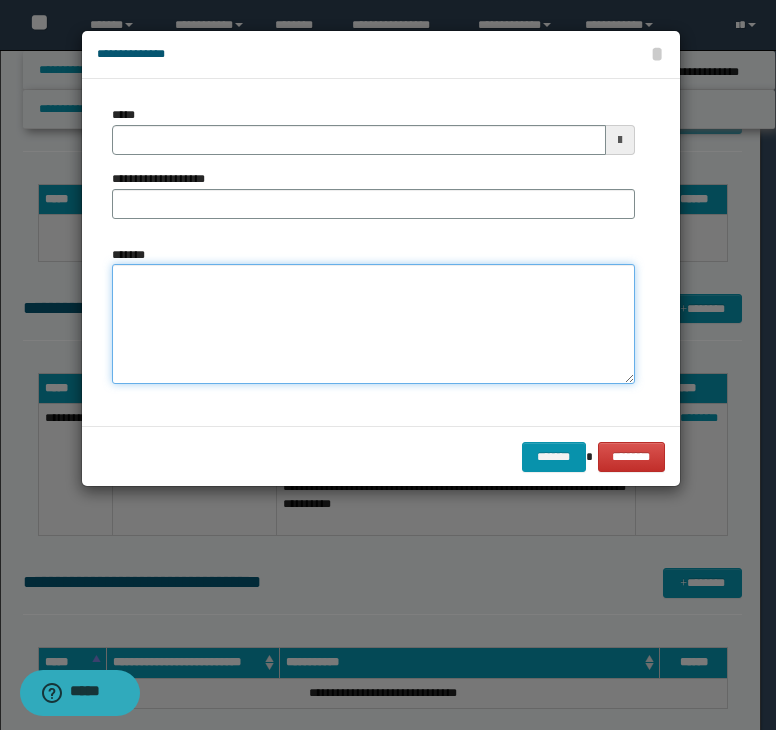 drag, startPoint x: 306, startPoint y: 326, endPoint x: 247, endPoint y: 209, distance: 131.03435 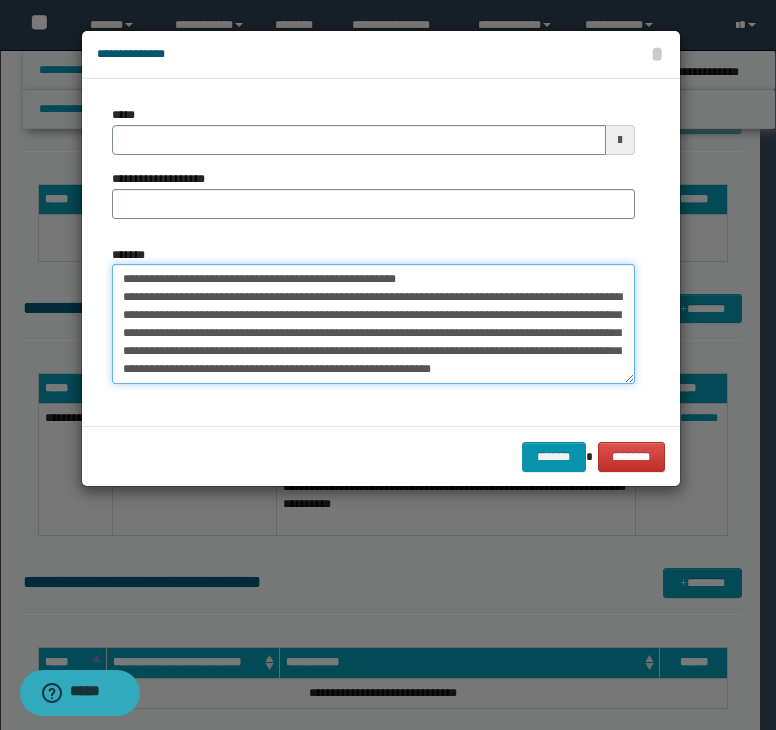 type 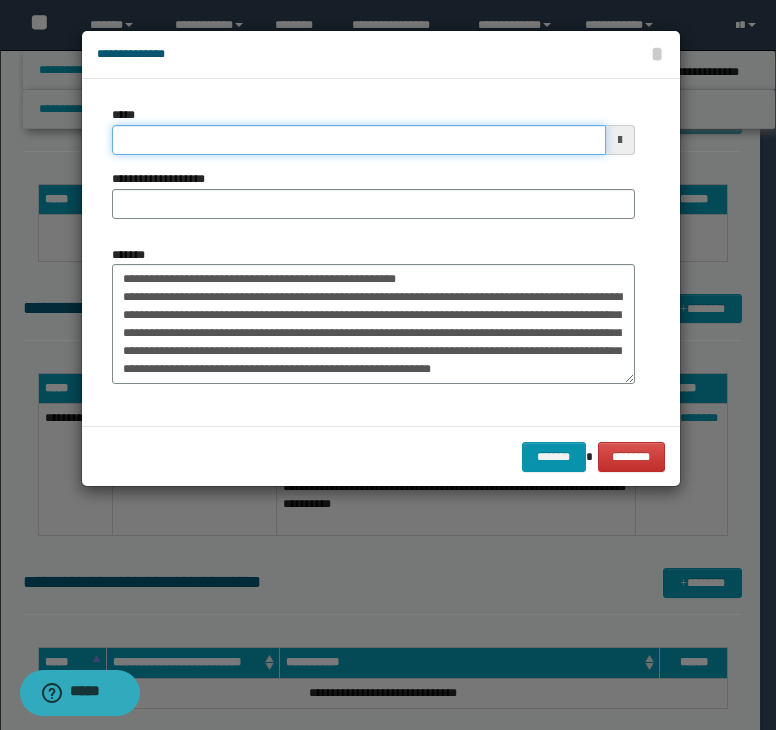 click on "*****" at bounding box center (359, 140) 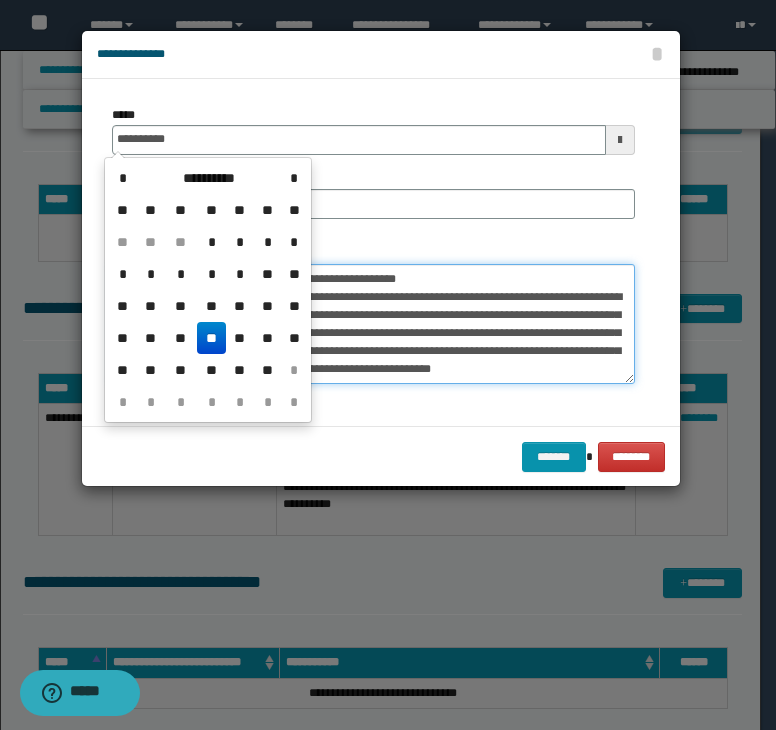 type on "**********" 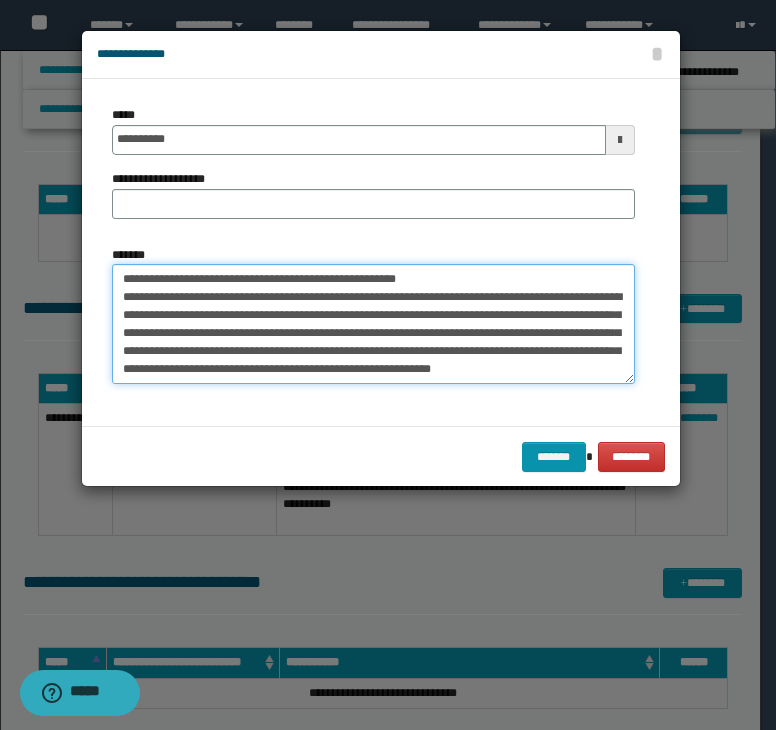 click on "**********" at bounding box center (373, 324) 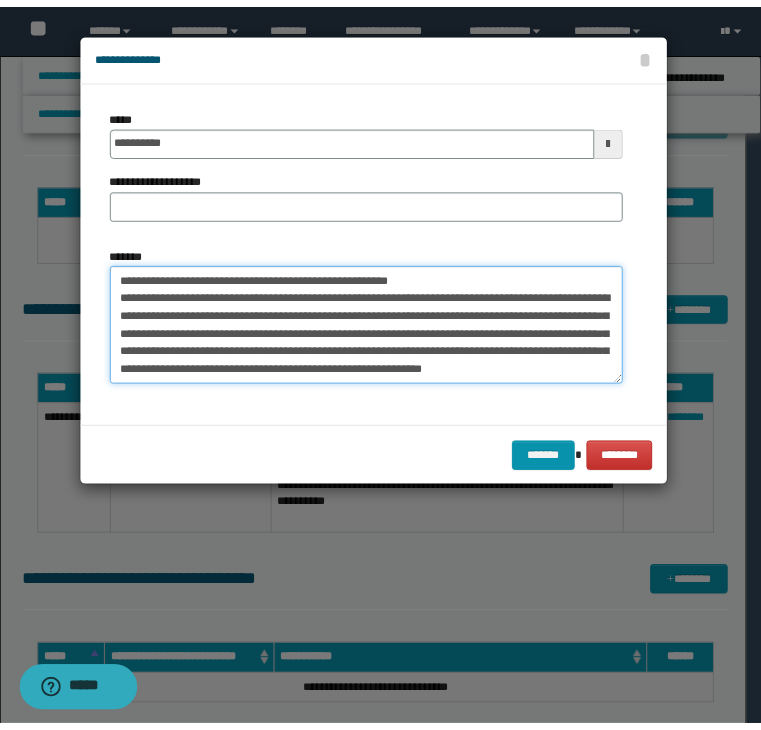 scroll, scrollTop: 0, scrollLeft: 0, axis: both 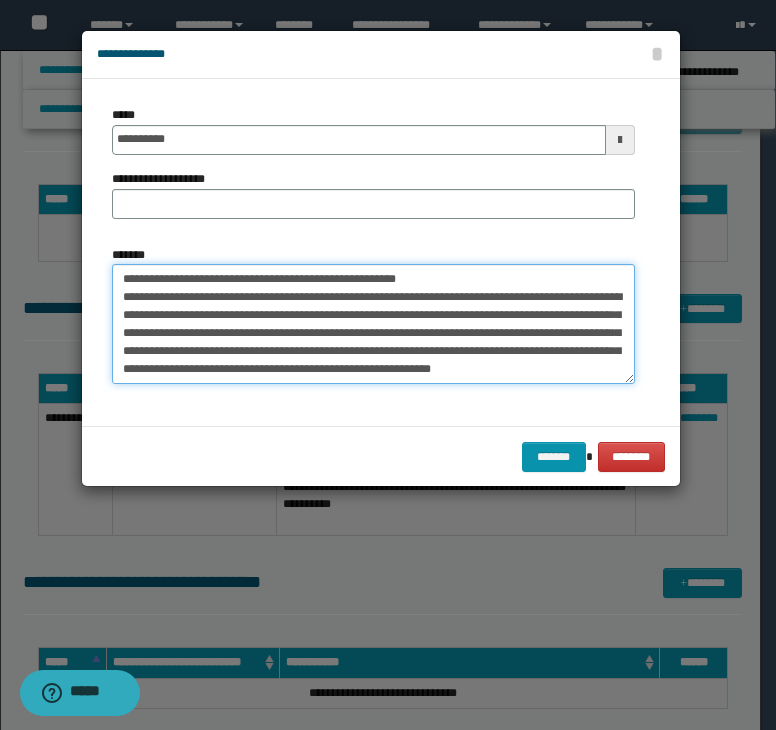 drag, startPoint x: 180, startPoint y: 278, endPoint x: 475, endPoint y: 213, distance: 302.07614 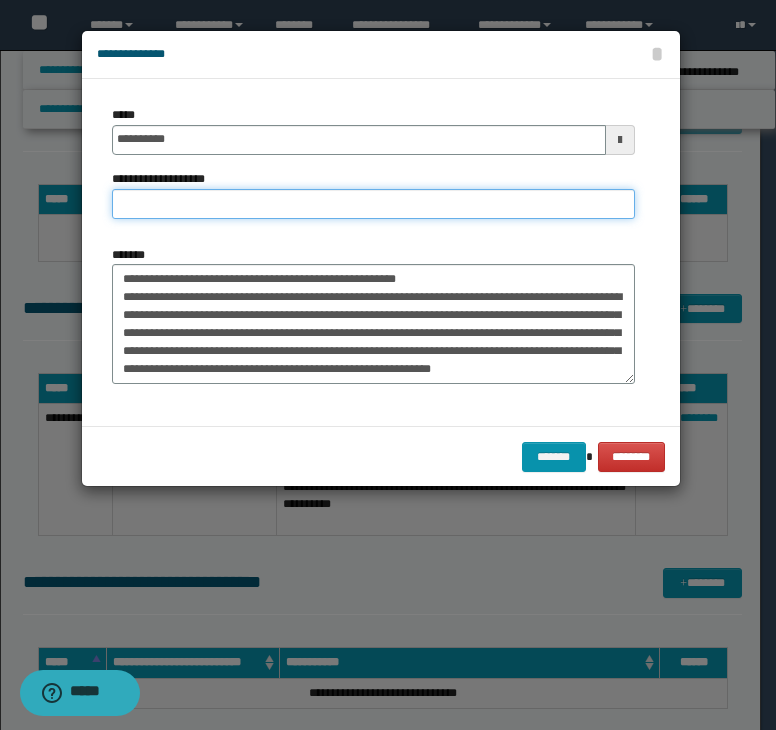 paste on "**********" 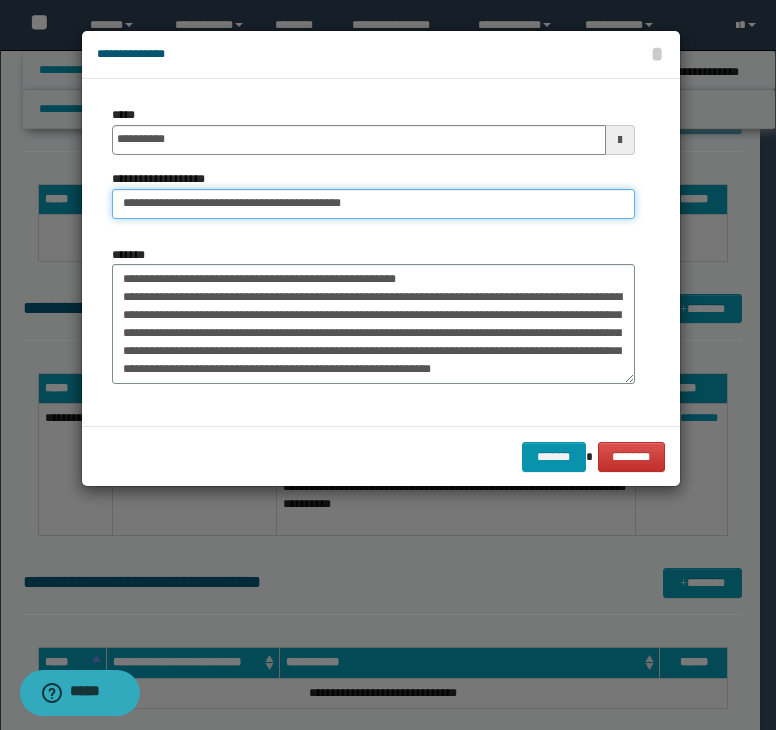 click on "**********" at bounding box center [373, 204] 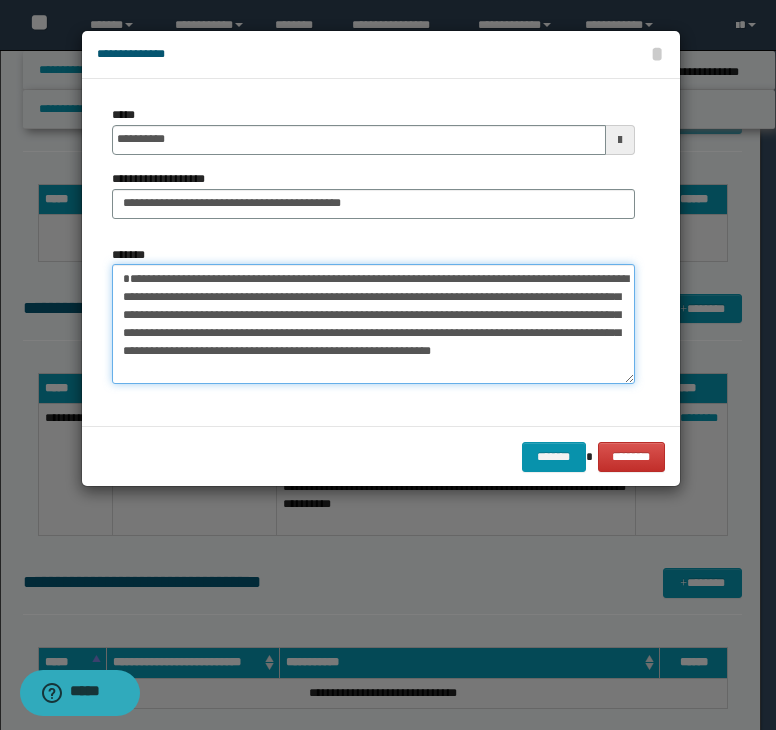 type on "**********" 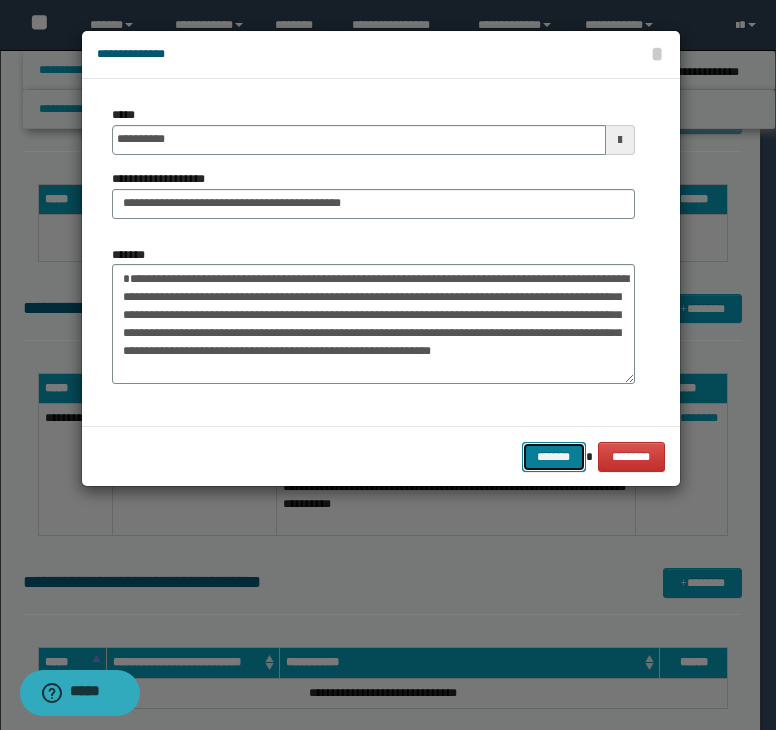 click on "*******" at bounding box center [554, 457] 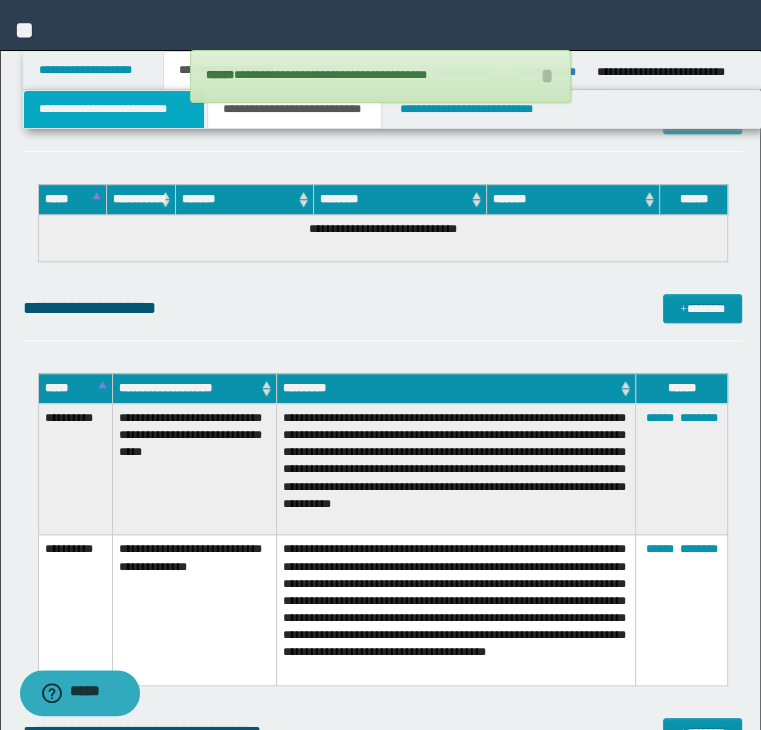 click on "**********" at bounding box center (114, 109) 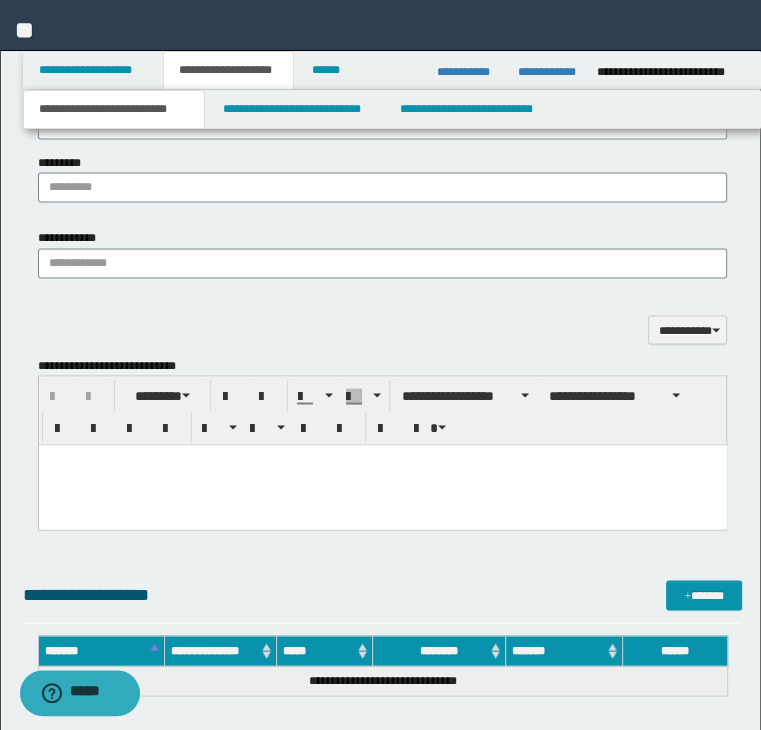 scroll, scrollTop: 1705, scrollLeft: 0, axis: vertical 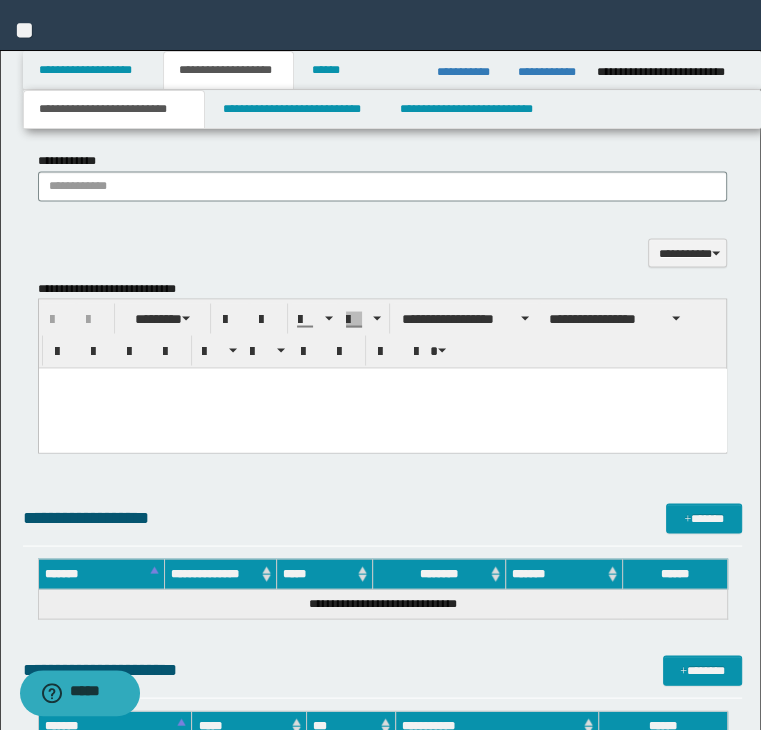 click at bounding box center [382, 408] 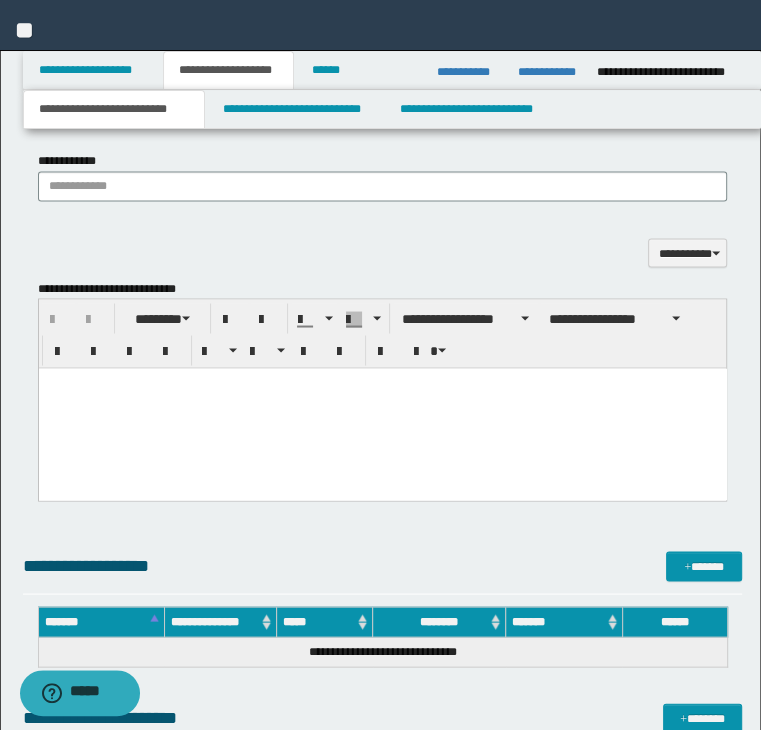 paste 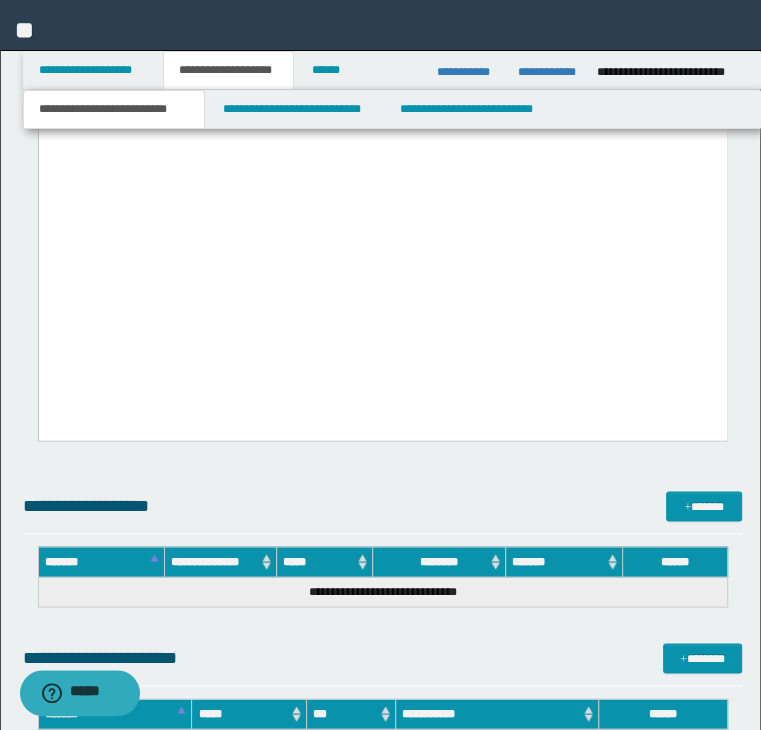 scroll, scrollTop: 5324, scrollLeft: 0, axis: vertical 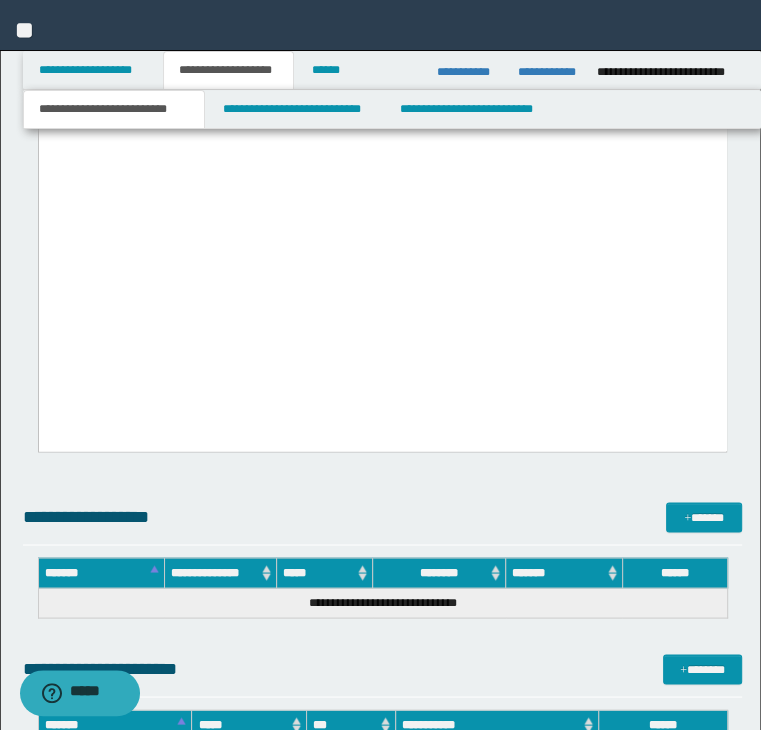 drag, startPoint x: 50, startPoint y: -3237, endPoint x: 723, endPoint y: 422, distance: 3720.3777 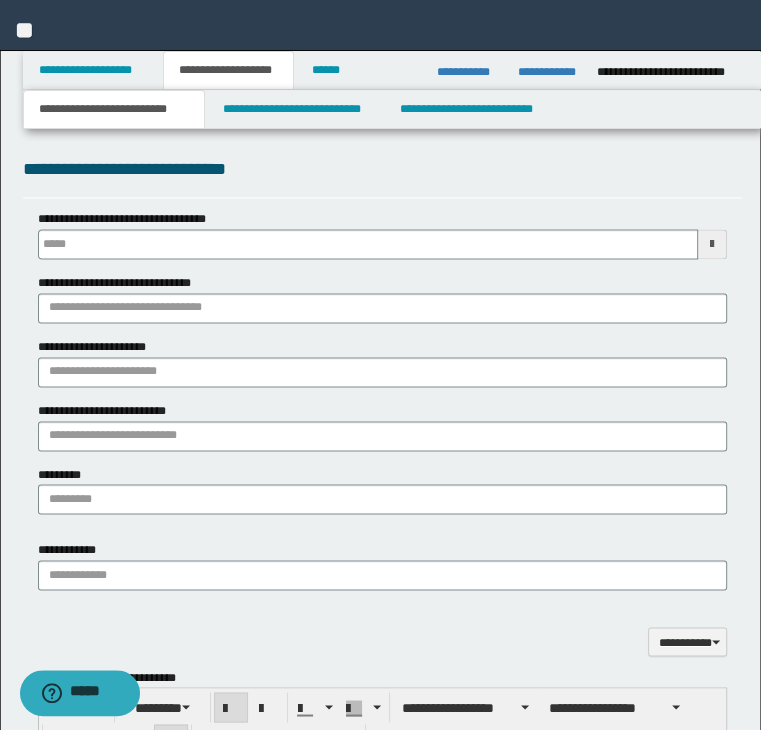 scroll, scrollTop: 1600, scrollLeft: 0, axis: vertical 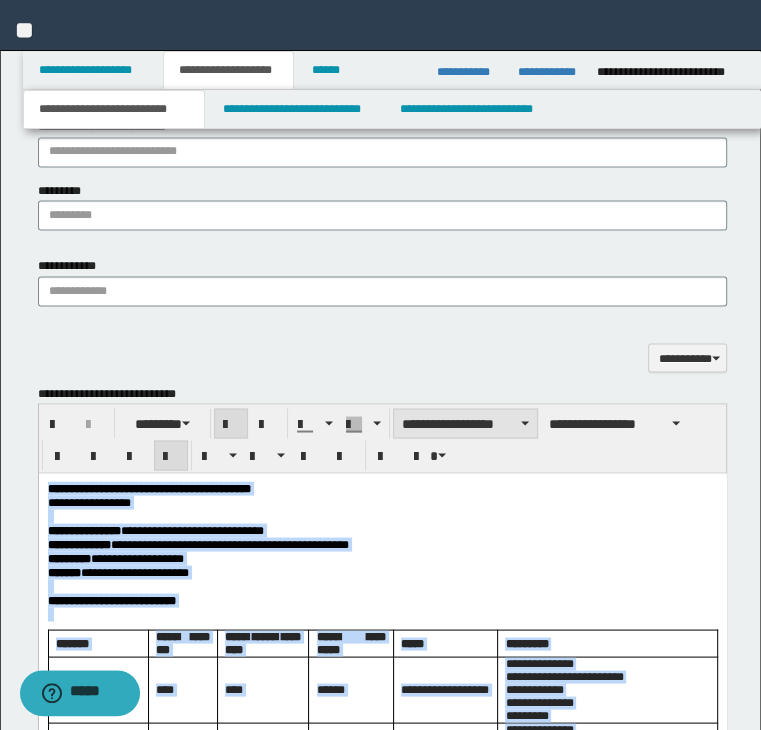 click on "**********" at bounding box center [465, 423] 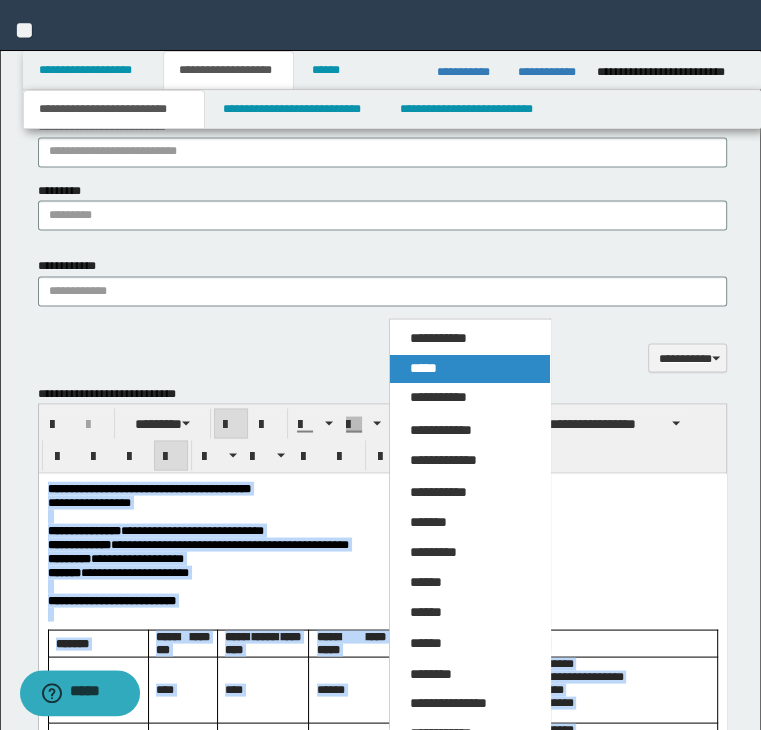 click on "*****" at bounding box center [423, 367] 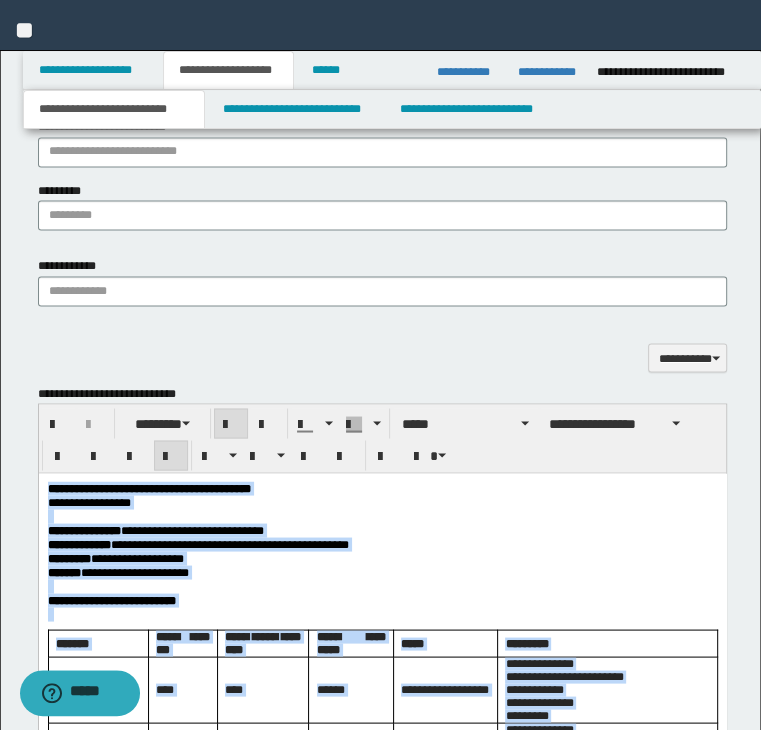 scroll, scrollTop: 0, scrollLeft: 0, axis: both 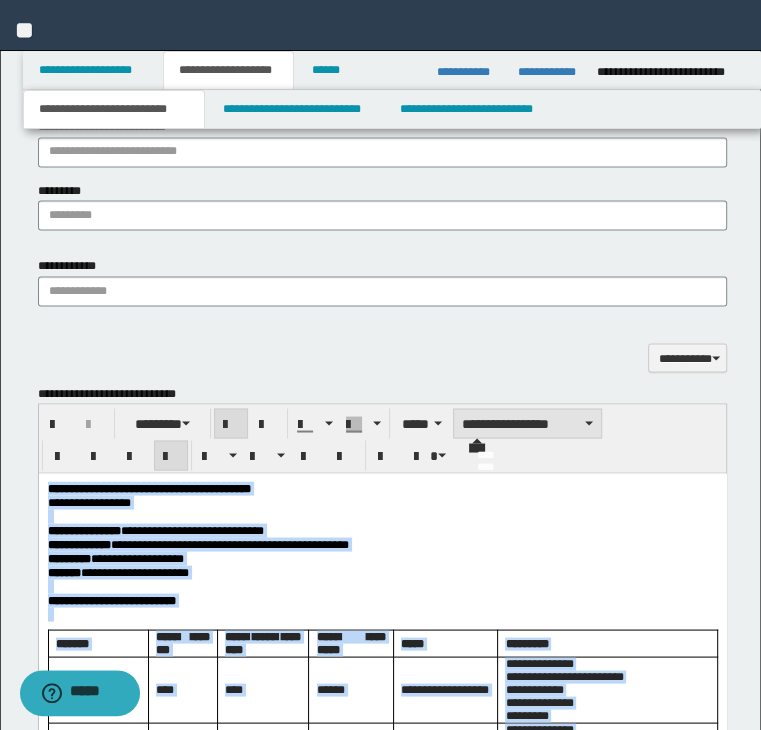 click on "**********" at bounding box center (527, 423) 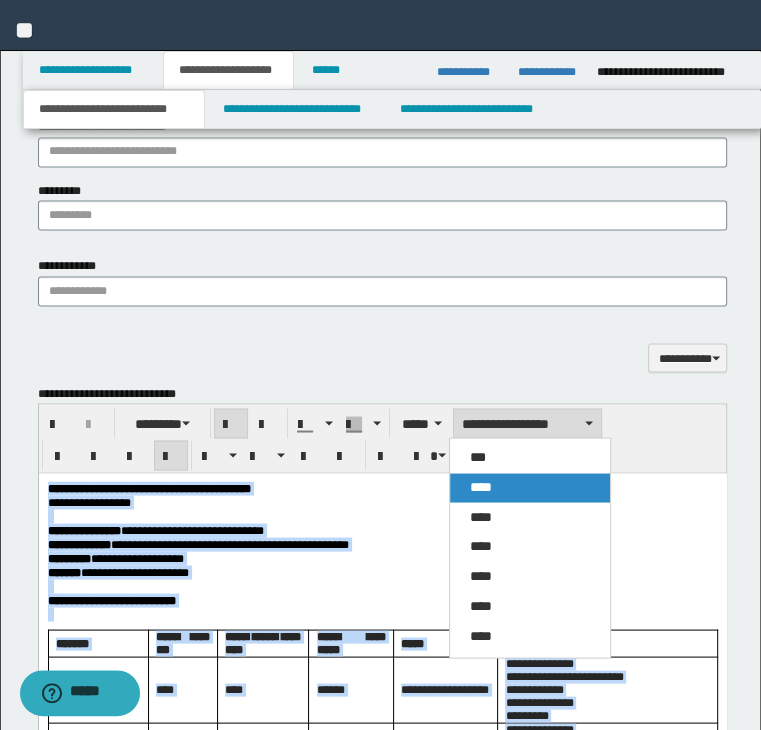 click on "****" at bounding box center (530, 487) 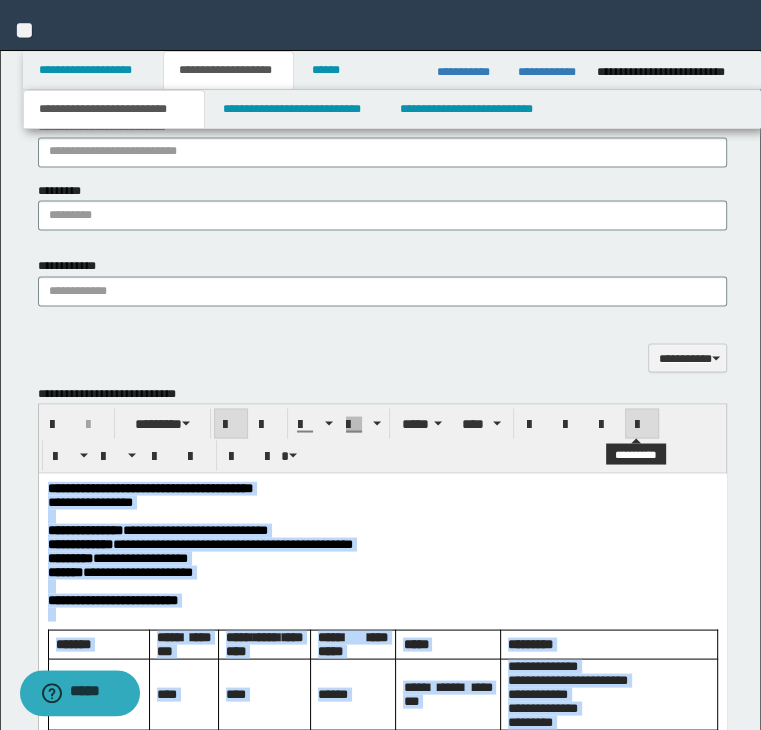click at bounding box center [642, 423] 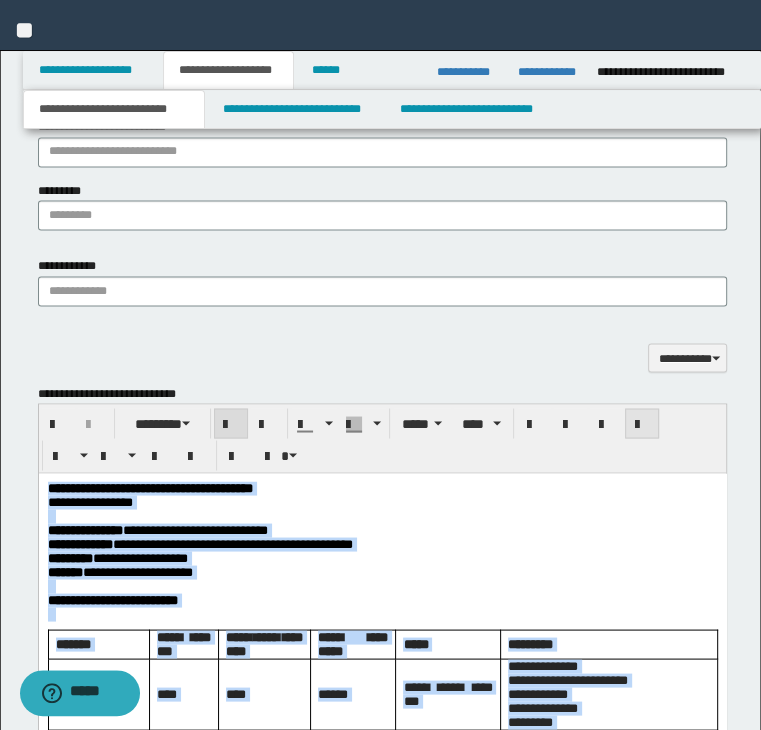 click at bounding box center [642, 423] 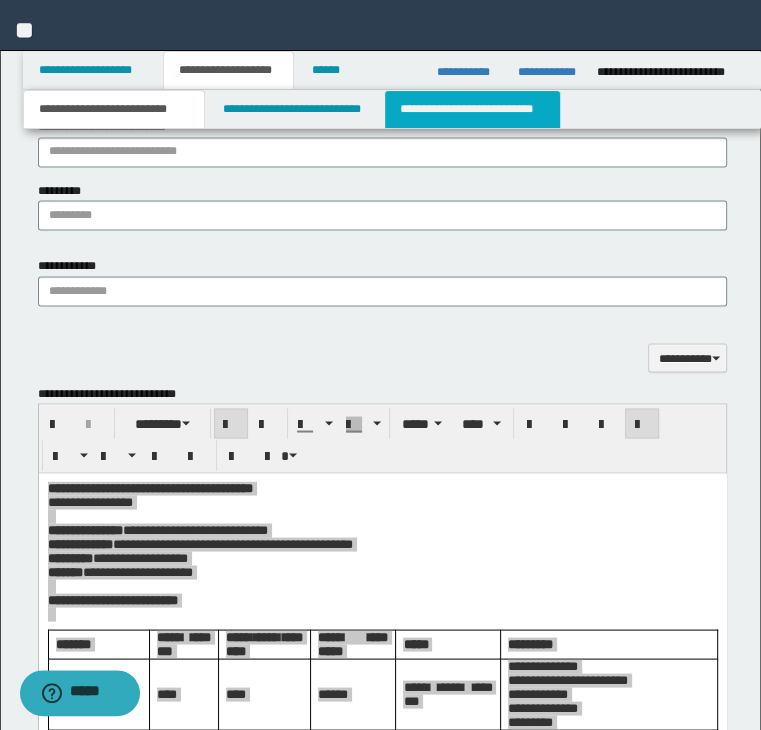 click on "**********" at bounding box center [472, 109] 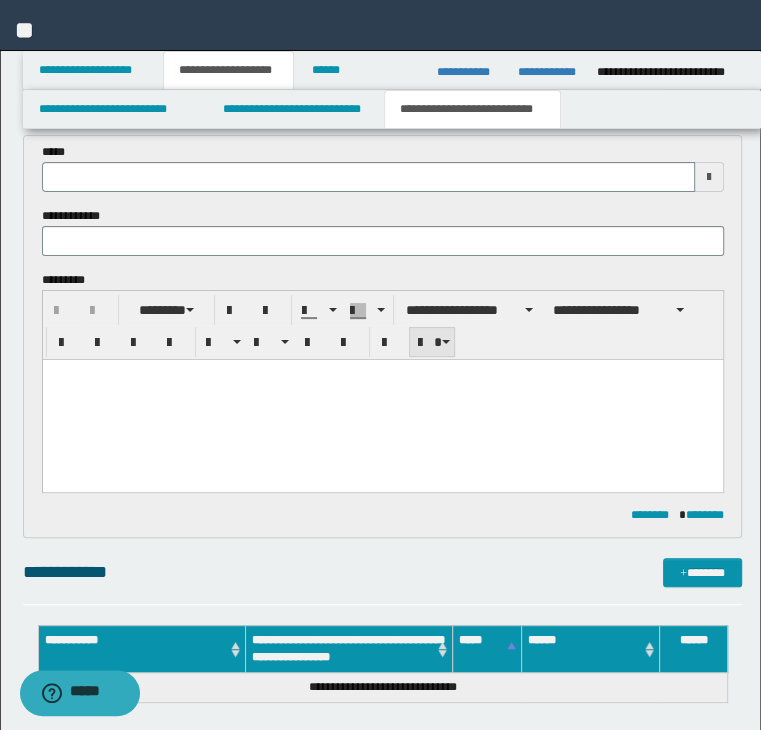 scroll, scrollTop: 0, scrollLeft: 0, axis: both 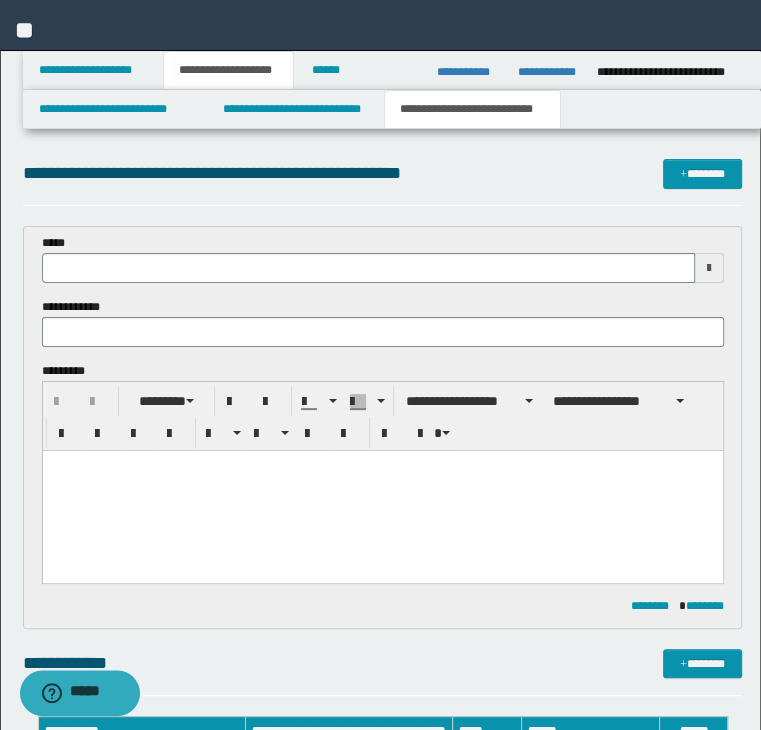 click at bounding box center [382, 490] 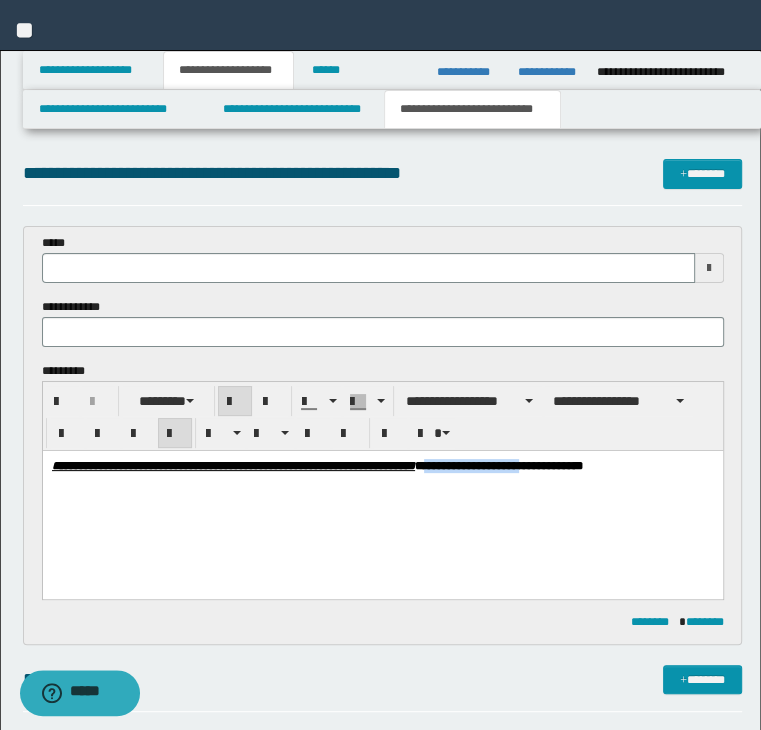 drag, startPoint x: 566, startPoint y: 470, endPoint x: 525, endPoint y: 783, distance: 315.6739 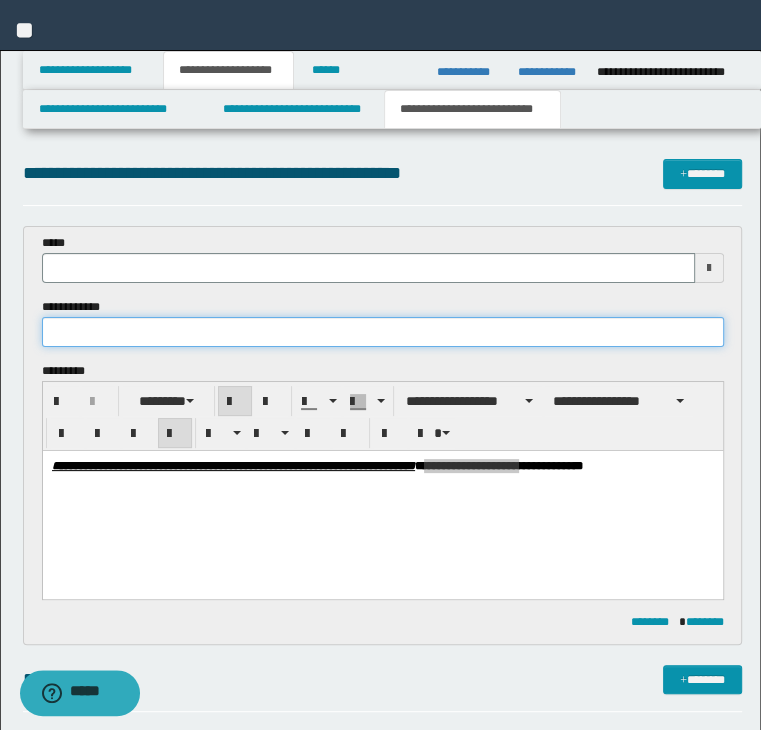 click at bounding box center [383, 332] 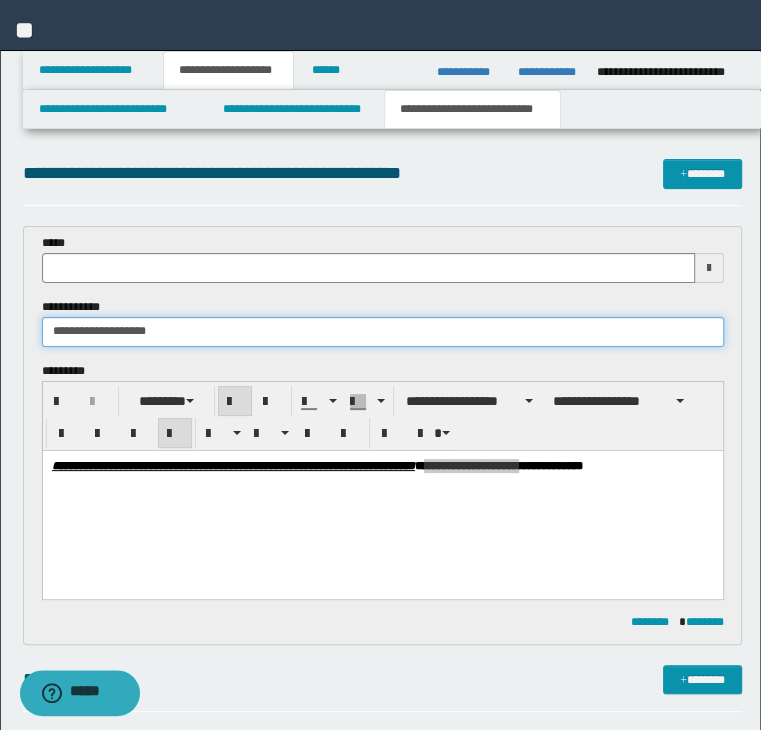 click on "**********" at bounding box center (383, 332) 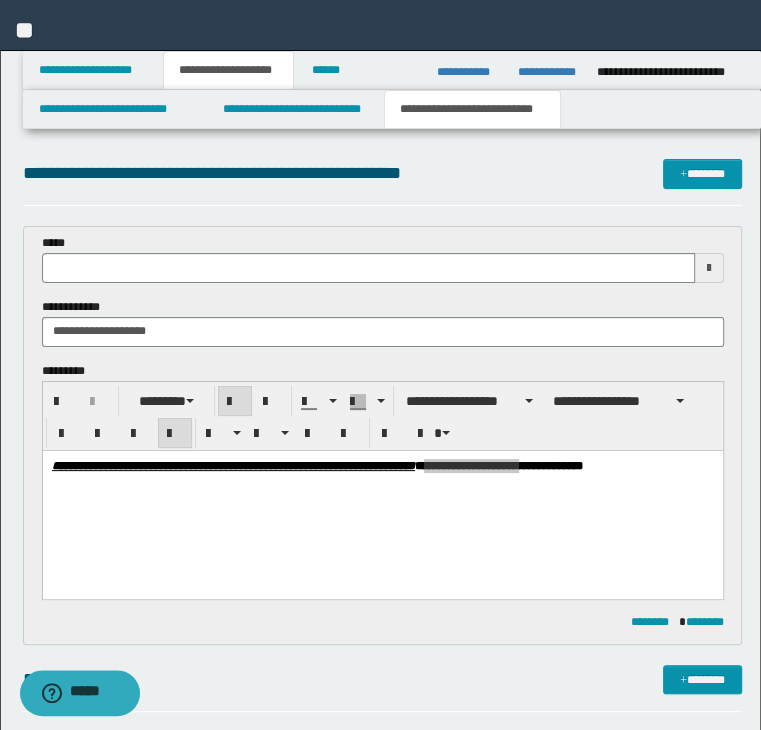 click on "**********" at bounding box center [383, 182] 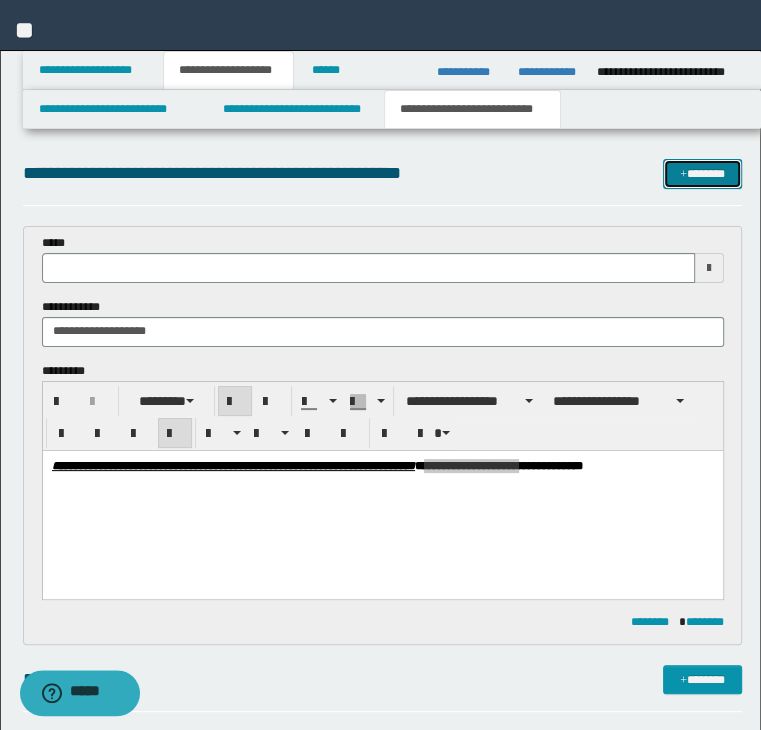 click on "*******" at bounding box center [702, 174] 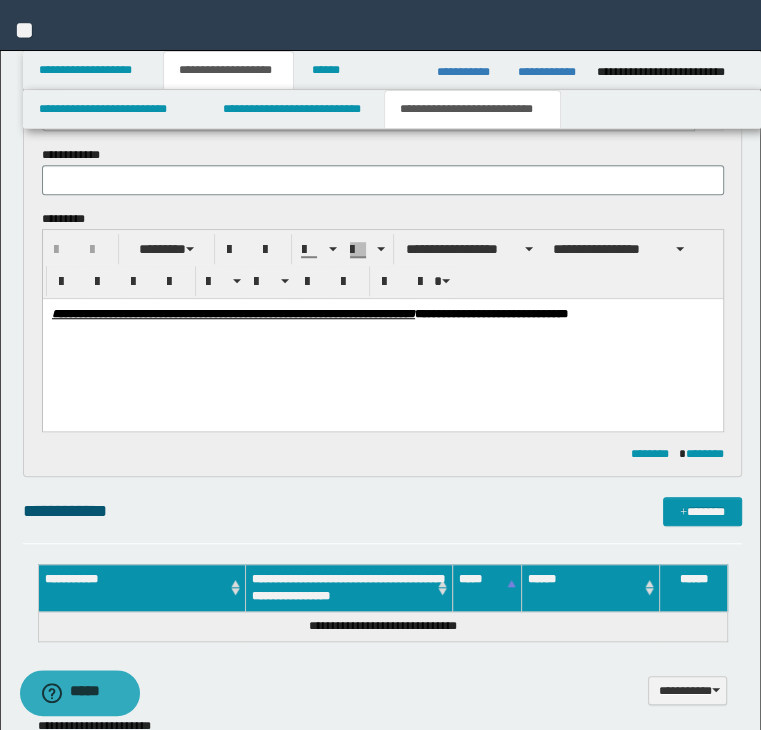 scroll, scrollTop: 0, scrollLeft: 0, axis: both 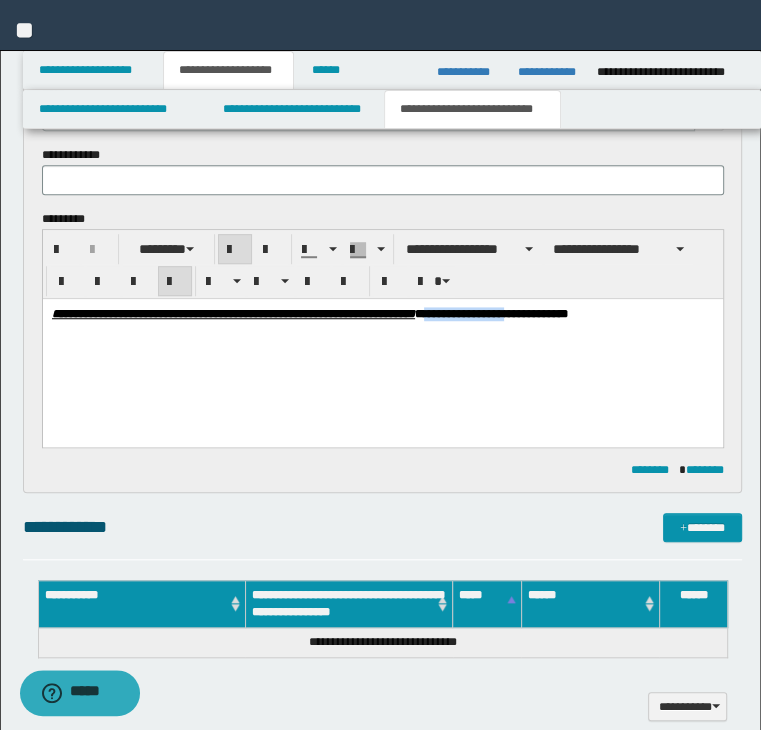 drag, startPoint x: 583, startPoint y: 314, endPoint x: 672, endPoint y: 314, distance: 89 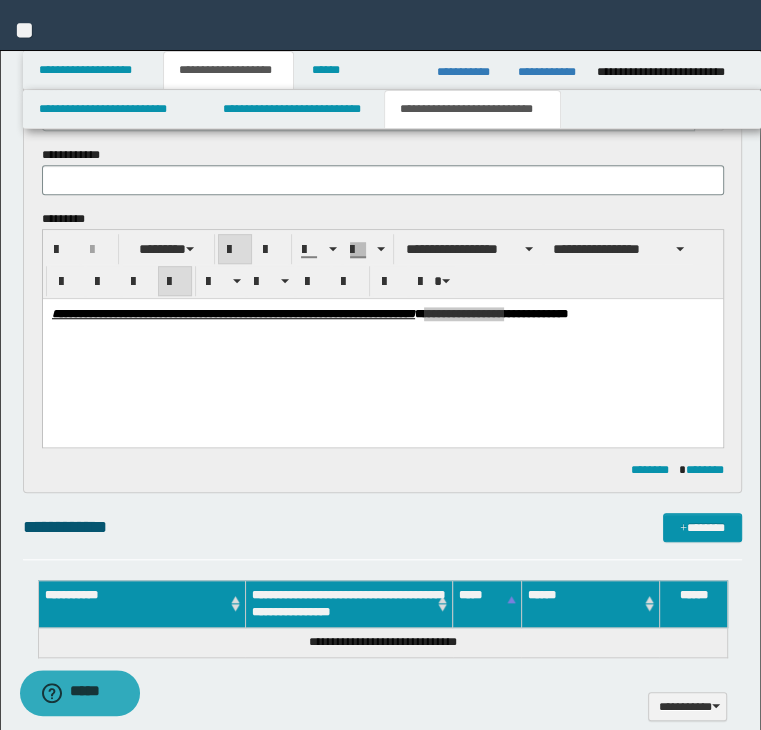 click on "**********" at bounding box center (383, 146) 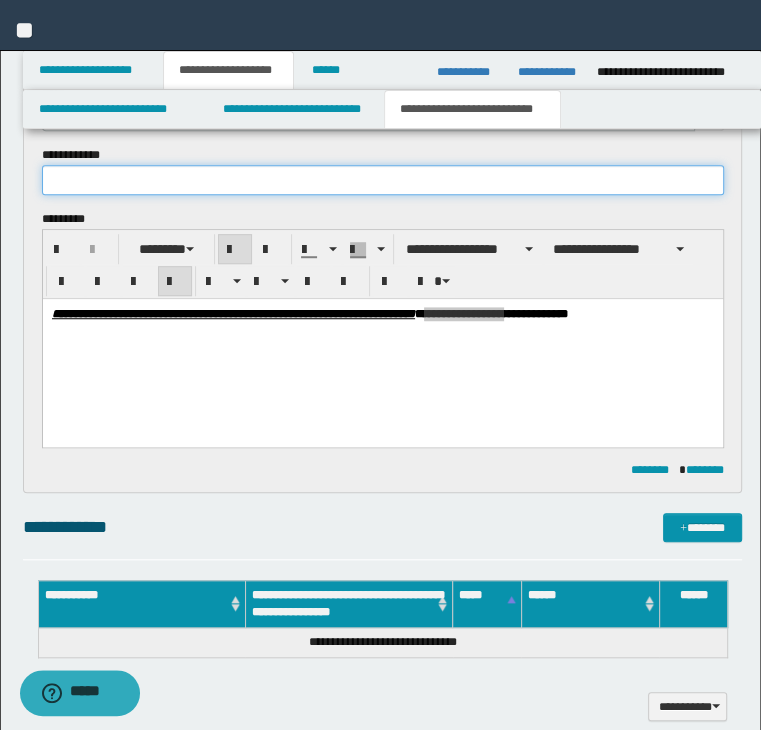 paste on "**********" 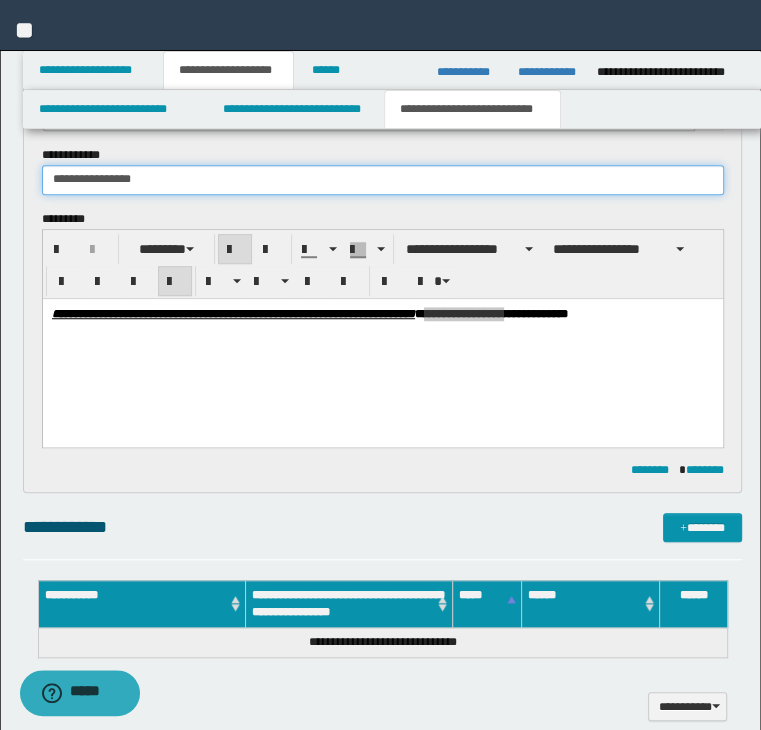 click on "**********" at bounding box center (383, 180) 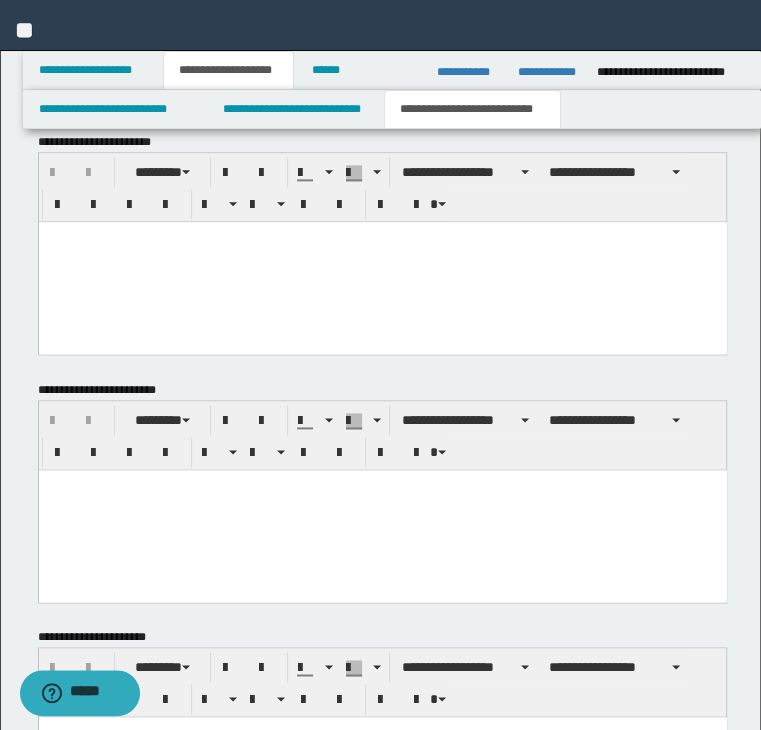scroll, scrollTop: 1384, scrollLeft: 0, axis: vertical 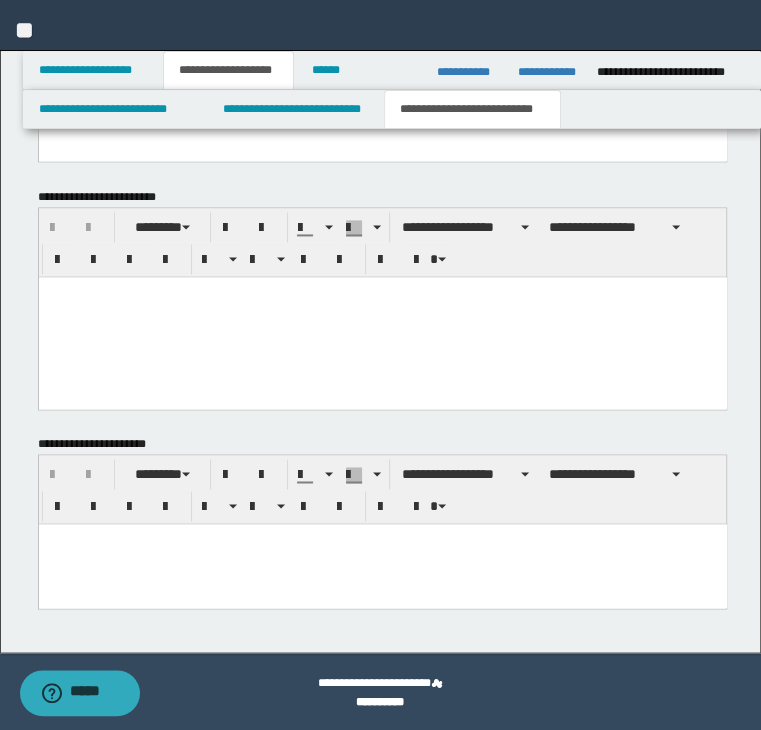 drag, startPoint x: 131, startPoint y: 77, endPoint x: 128, endPoint y: 619, distance: 542.0083 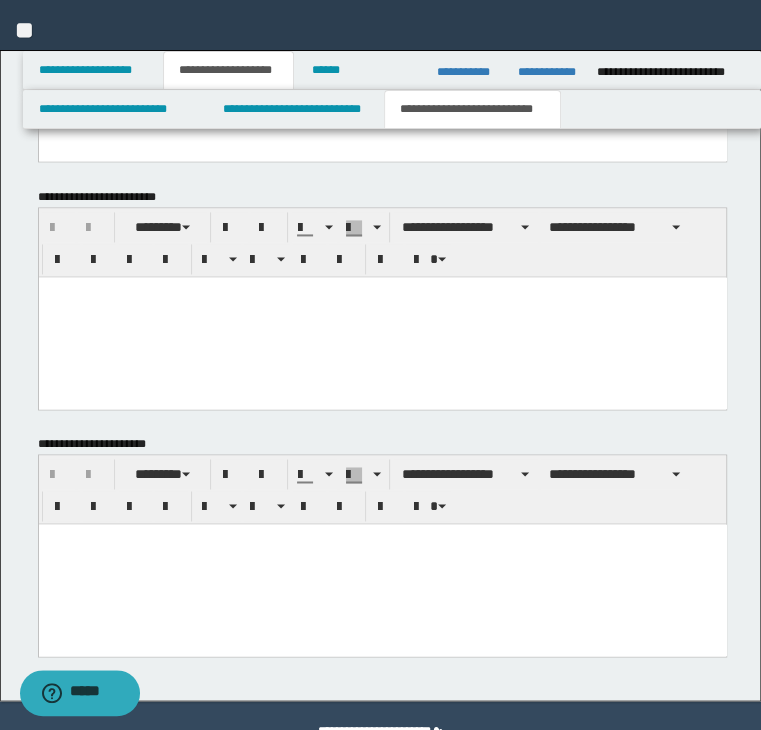 paste 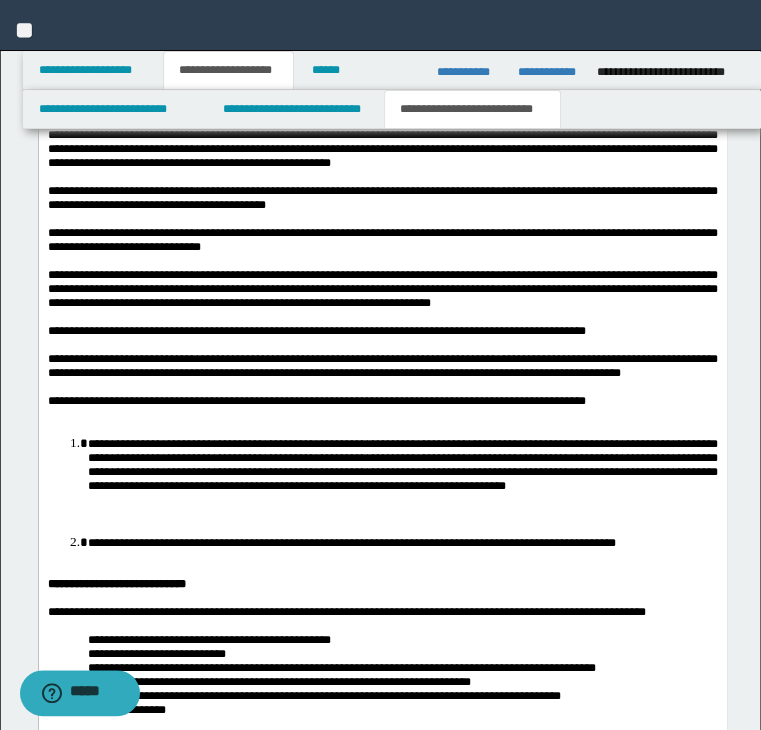 scroll, scrollTop: 1884, scrollLeft: 0, axis: vertical 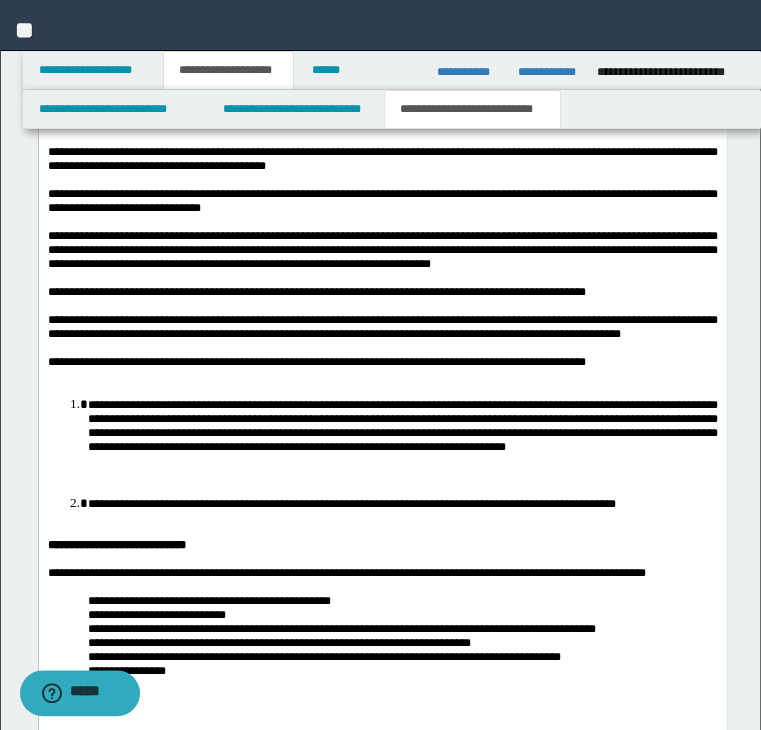 click on "**********" at bounding box center (382, 361) 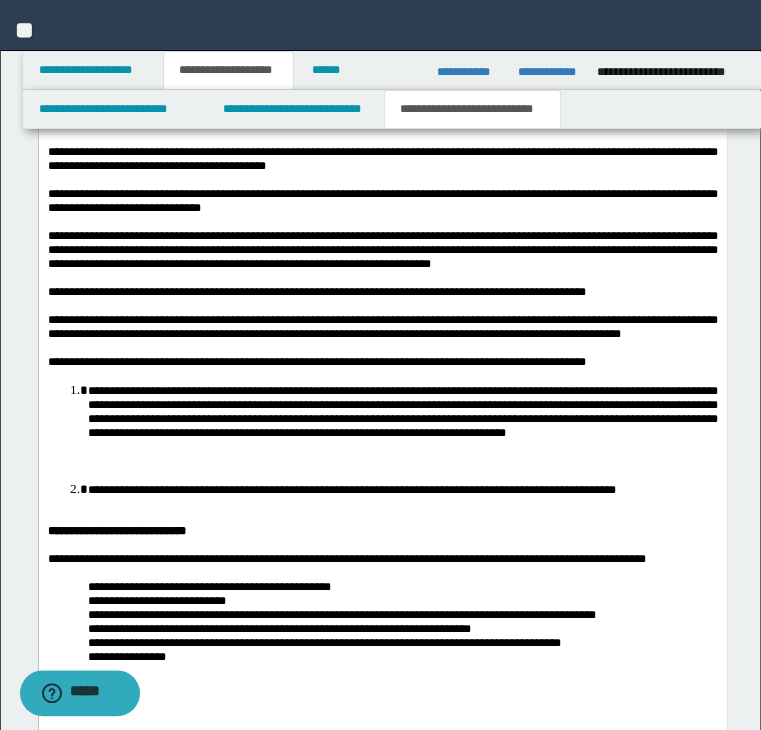 click on "**********" at bounding box center [402, 410] 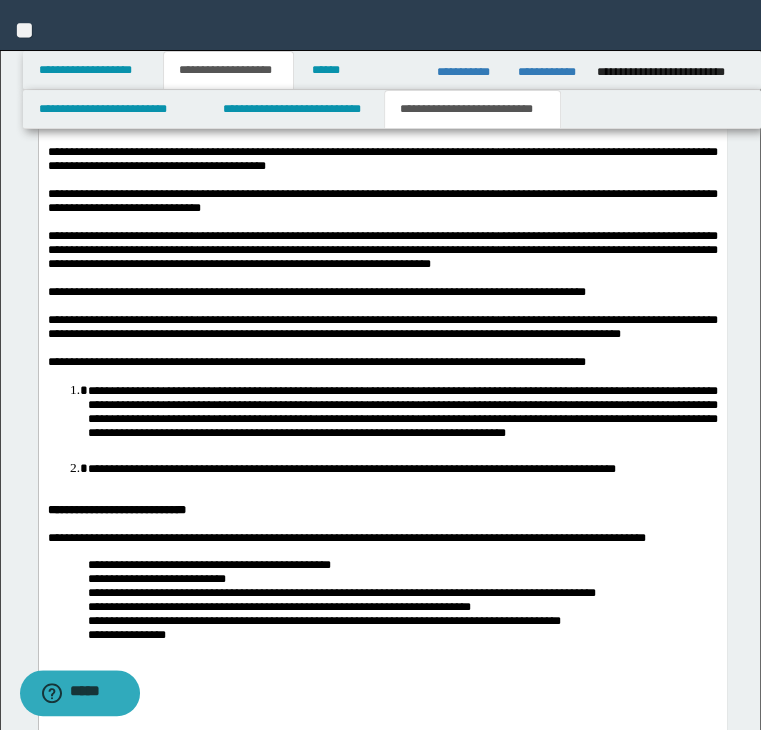 click on "**********" at bounding box center [402, 467] 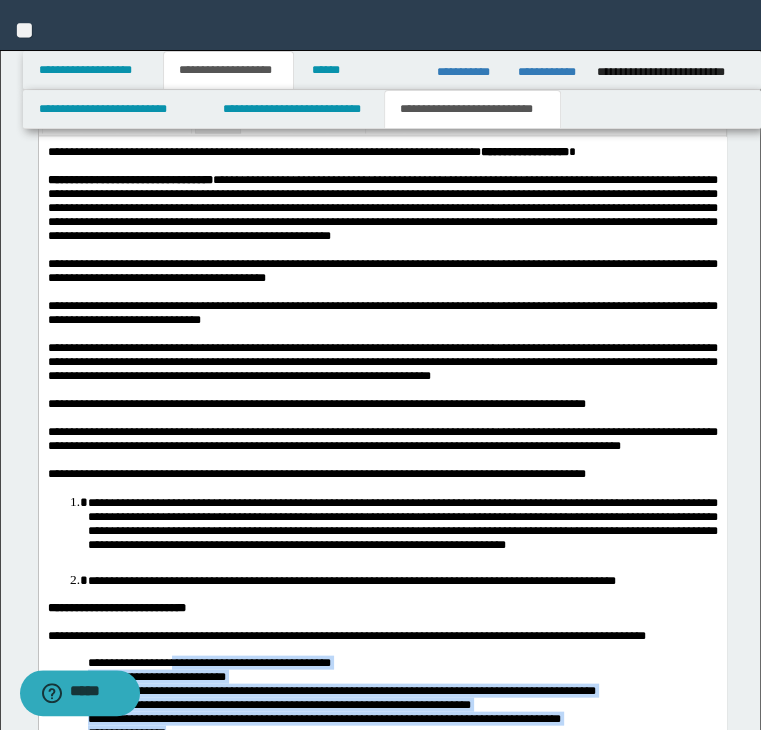 scroll, scrollTop: 1684, scrollLeft: 0, axis: vertical 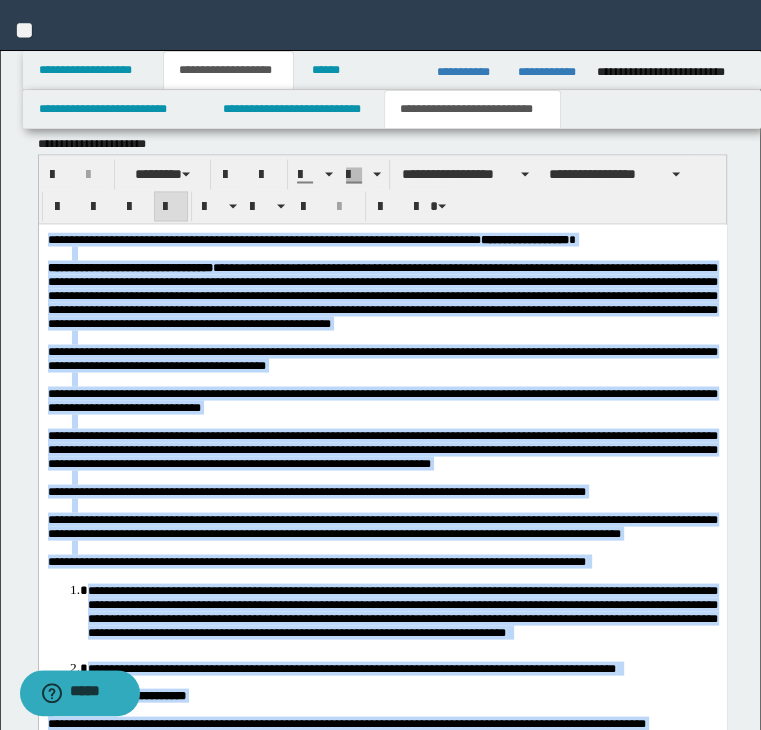 drag, startPoint x: 207, startPoint y: 895, endPoint x: -20, endPoint y: 172, distance: 757.7981 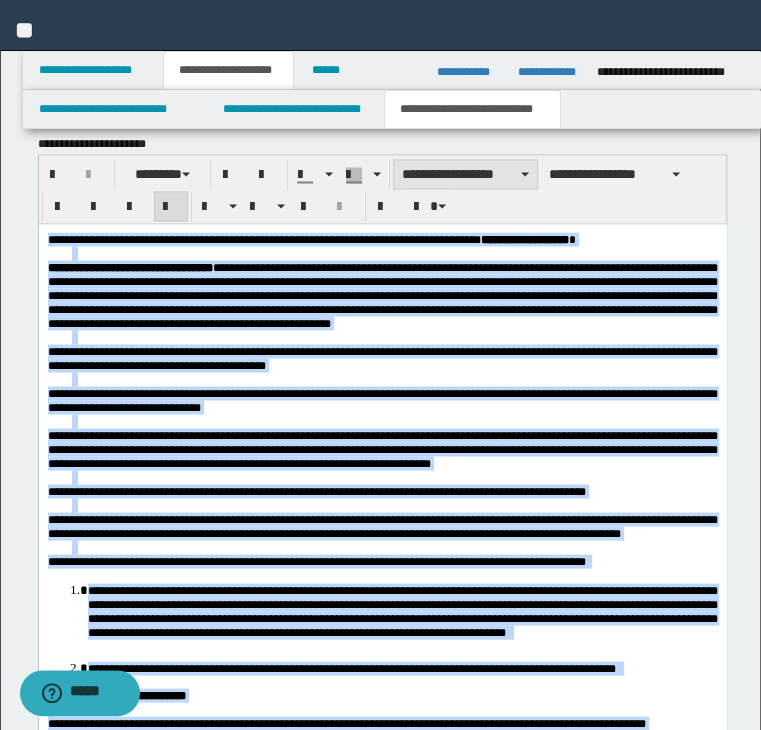 click on "**********" at bounding box center (465, 174) 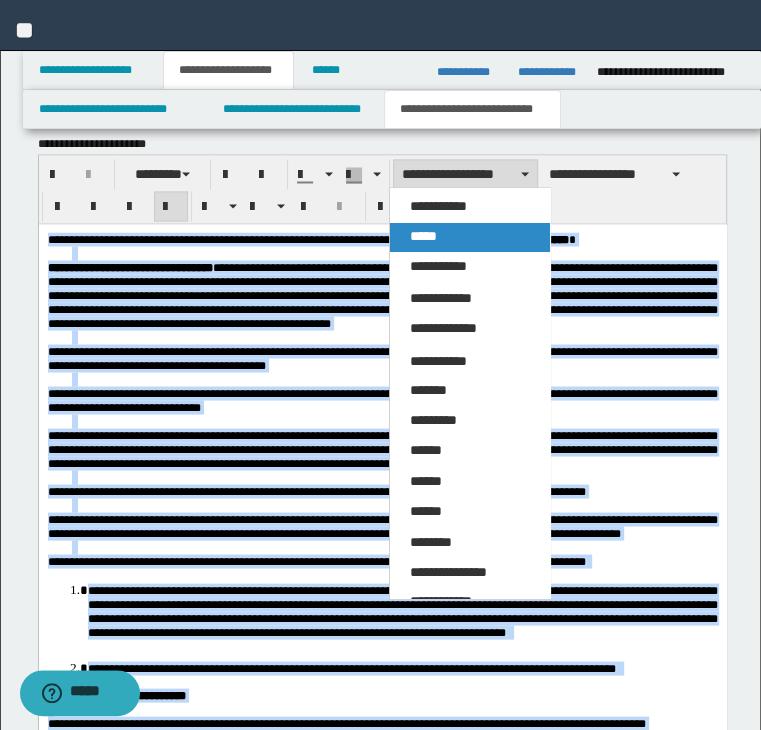drag, startPoint x: 466, startPoint y: 230, endPoint x: 429, endPoint y: 7, distance: 226.04866 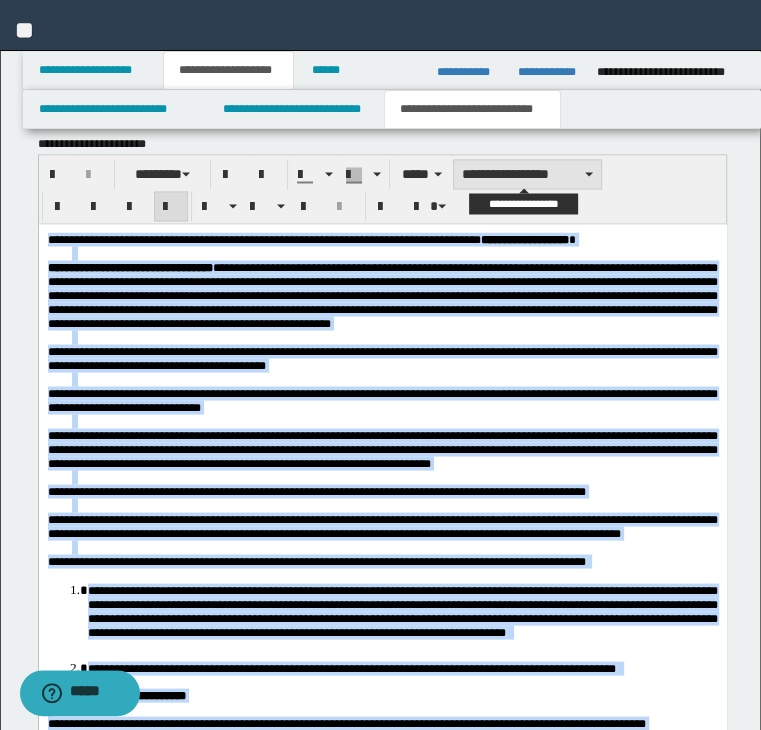 click on "**********" at bounding box center (527, 174) 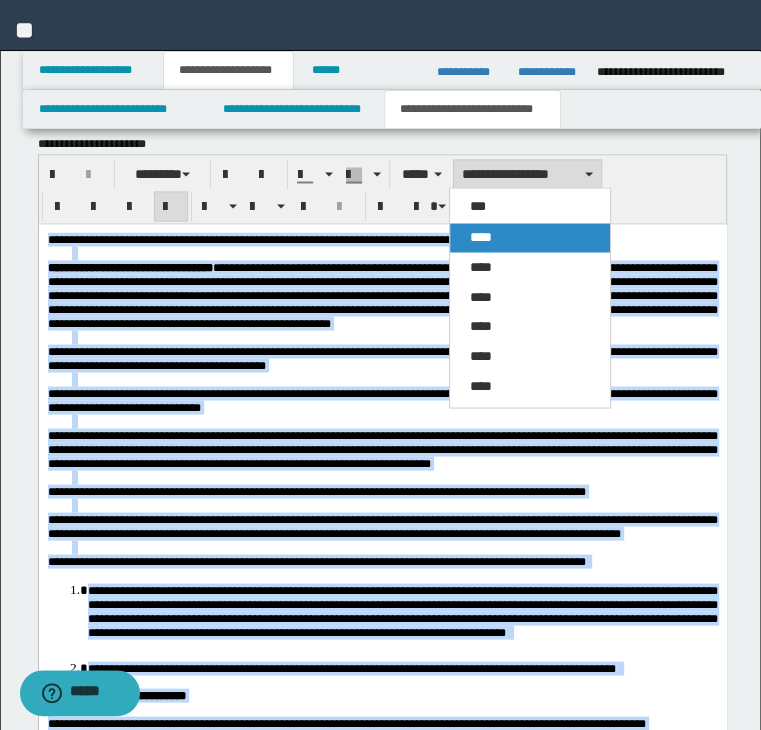 click on "****" at bounding box center (530, 237) 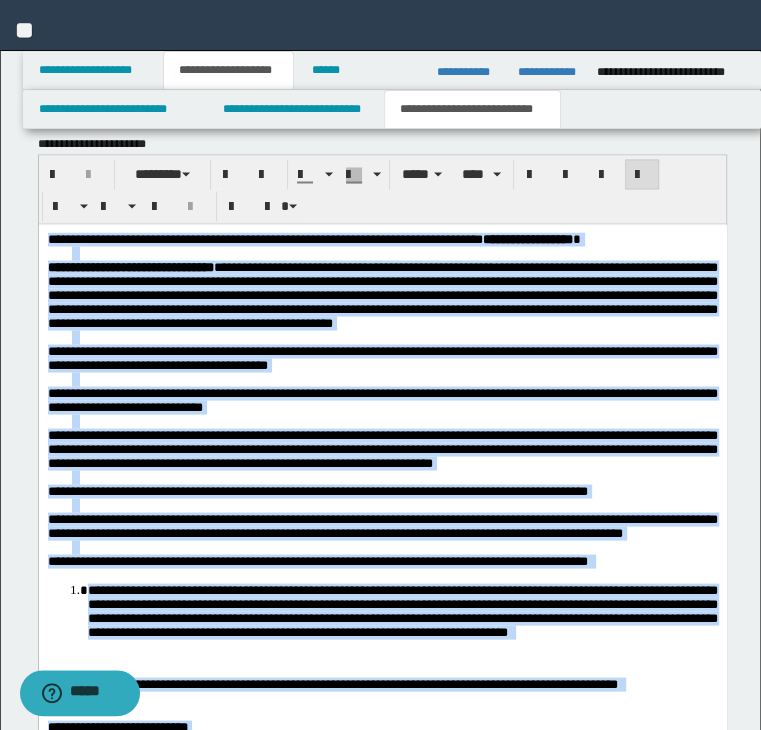 click at bounding box center (642, 174) 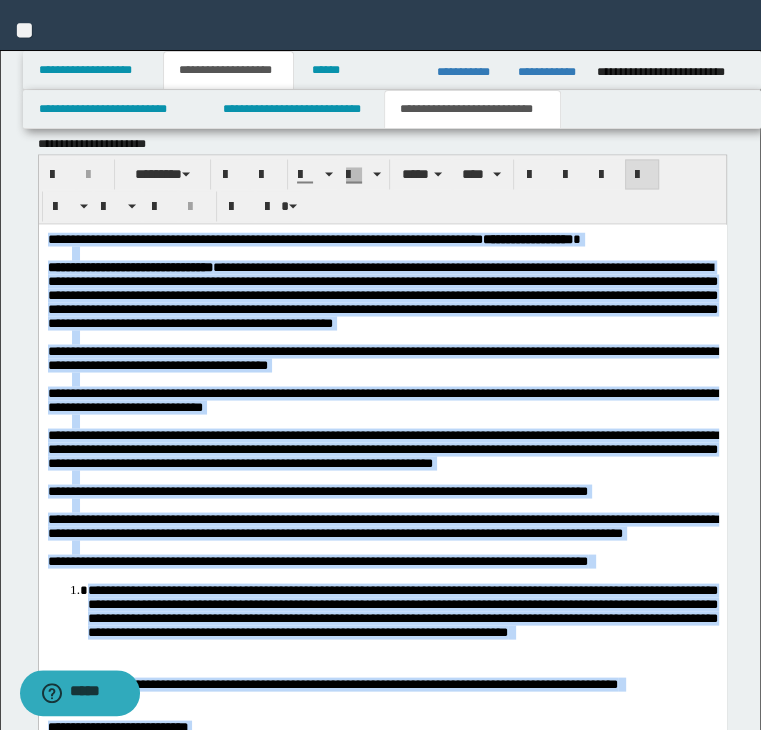 click at bounding box center (642, 174) 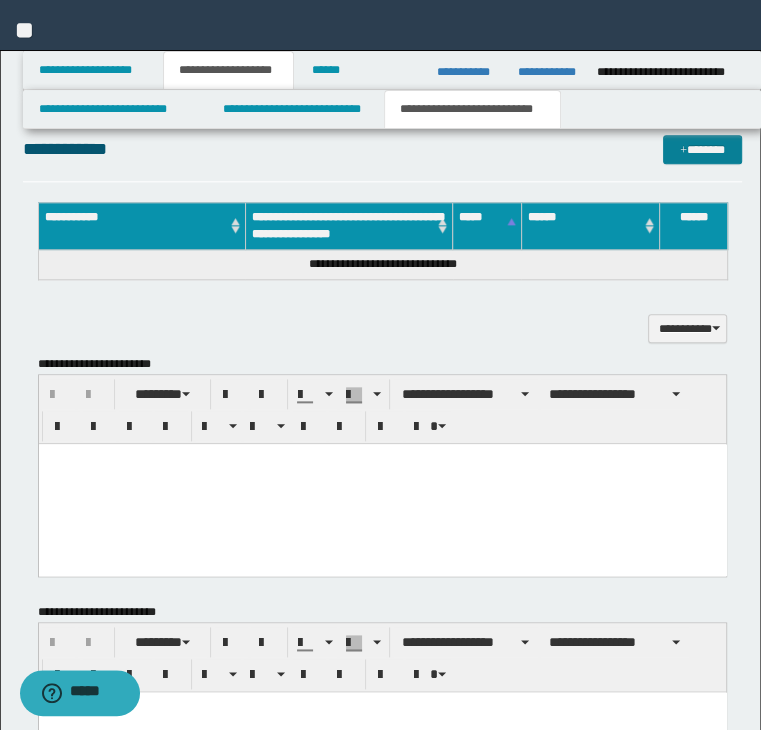 scroll, scrollTop: 884, scrollLeft: 0, axis: vertical 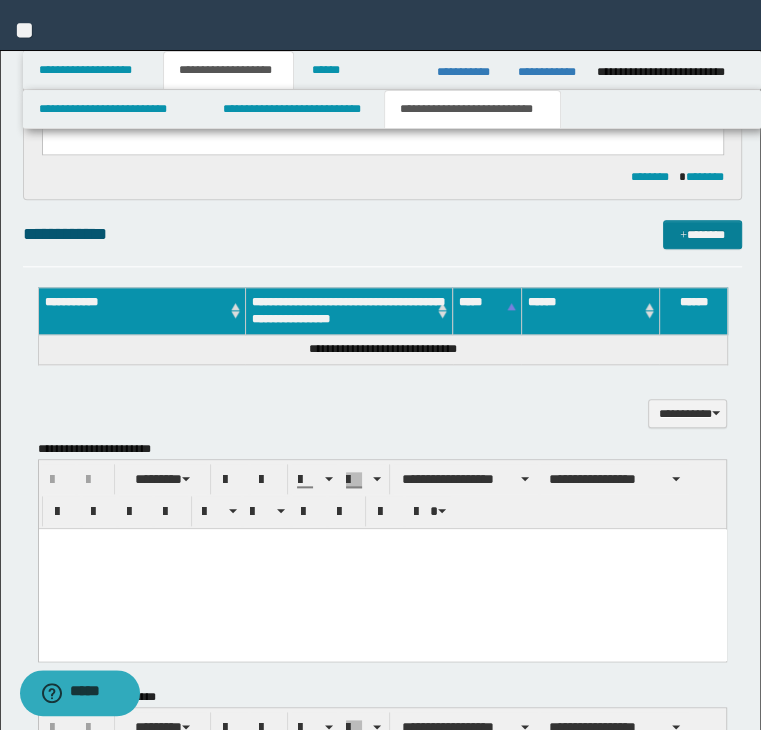 click on "*******" at bounding box center [702, 235] 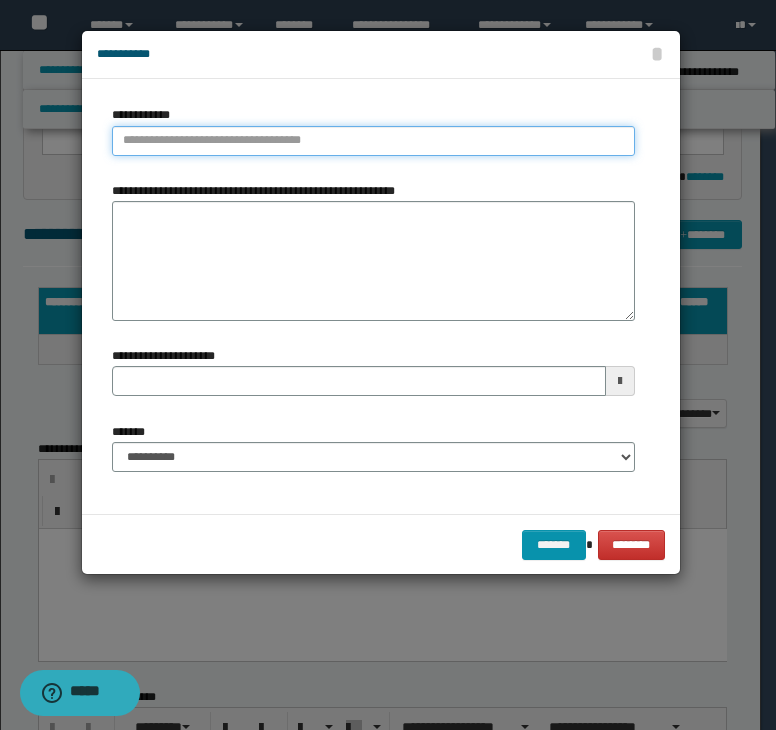 type on "**********" 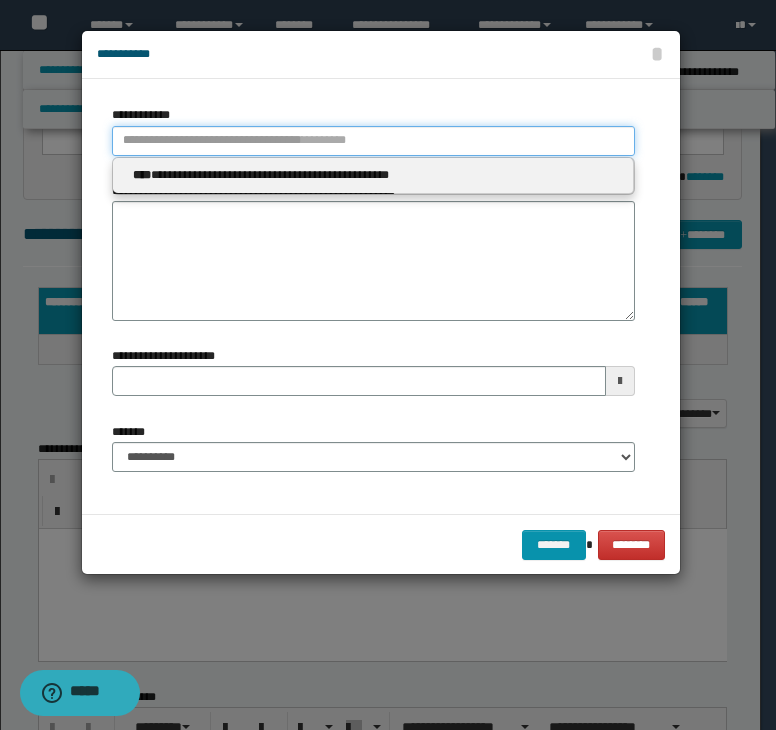 click on "**********" at bounding box center (373, 141) 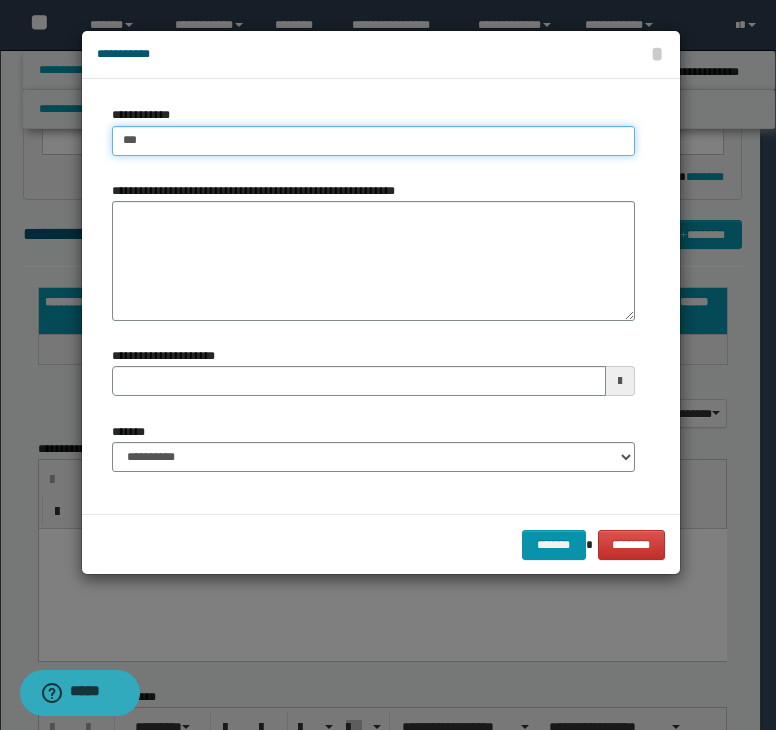 type on "****" 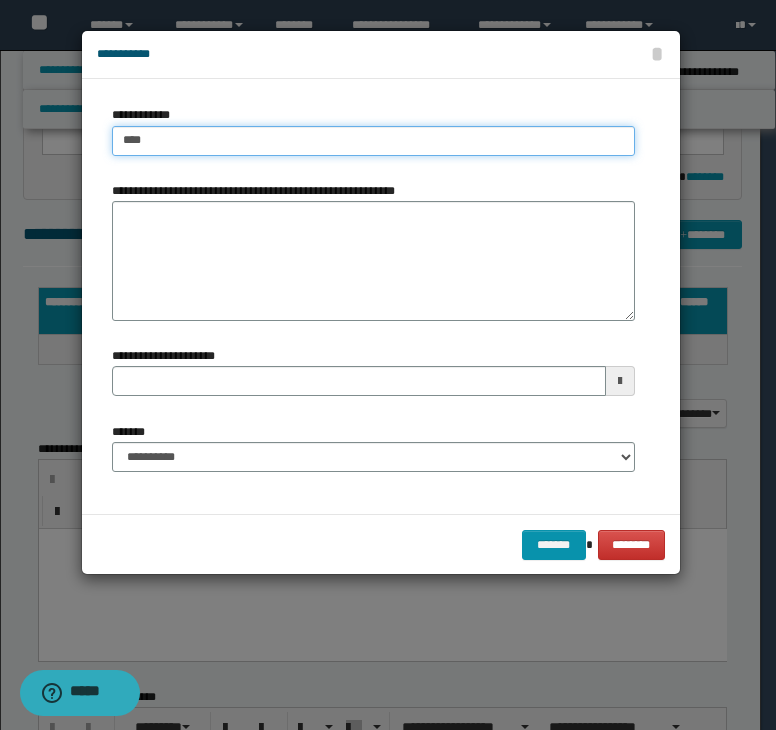 type on "****" 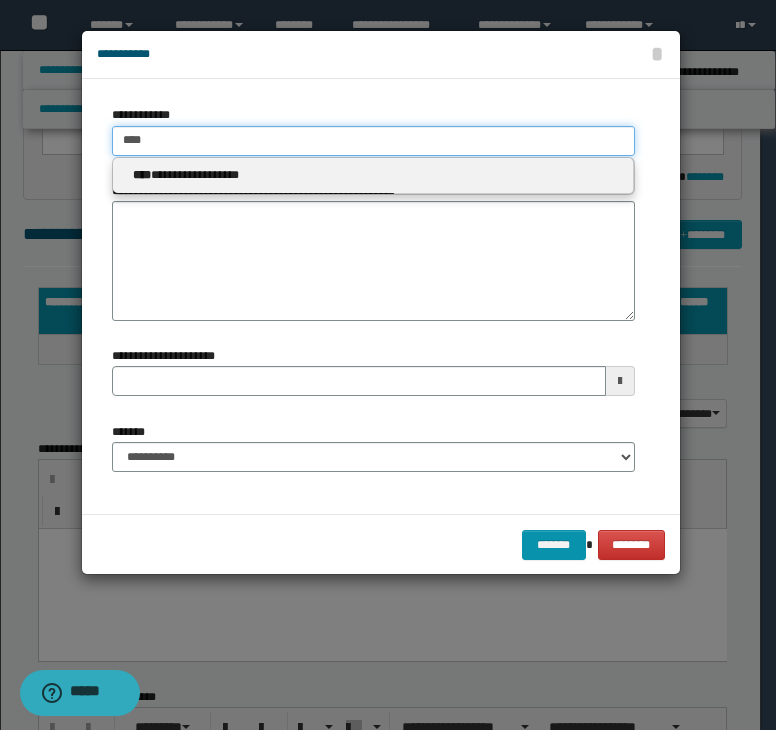 type 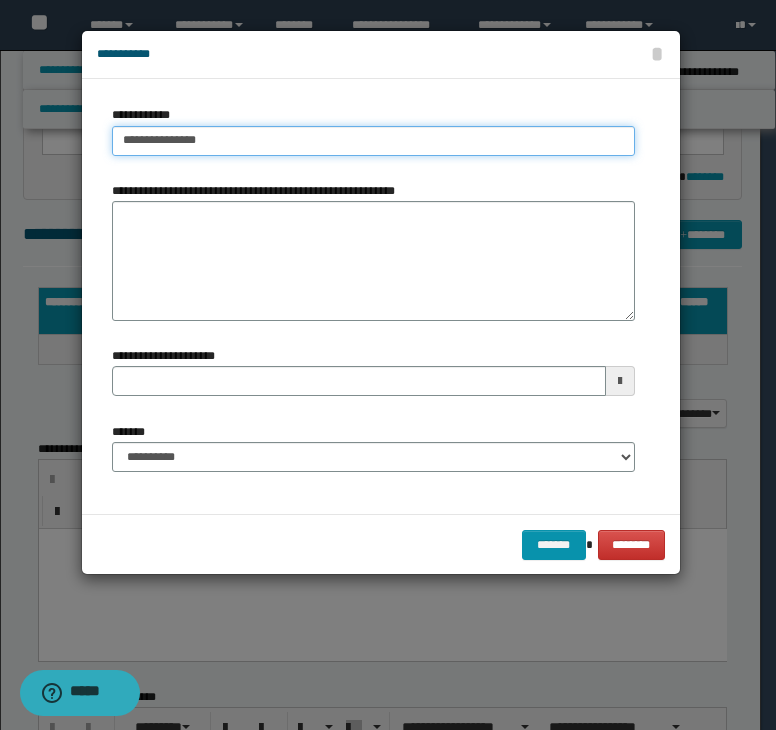 type on "**********" 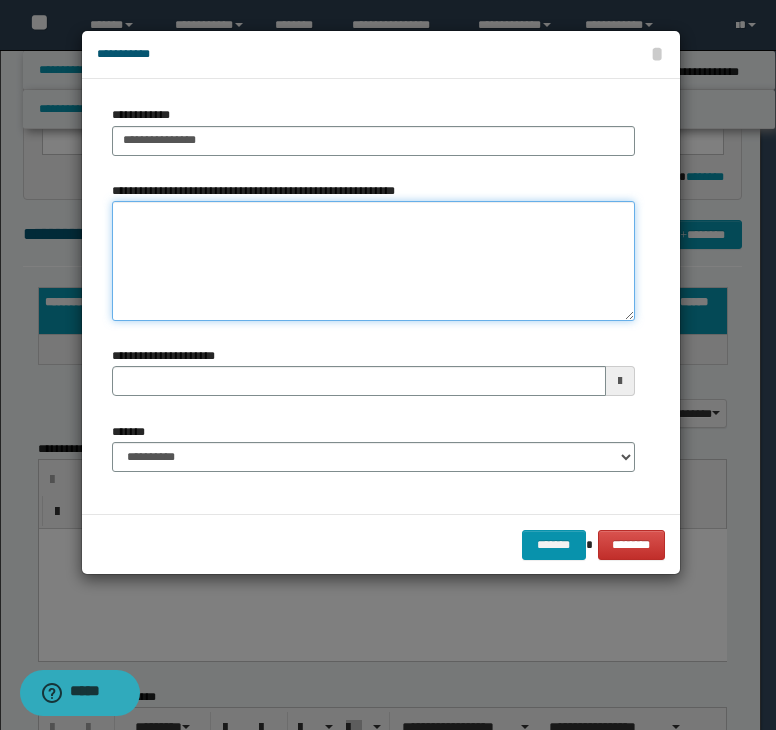 paste on "*******" 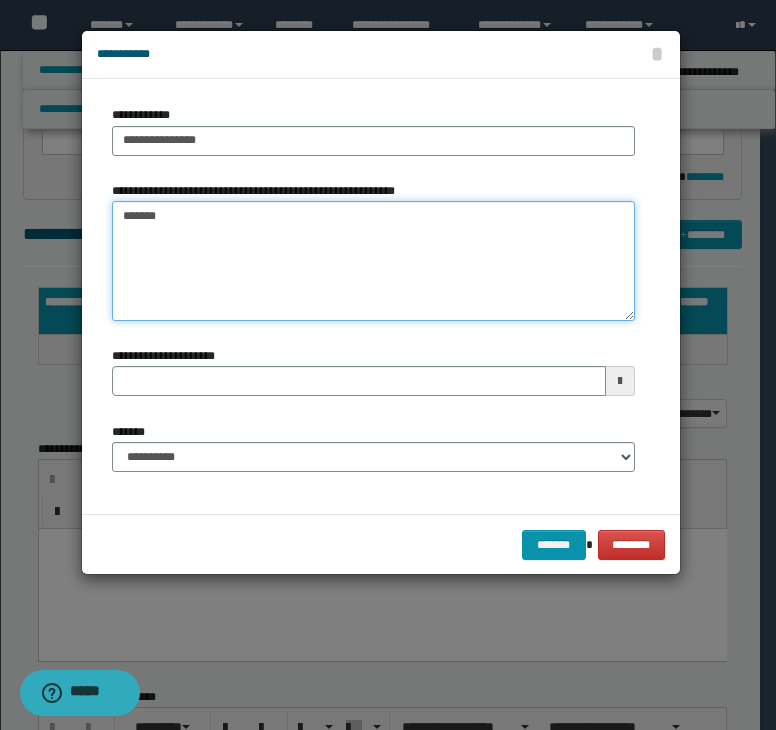 type on "*******" 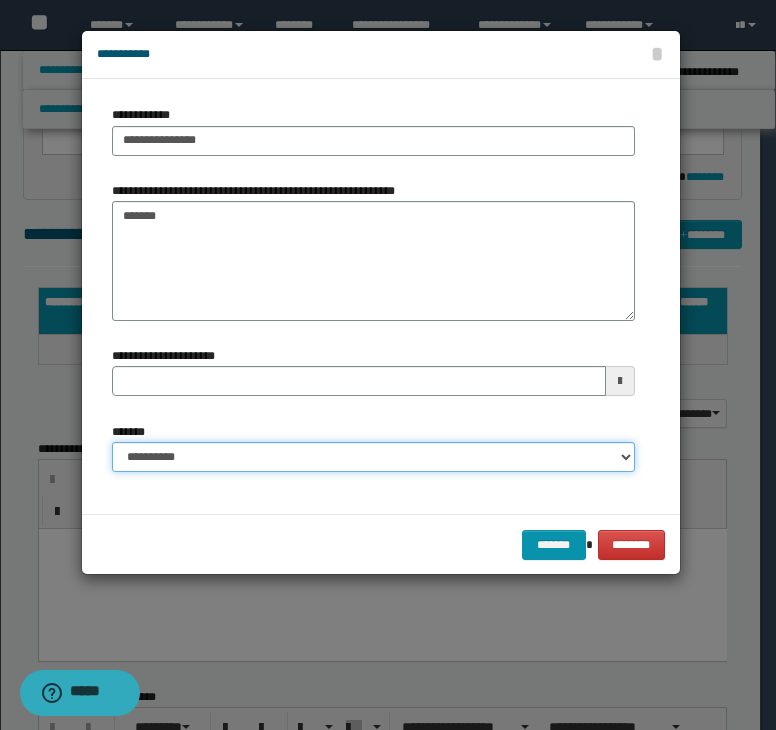 select on "*" 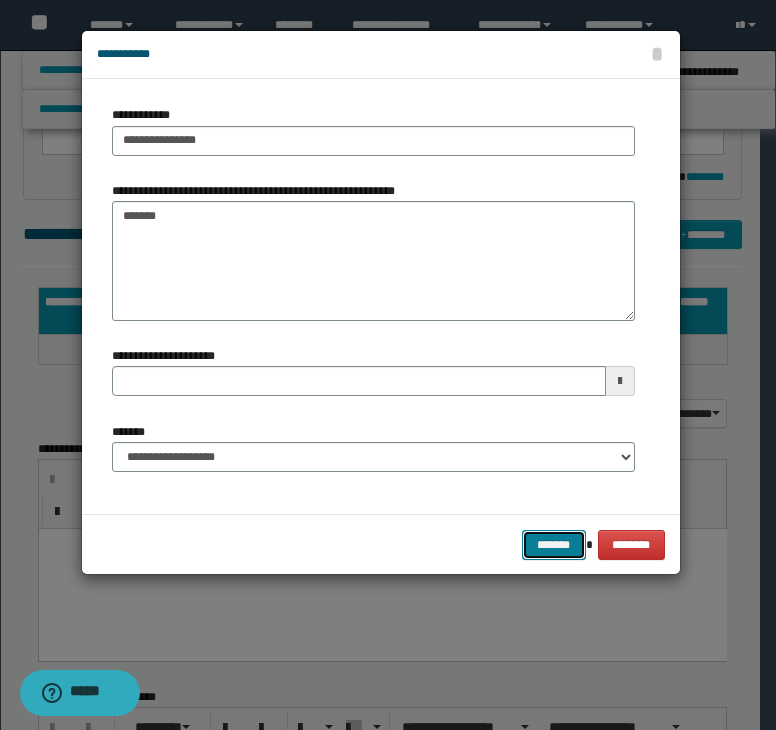type 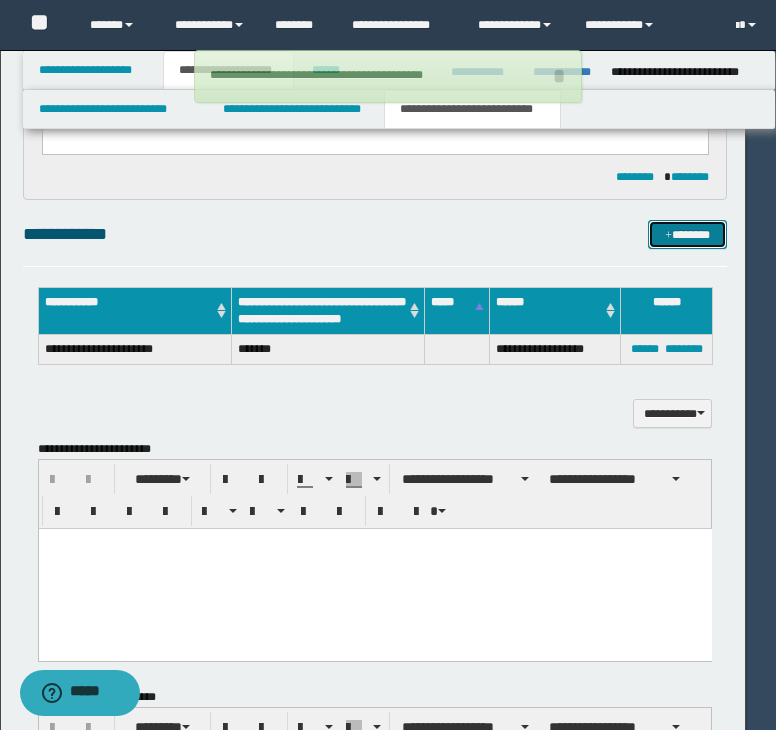 type 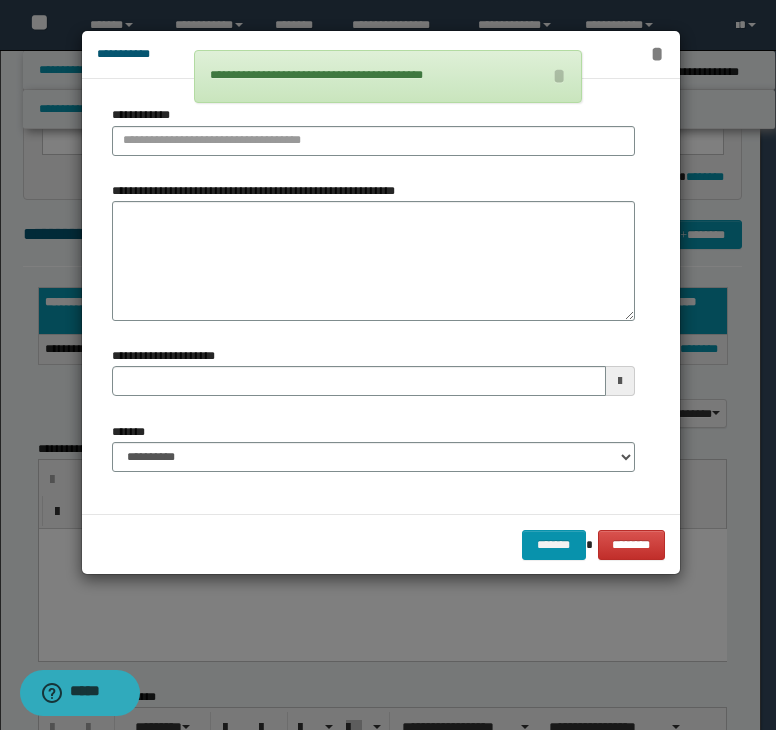type 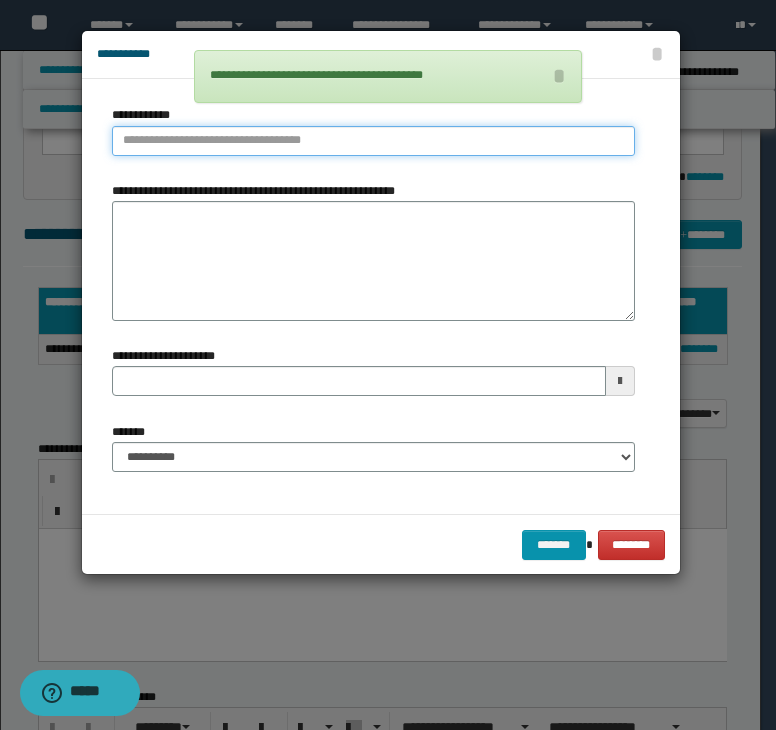 type on "**********" 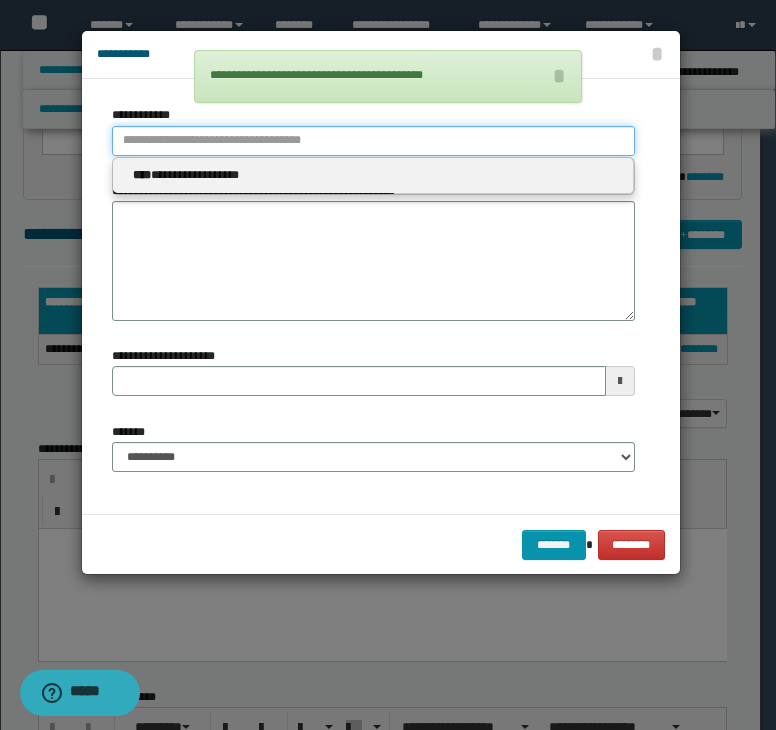 type 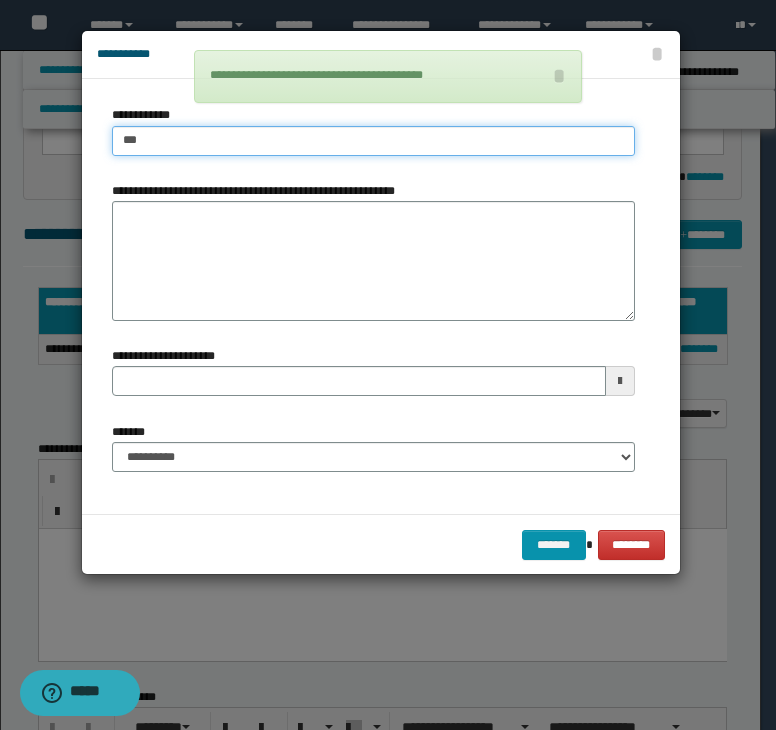 type on "****" 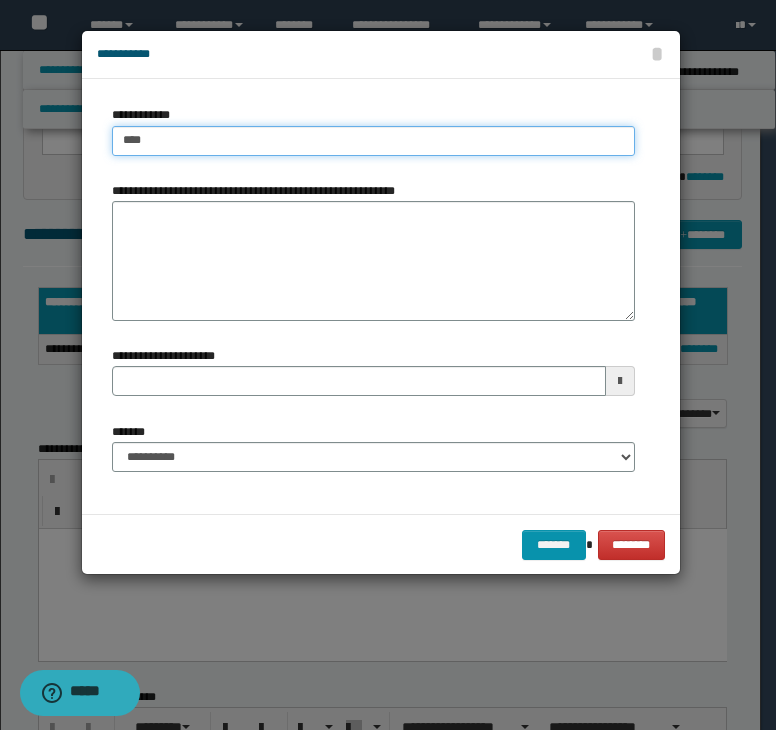 type on "****" 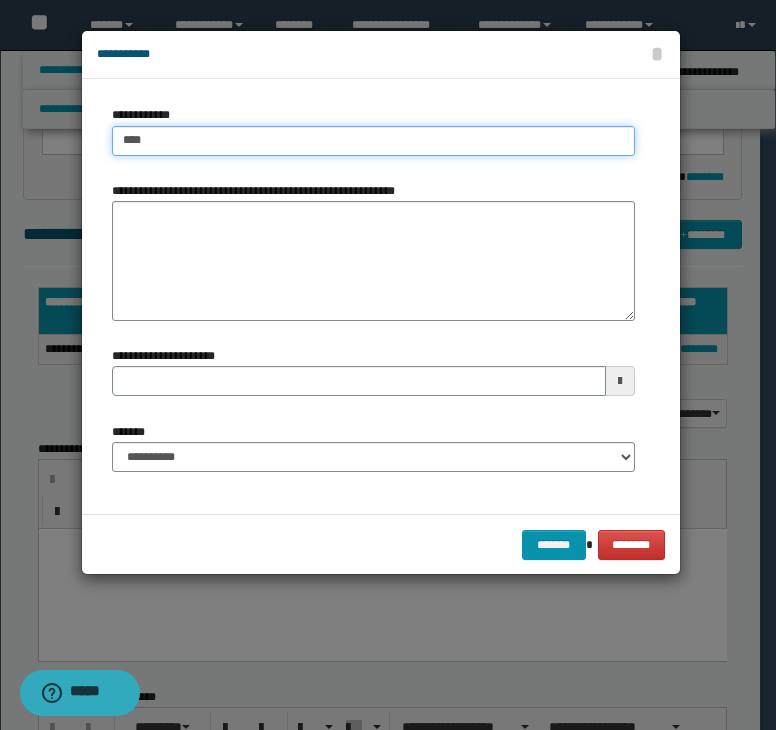 type 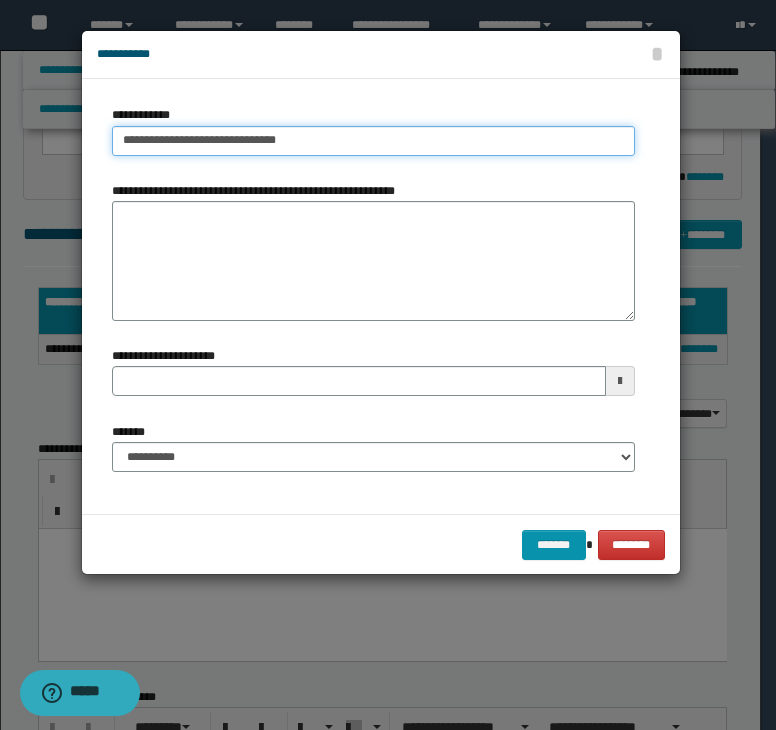 type on "**********" 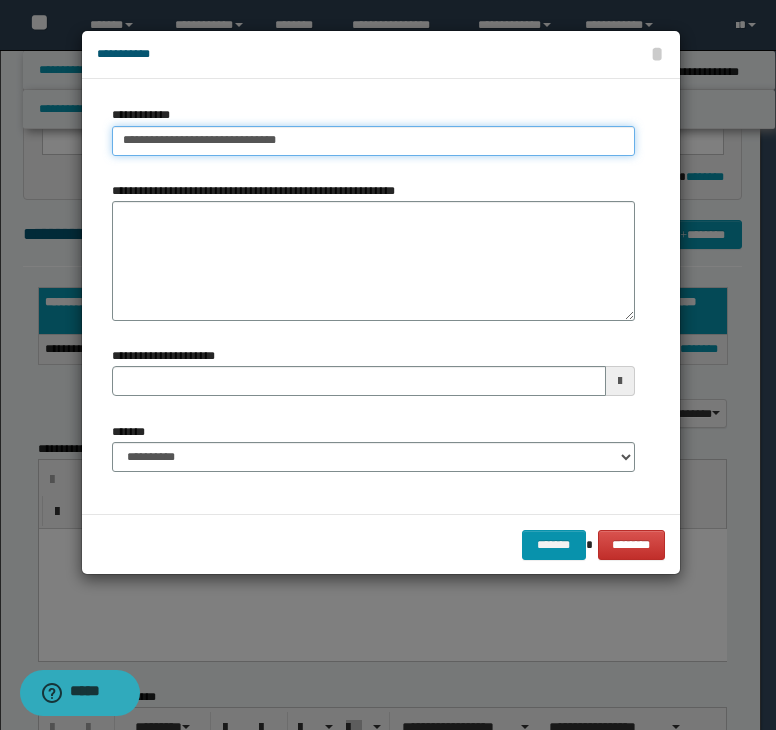 click on "**********" at bounding box center [373, 141] 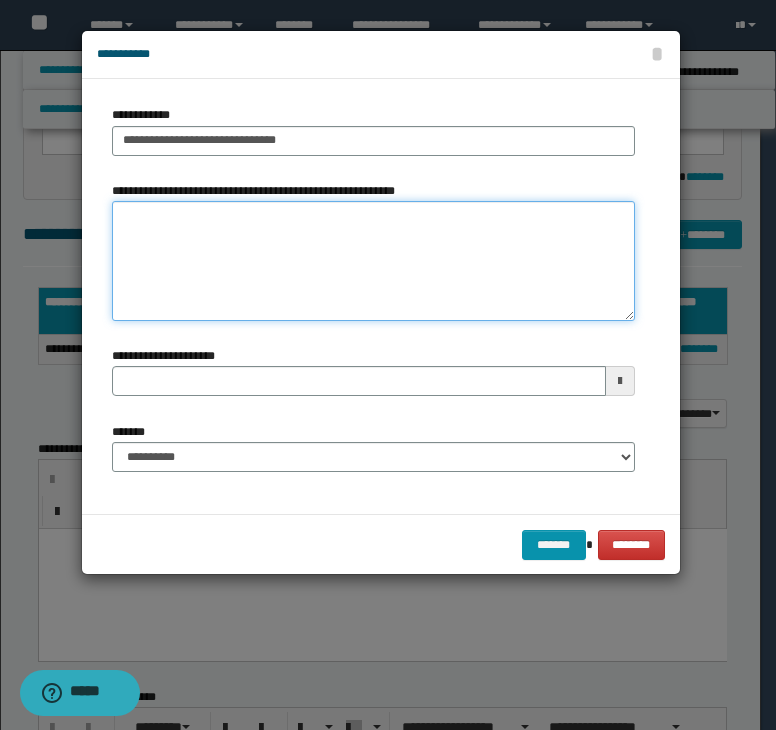 type 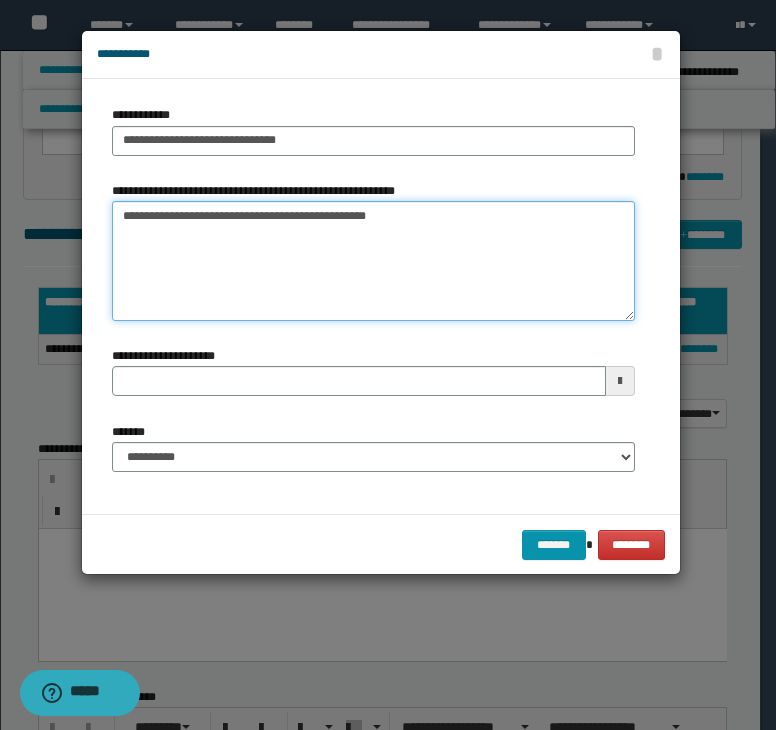 type on "**********" 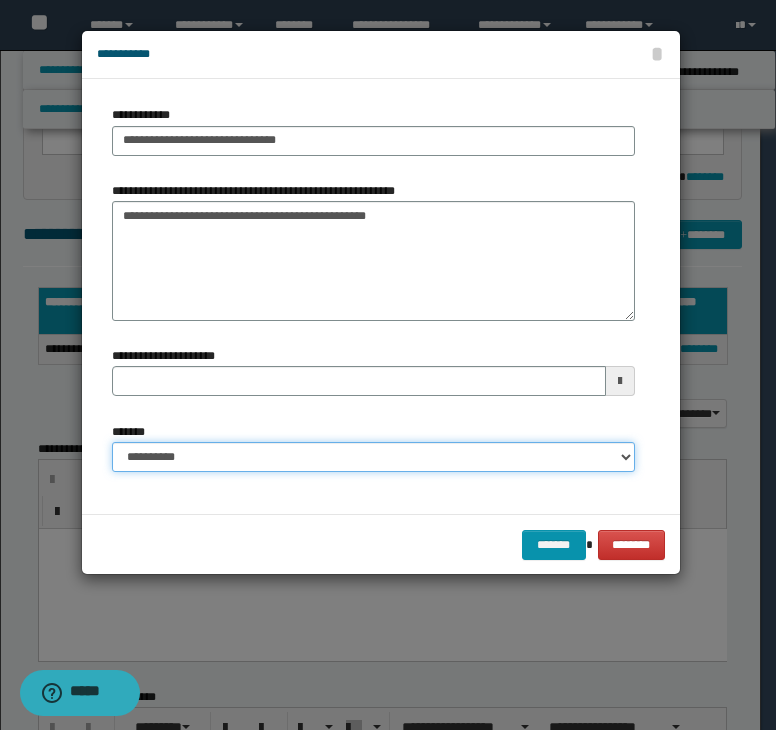select on "*" 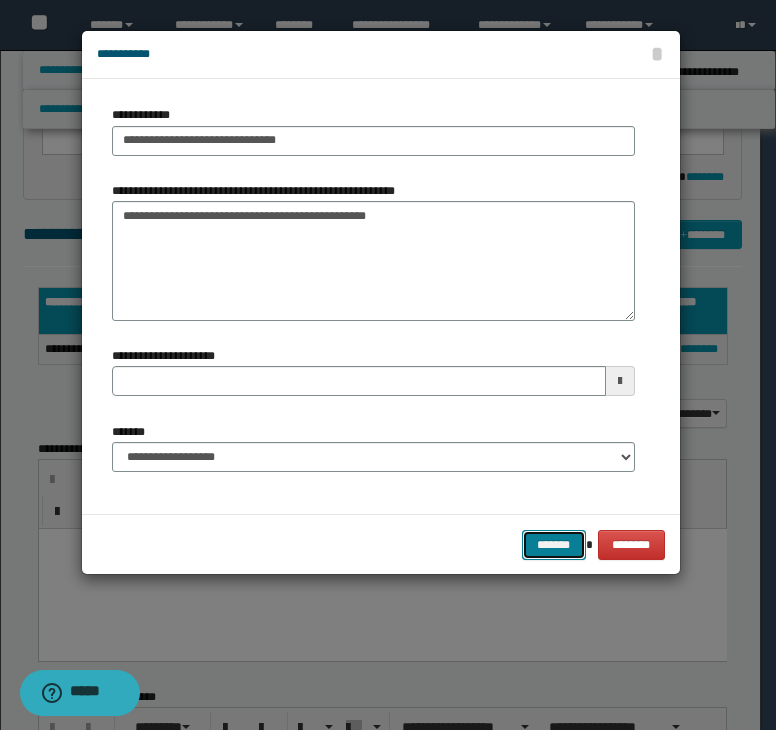 click on "*******" at bounding box center [554, 545] 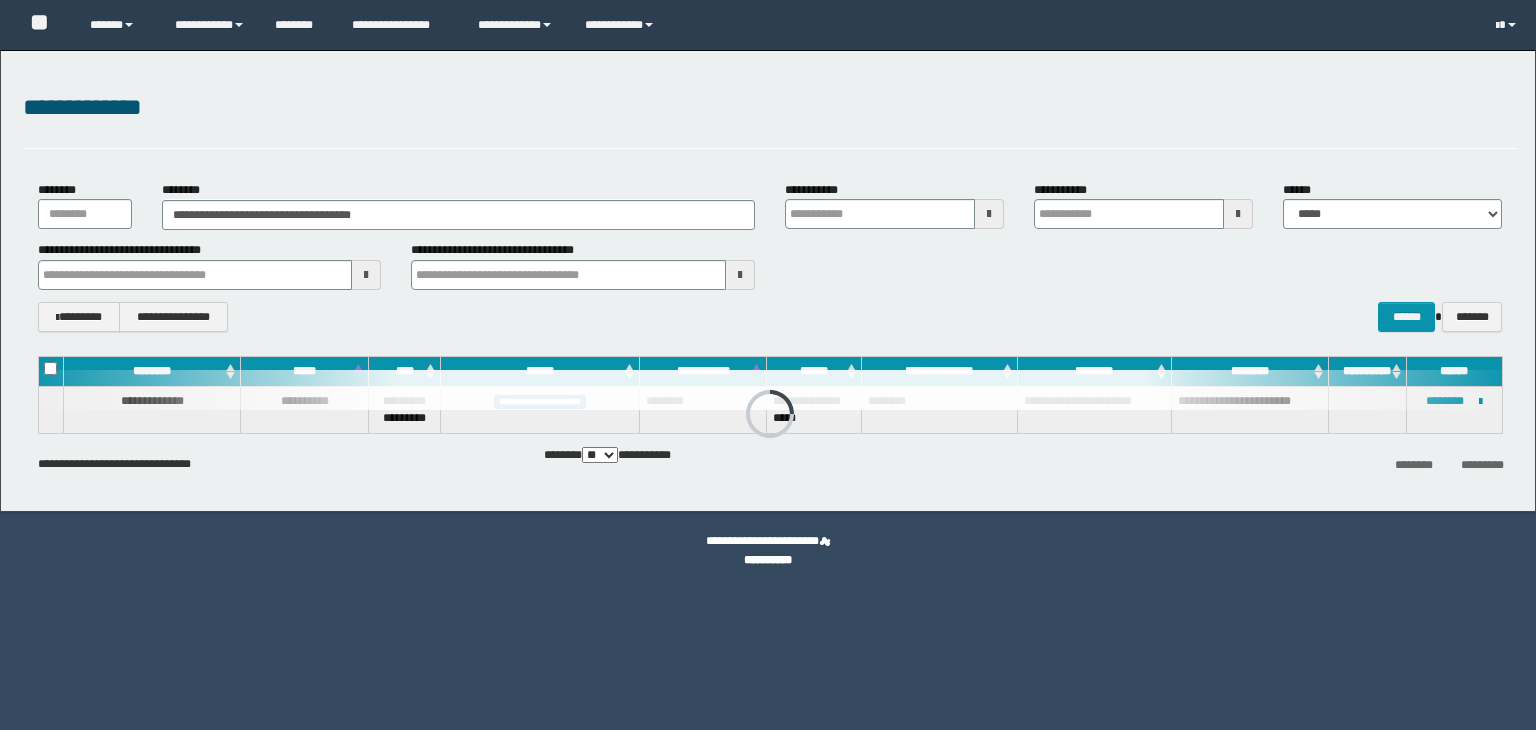 scroll, scrollTop: 0, scrollLeft: 0, axis: both 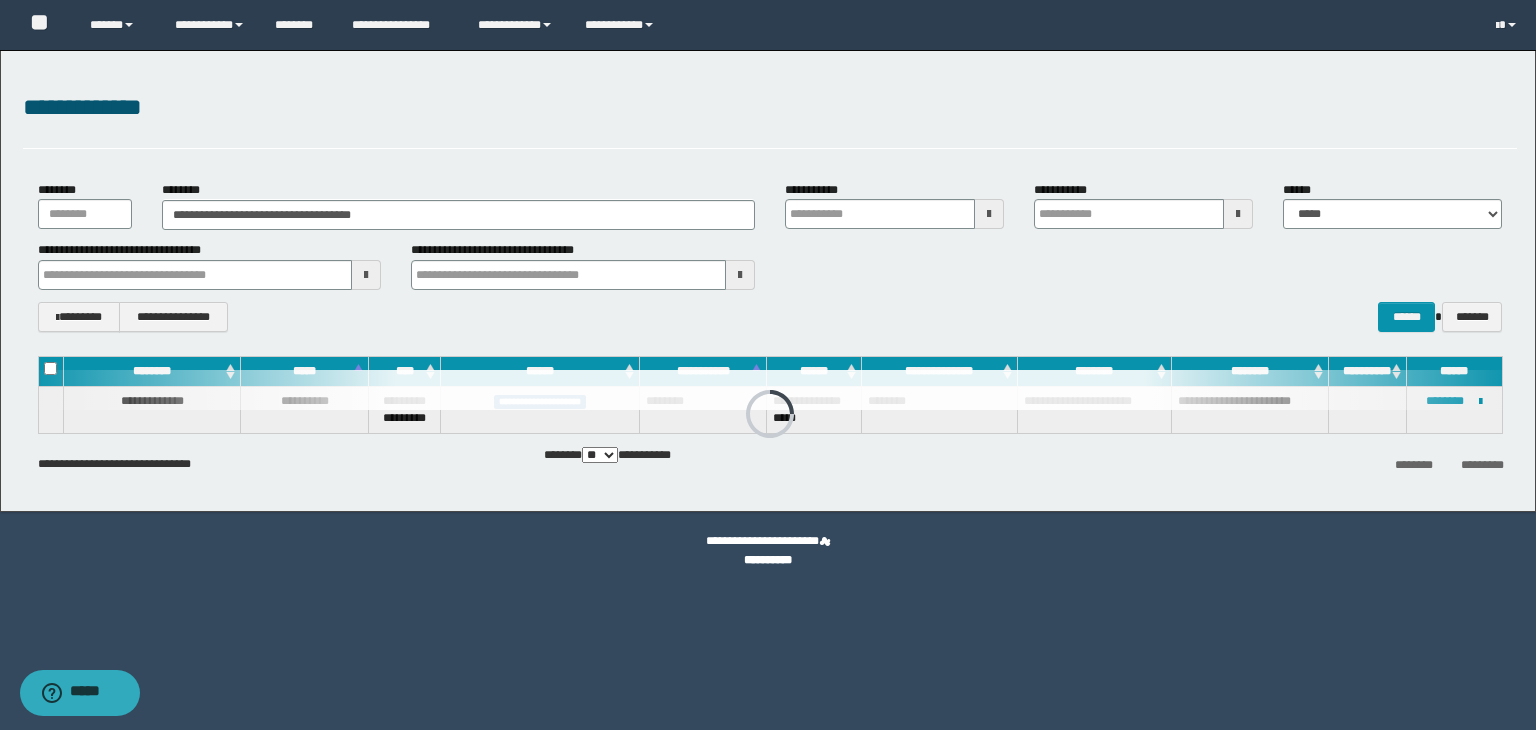 click on "**********" at bounding box center [770, 256] 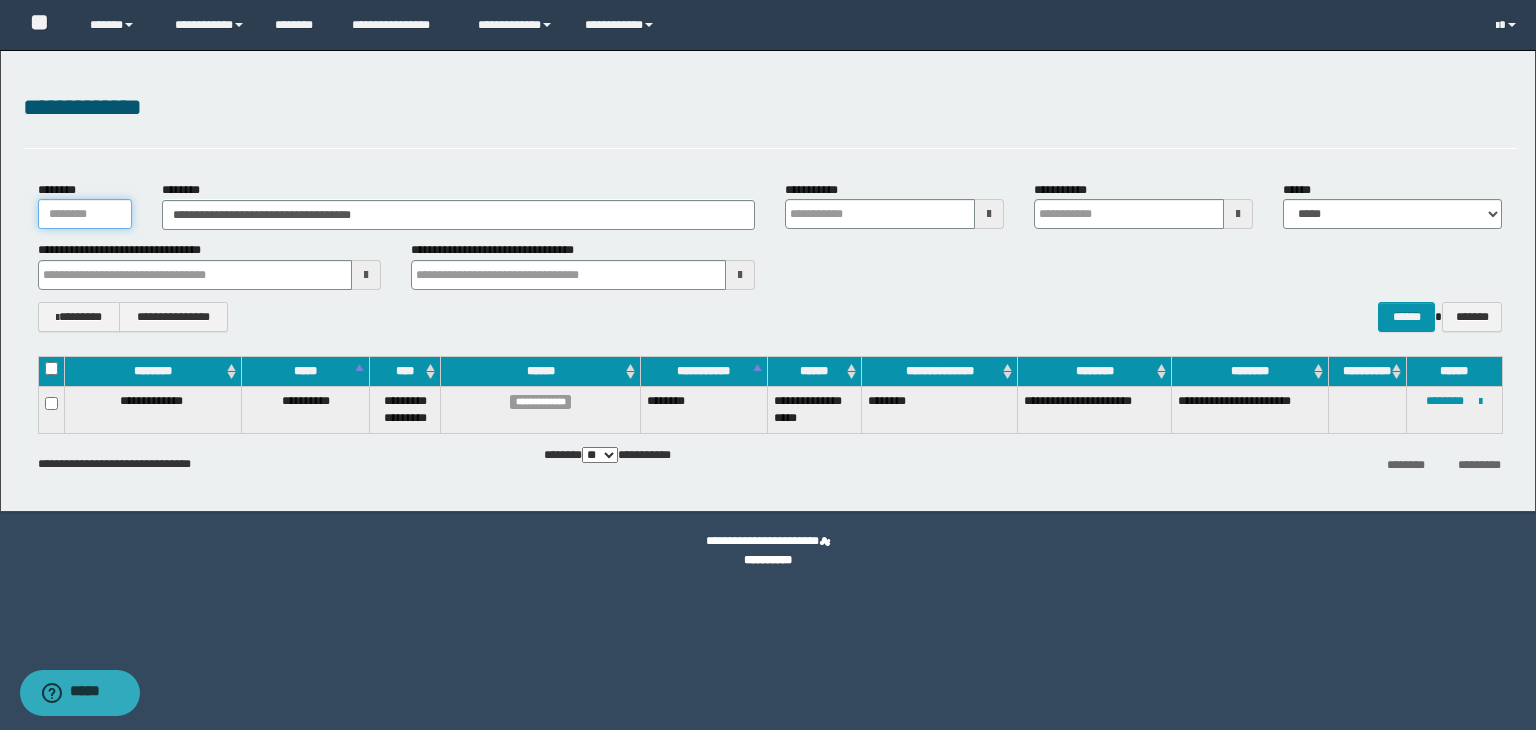 click on "********" at bounding box center (85, 214) 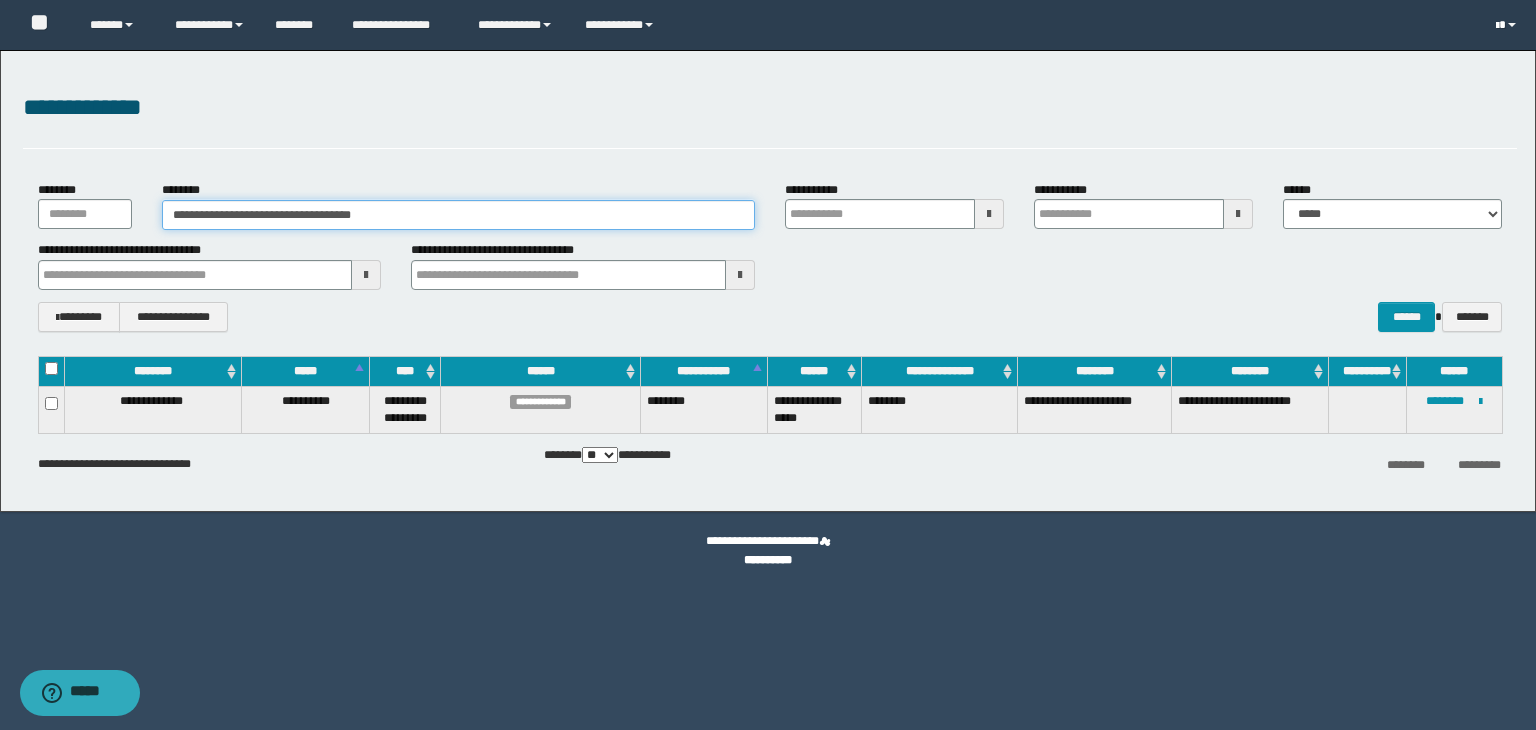 paste 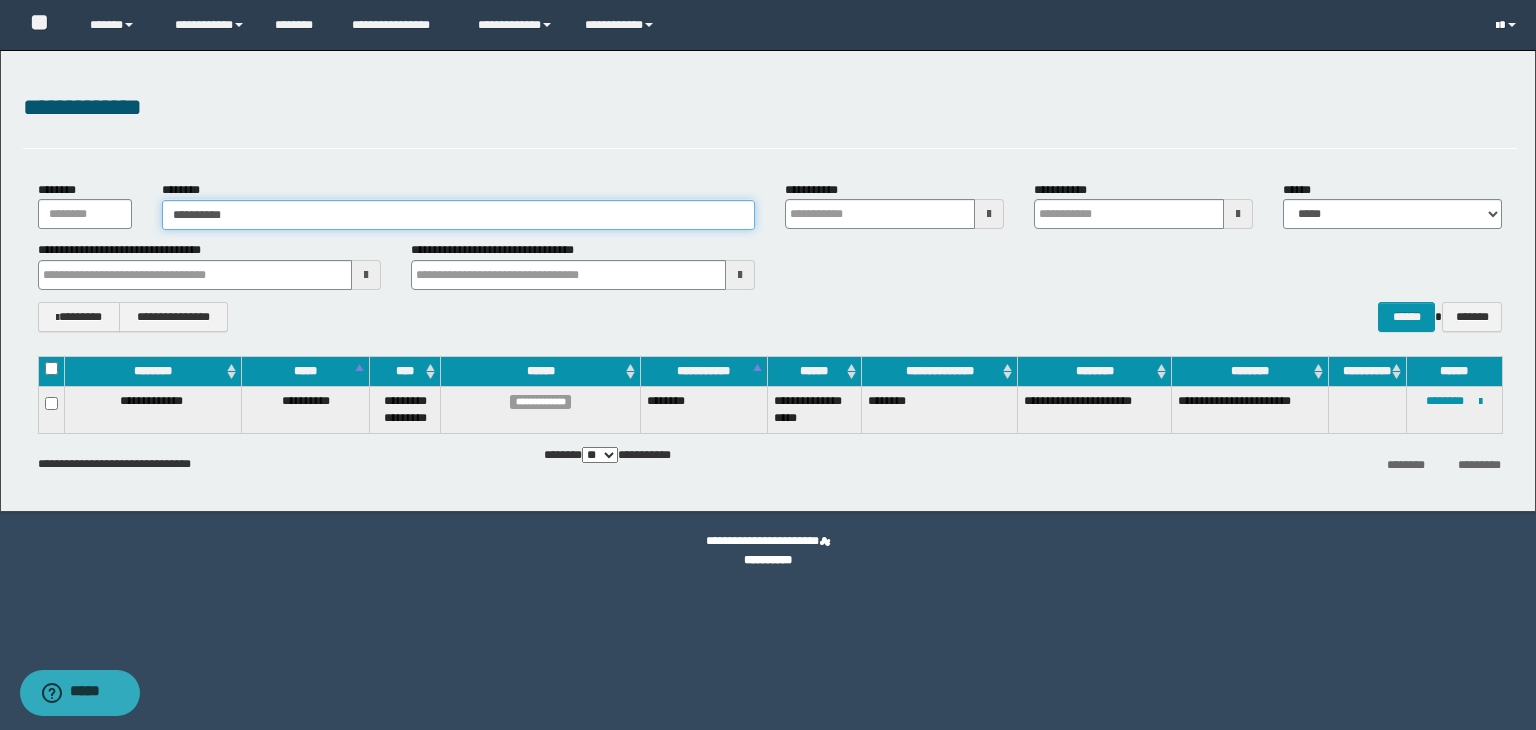 type on "**********" 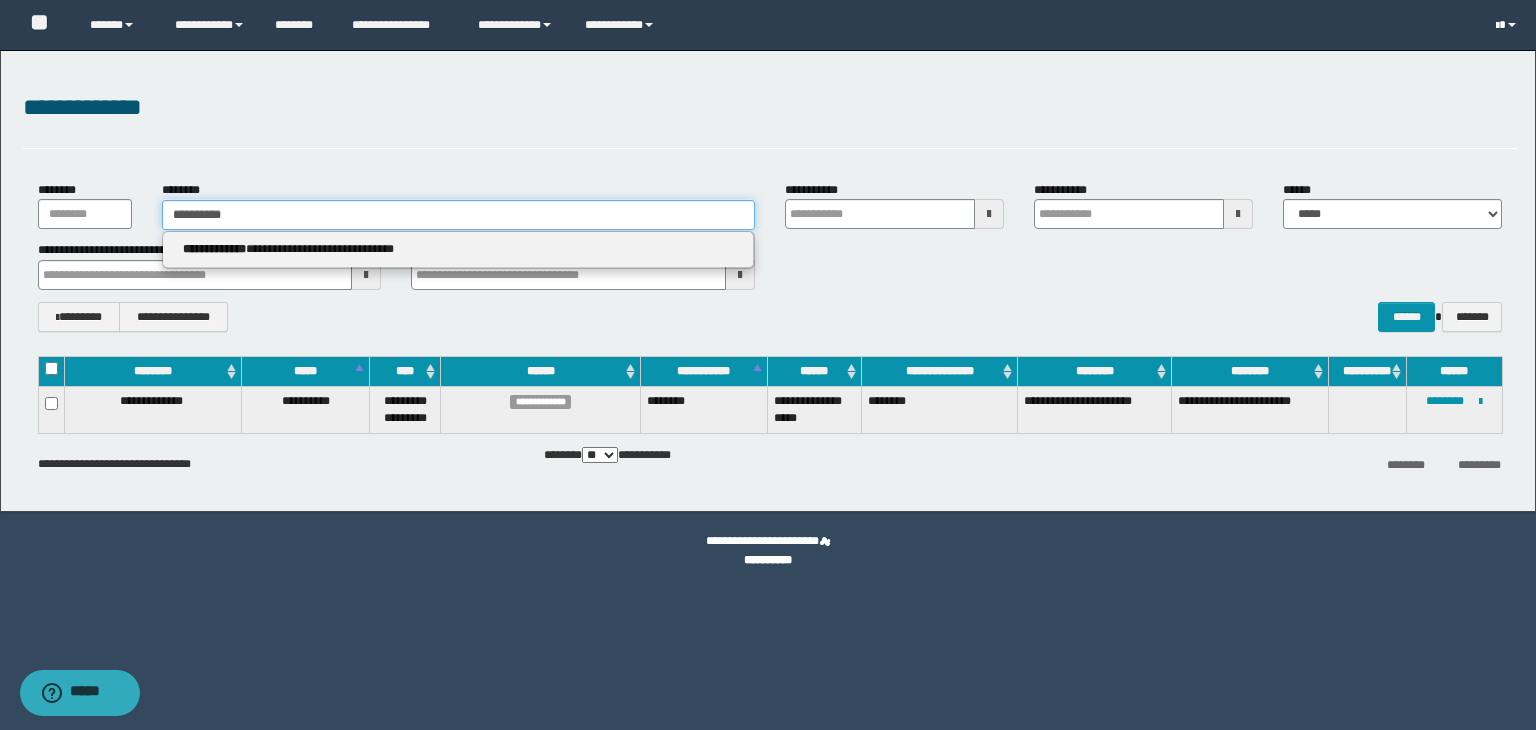 type 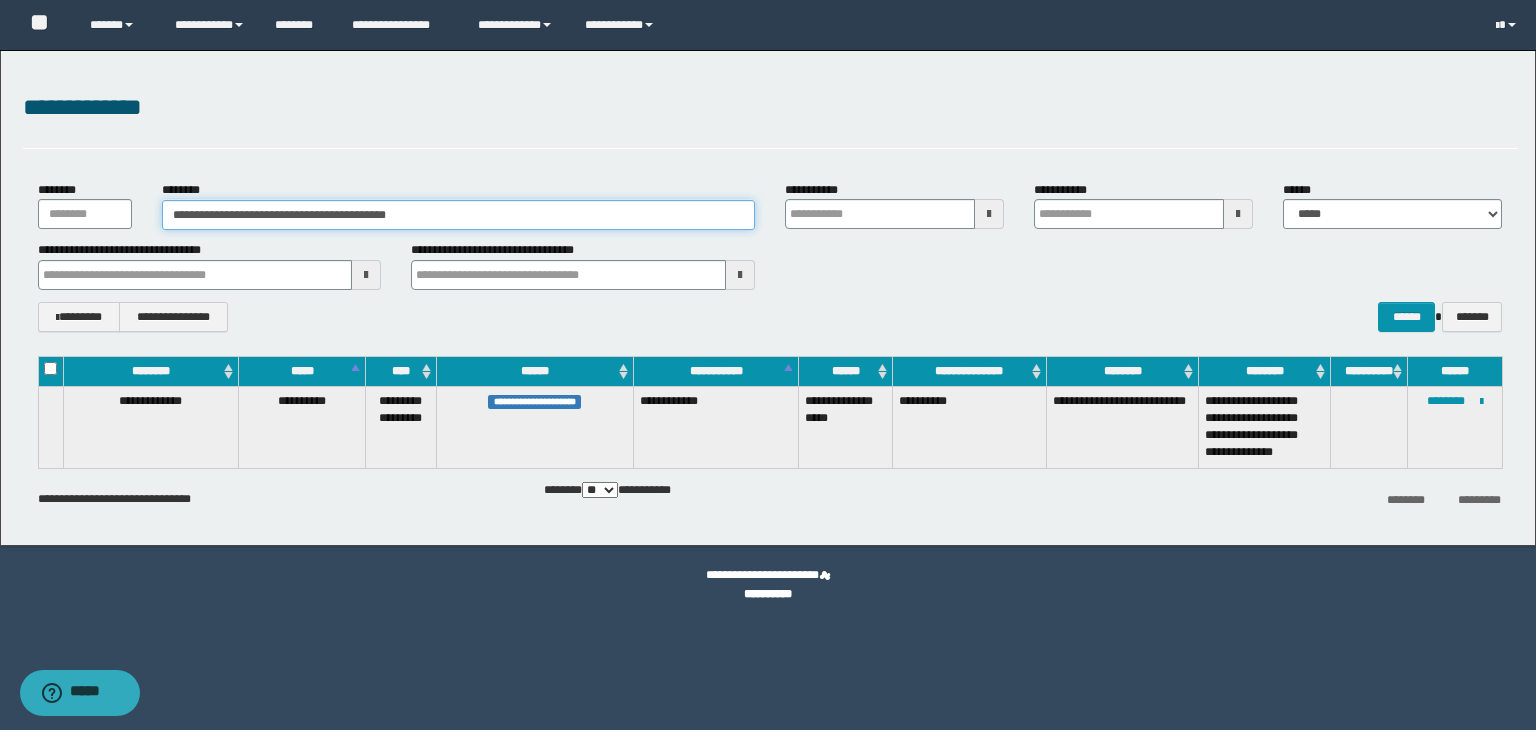 type on "**********" 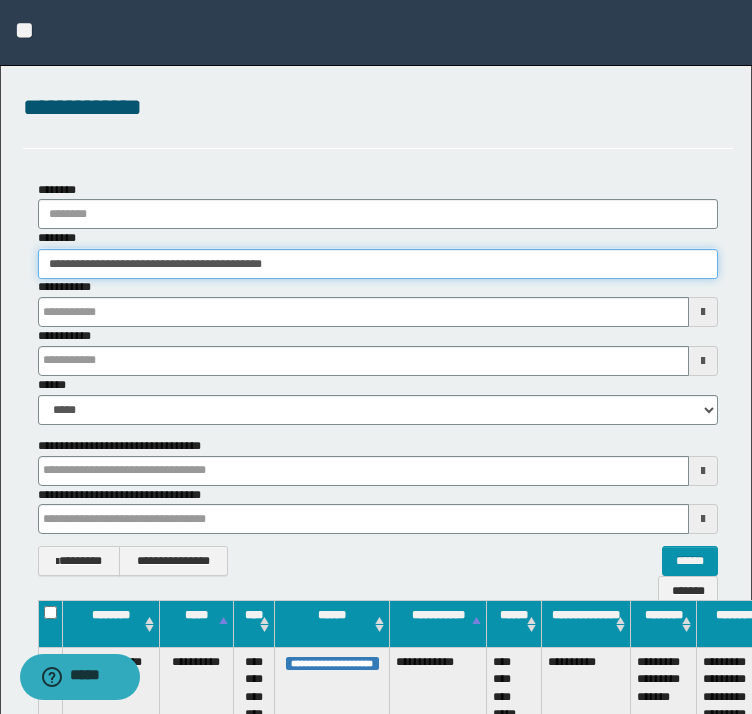 scroll, scrollTop: 0, scrollLeft: 121, axis: horizontal 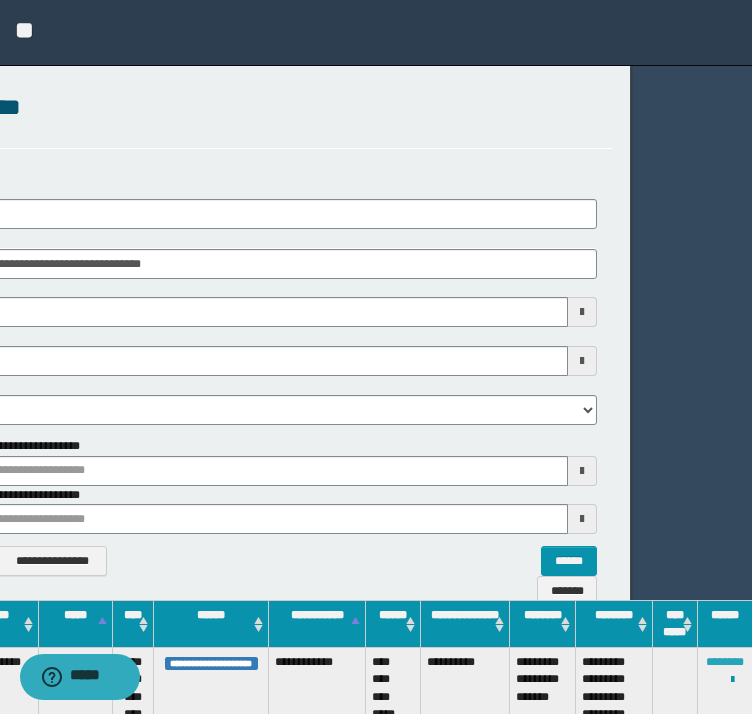 click on "********" at bounding box center (725, 662) 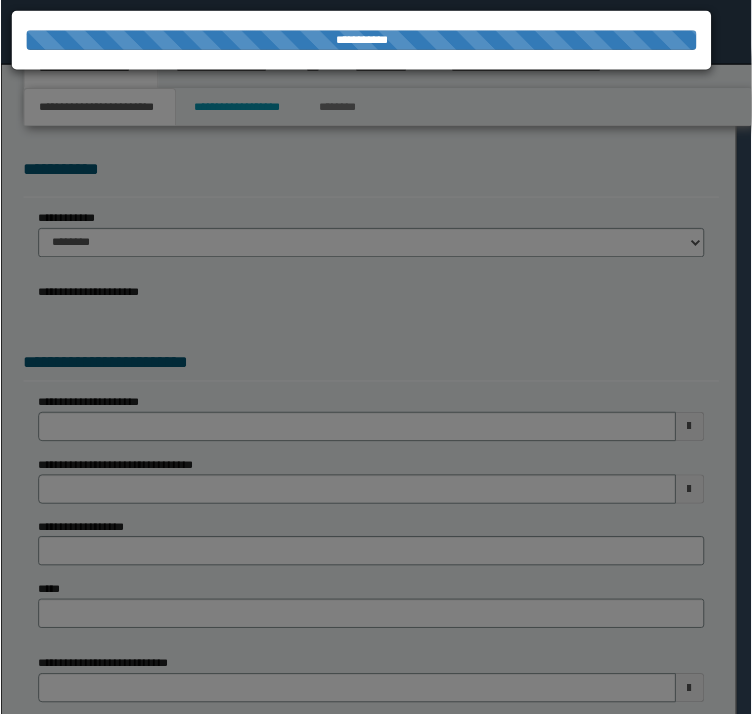 scroll, scrollTop: 0, scrollLeft: 0, axis: both 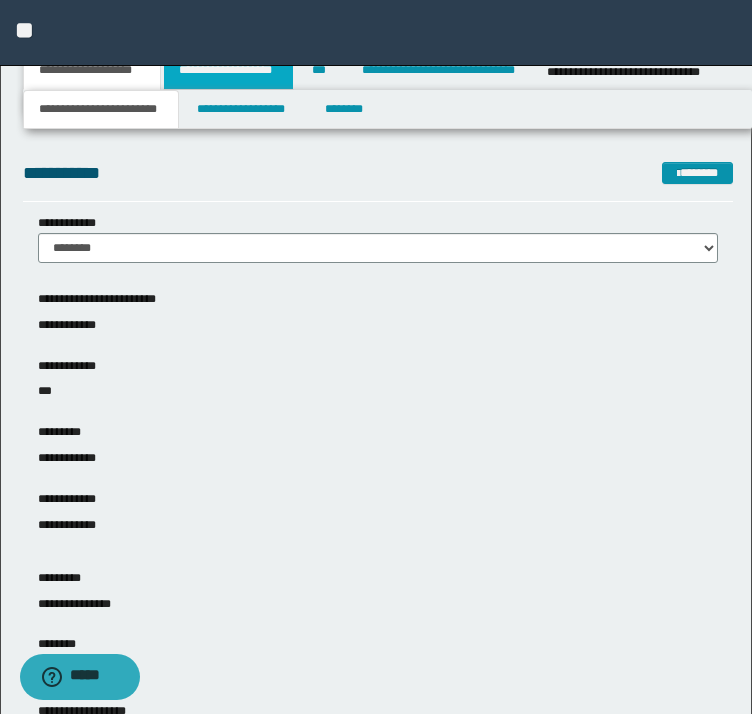 click on "**********" at bounding box center [228, 70] 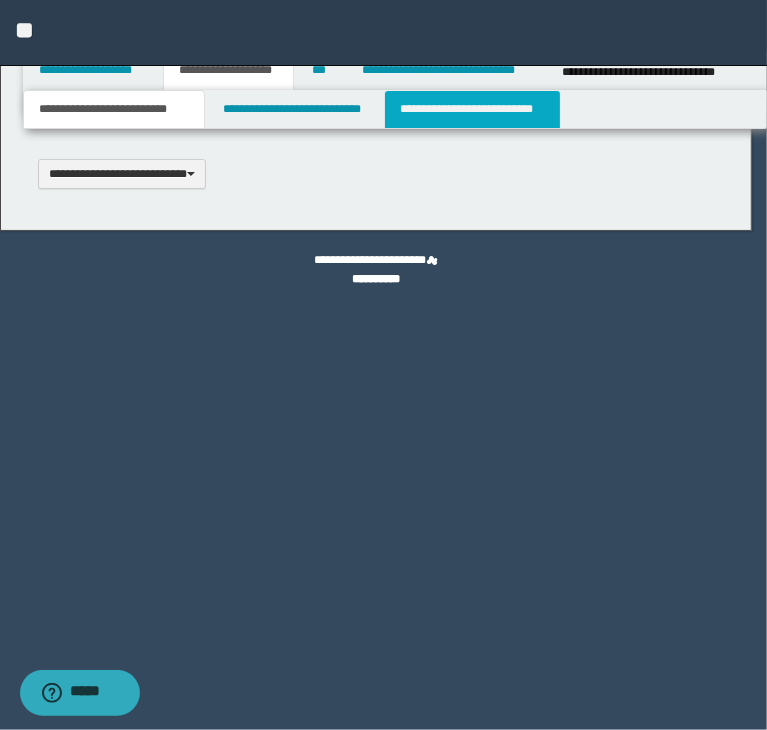scroll, scrollTop: 0, scrollLeft: 0, axis: both 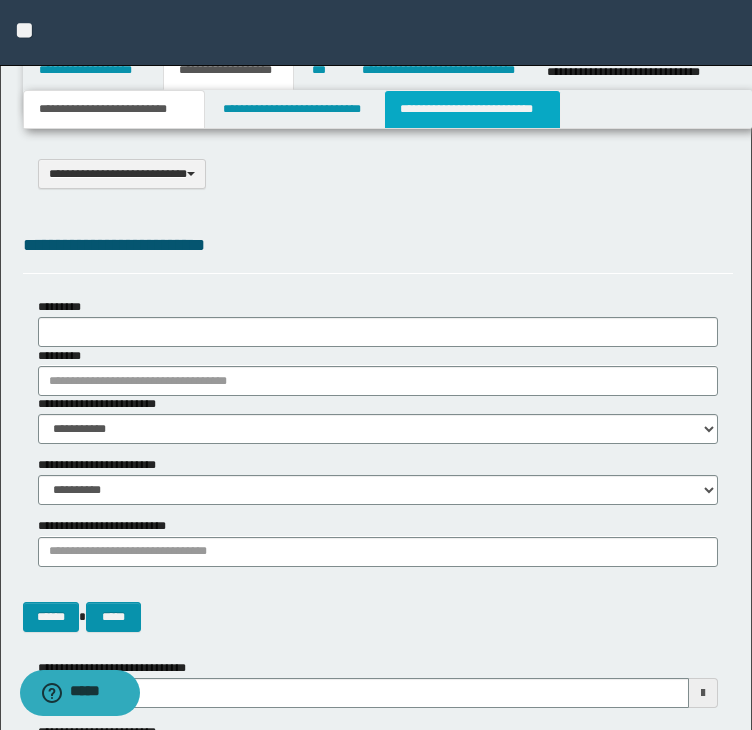 click on "**********" at bounding box center (472, 109) 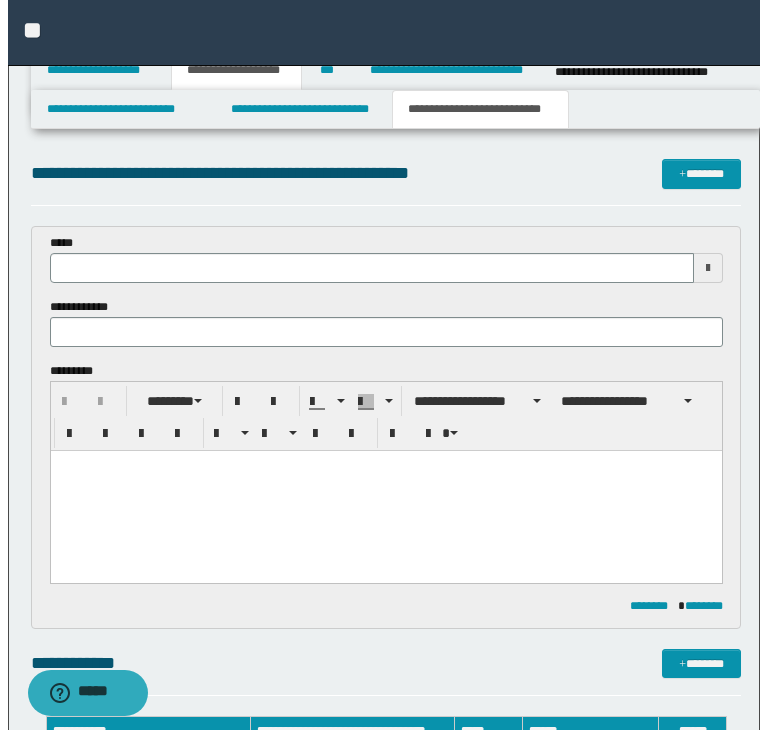 scroll, scrollTop: 0, scrollLeft: 0, axis: both 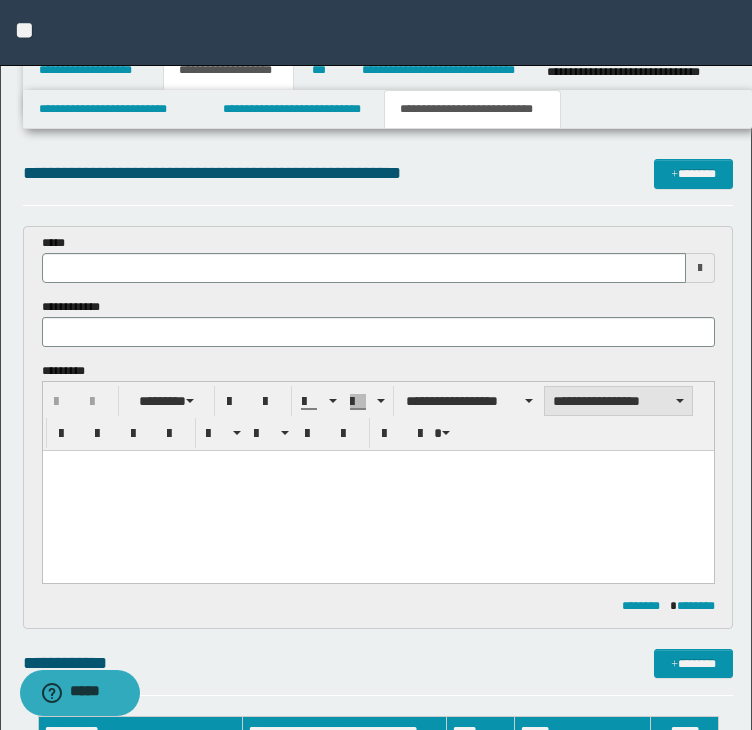 type 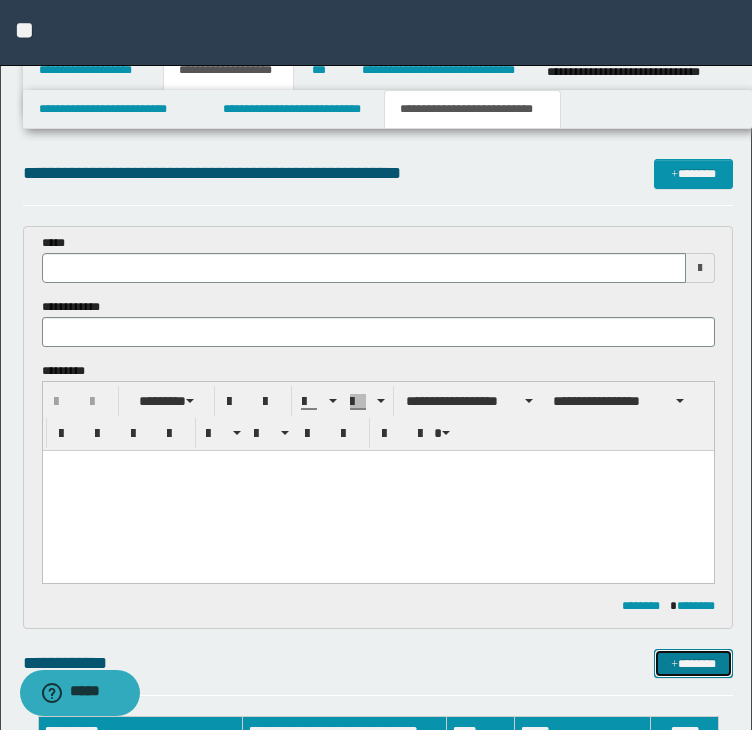 click on "*******" at bounding box center [693, 664] 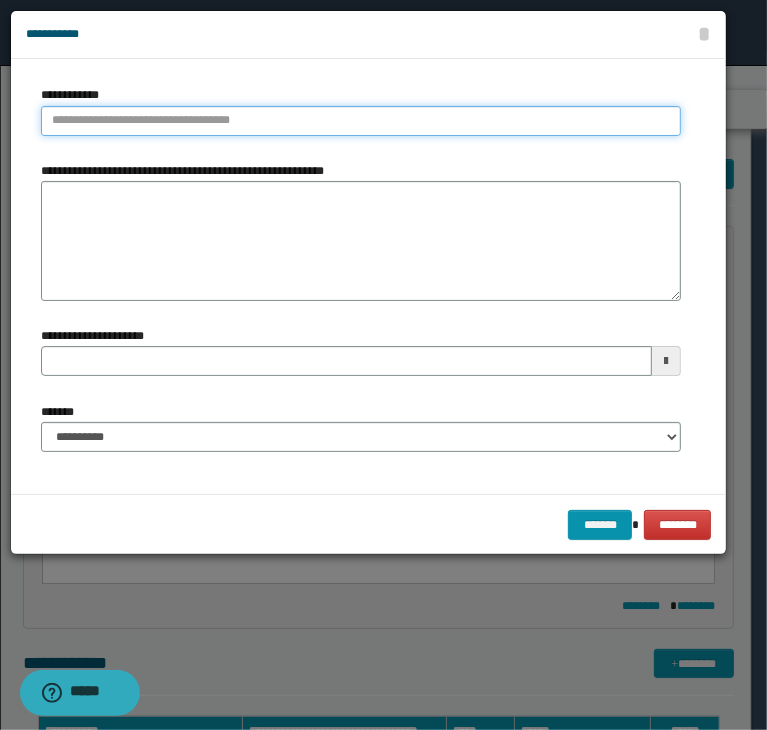 drag, startPoint x: 100, startPoint y: 119, endPoint x: 92, endPoint y: 112, distance: 10.630146 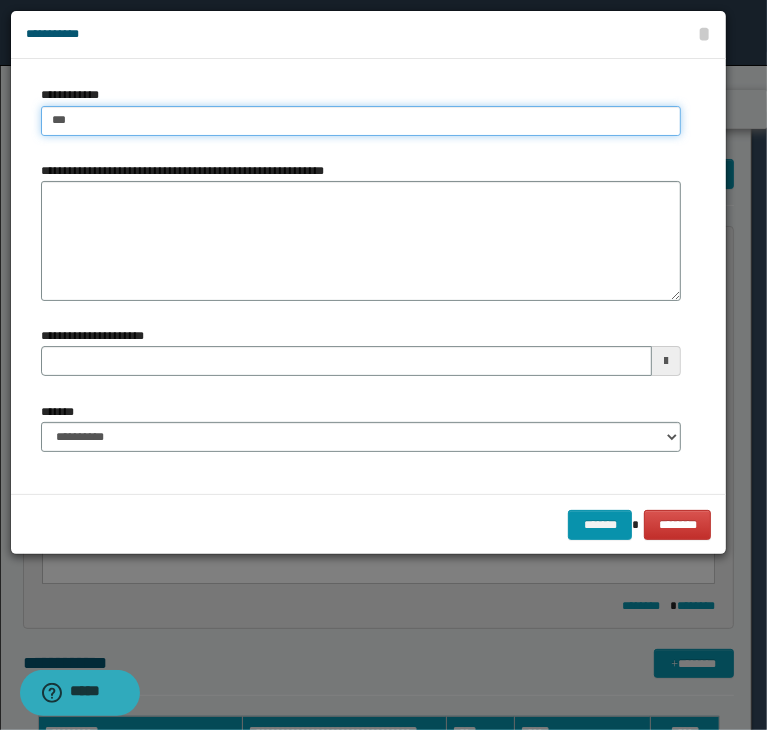 type on "****" 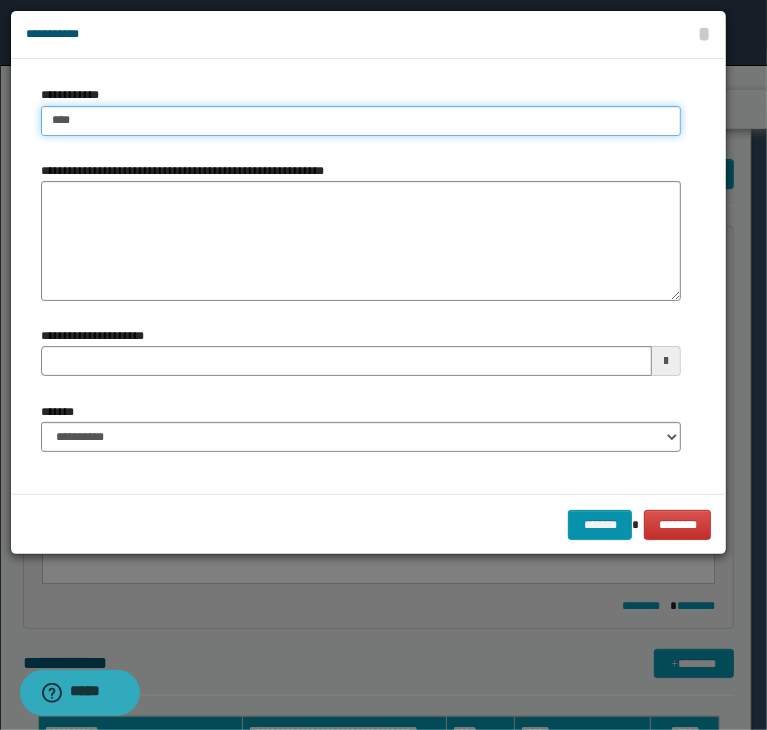 type on "****" 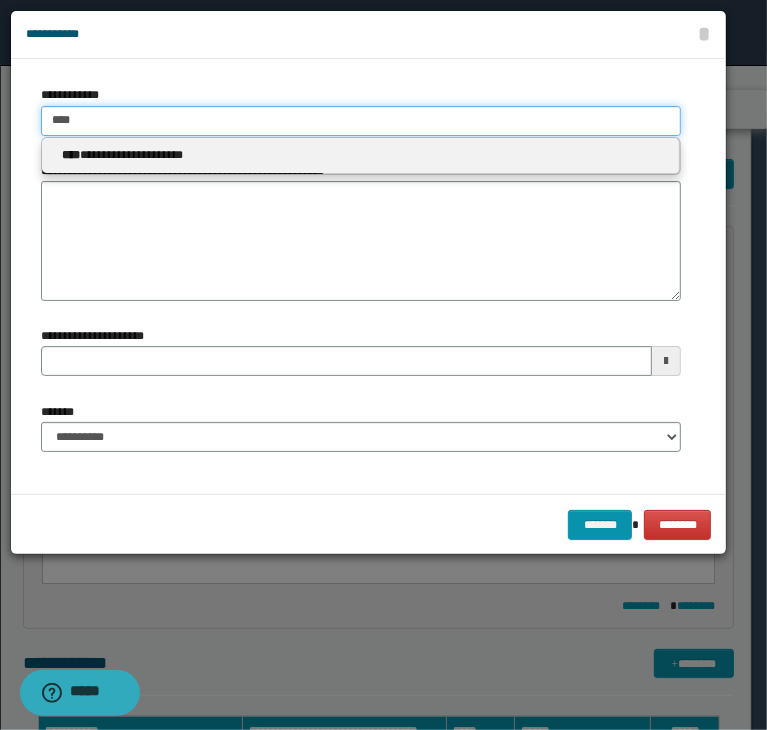 type 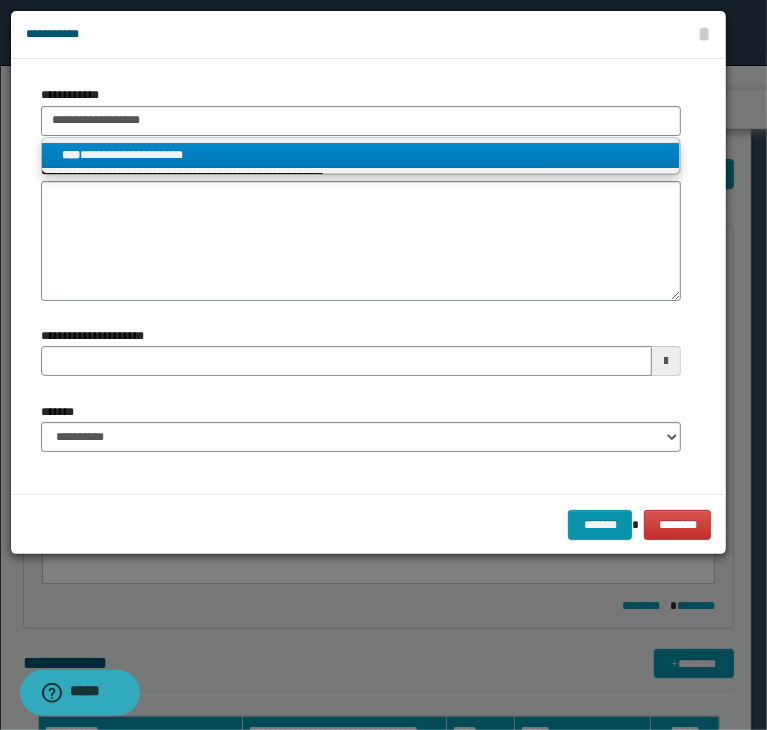 type on "****" 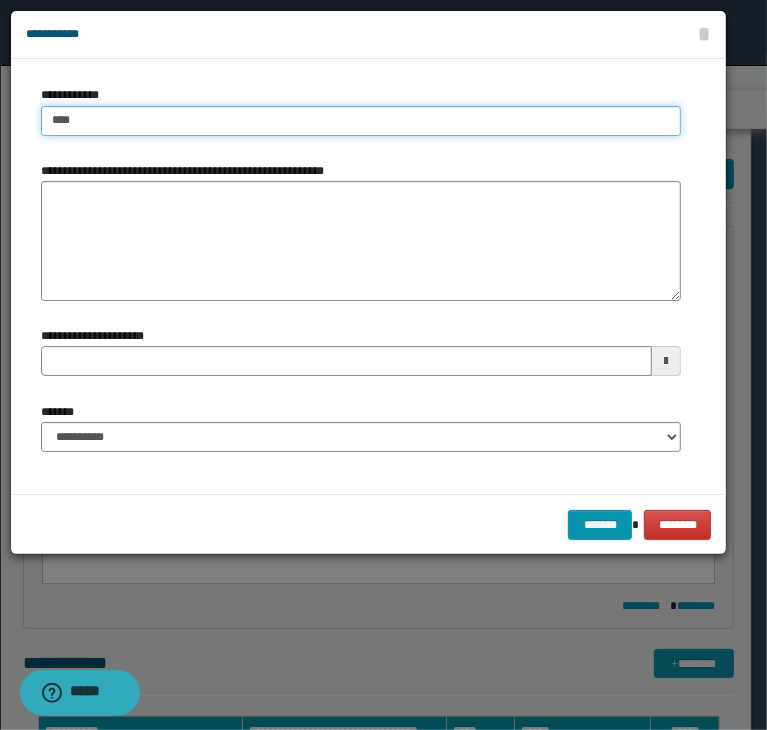 type on "****" 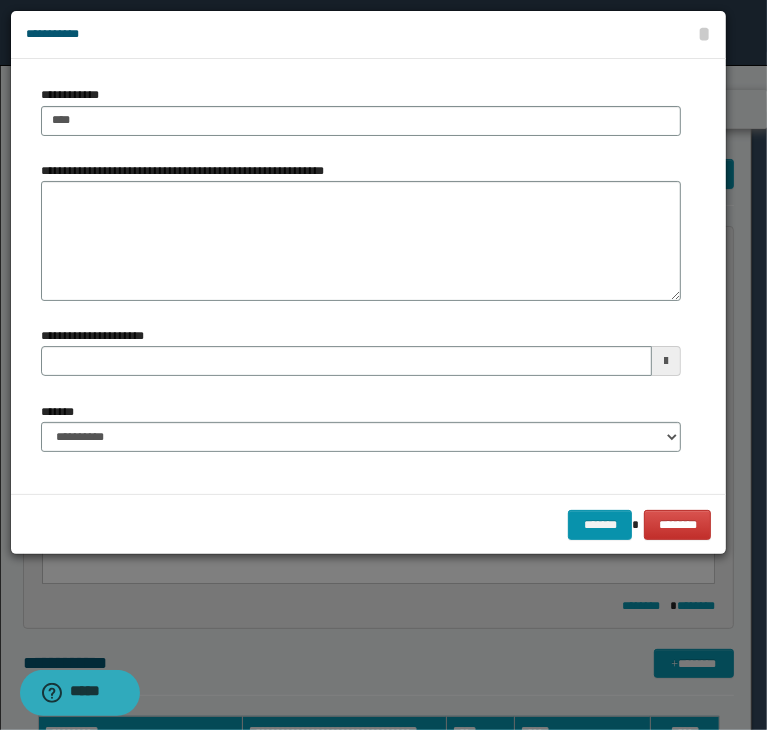 type 